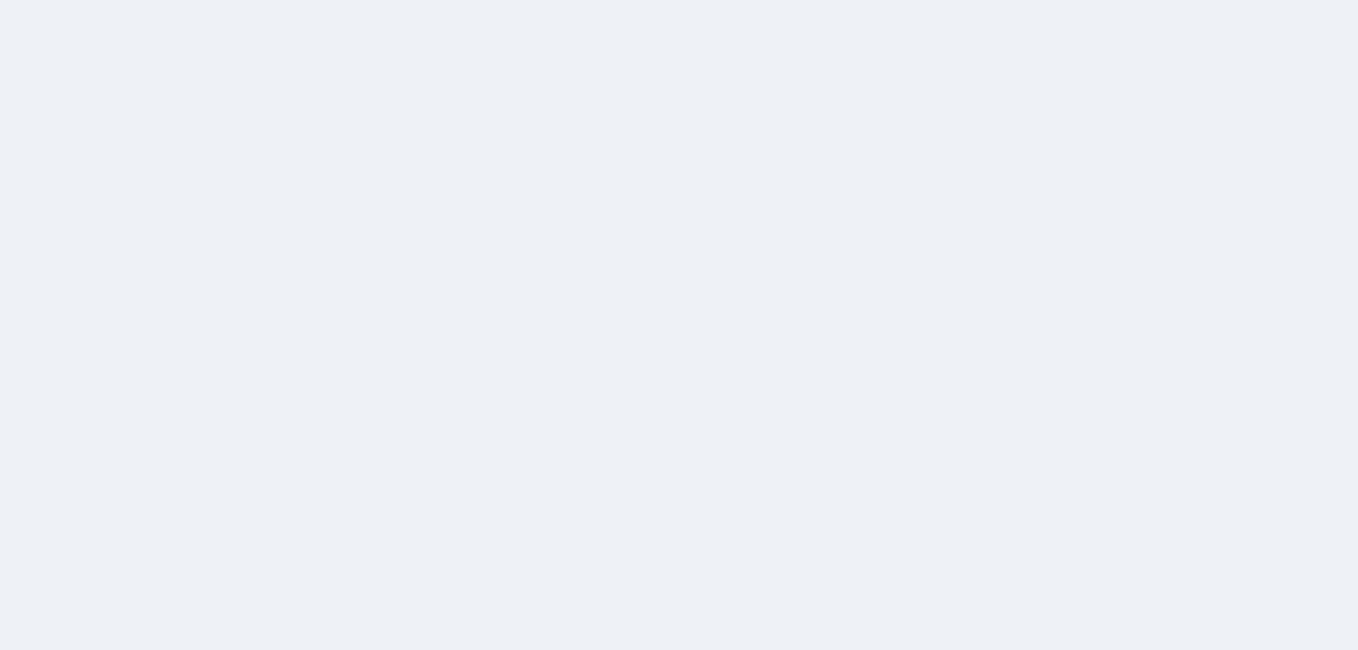 scroll, scrollTop: 0, scrollLeft: 0, axis: both 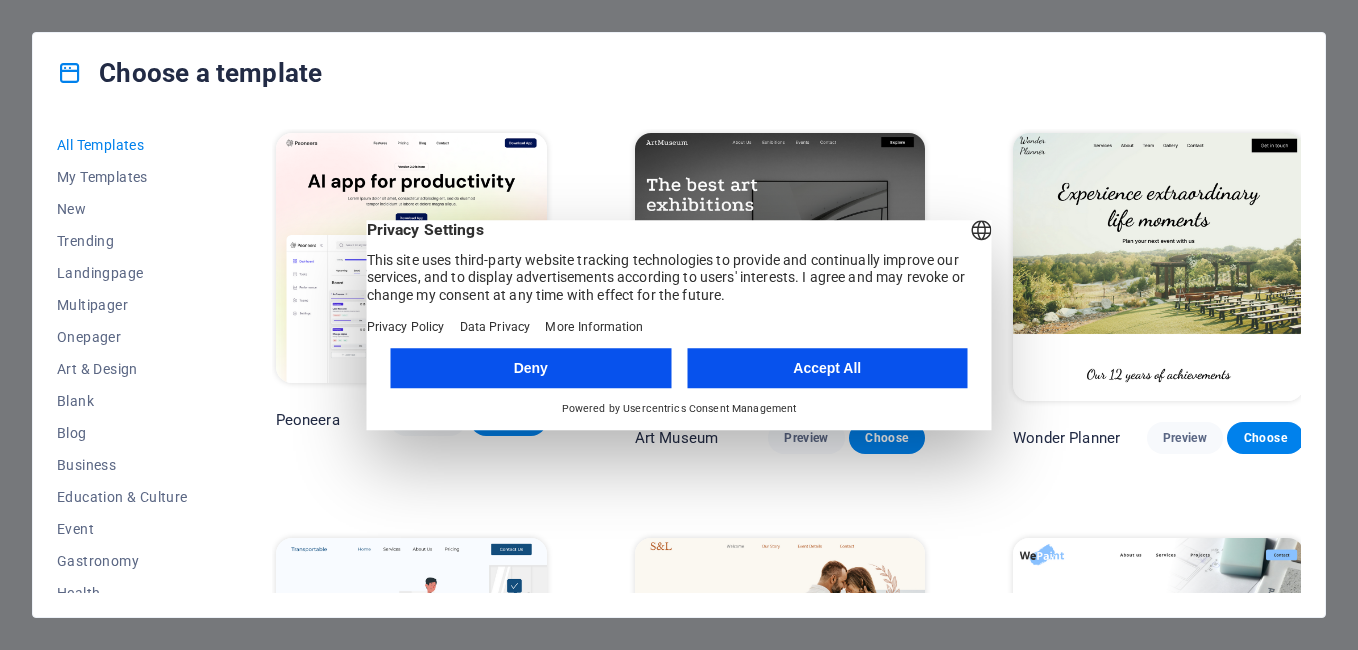 click on "Accept All" at bounding box center [827, 368] 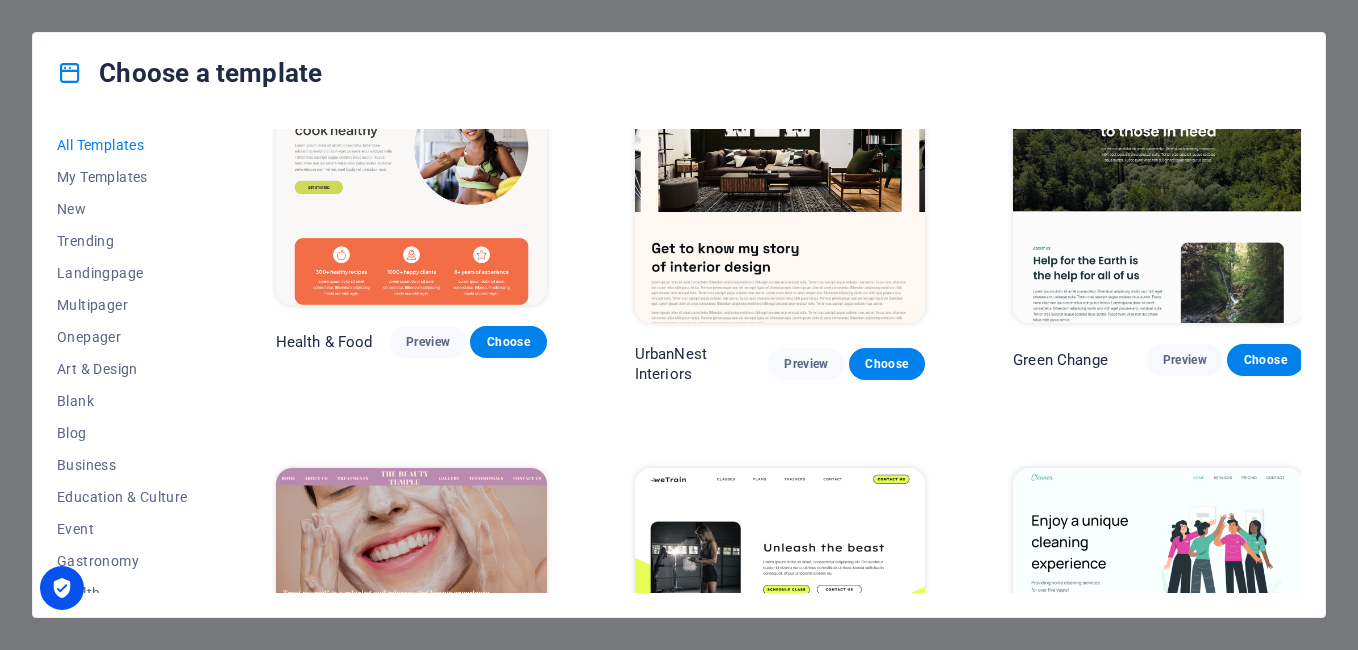 scroll, scrollTop: 2134, scrollLeft: 0, axis: vertical 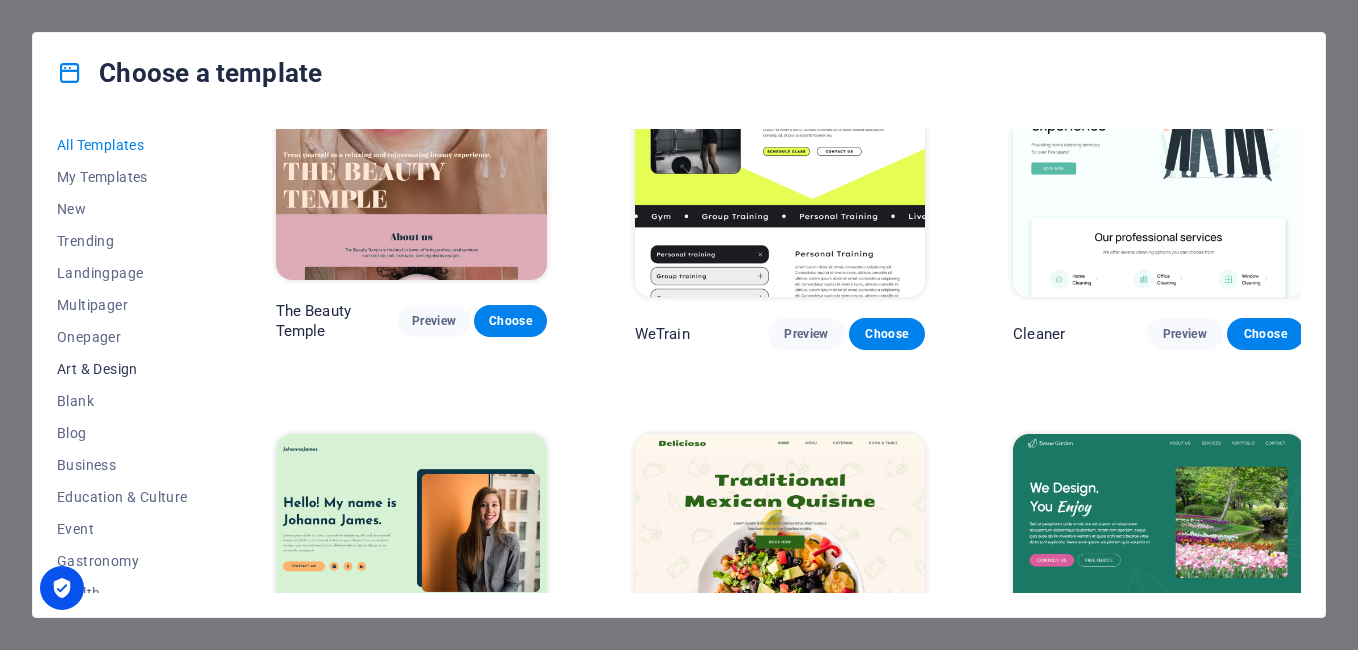 click on "Art & Design" at bounding box center (122, 369) 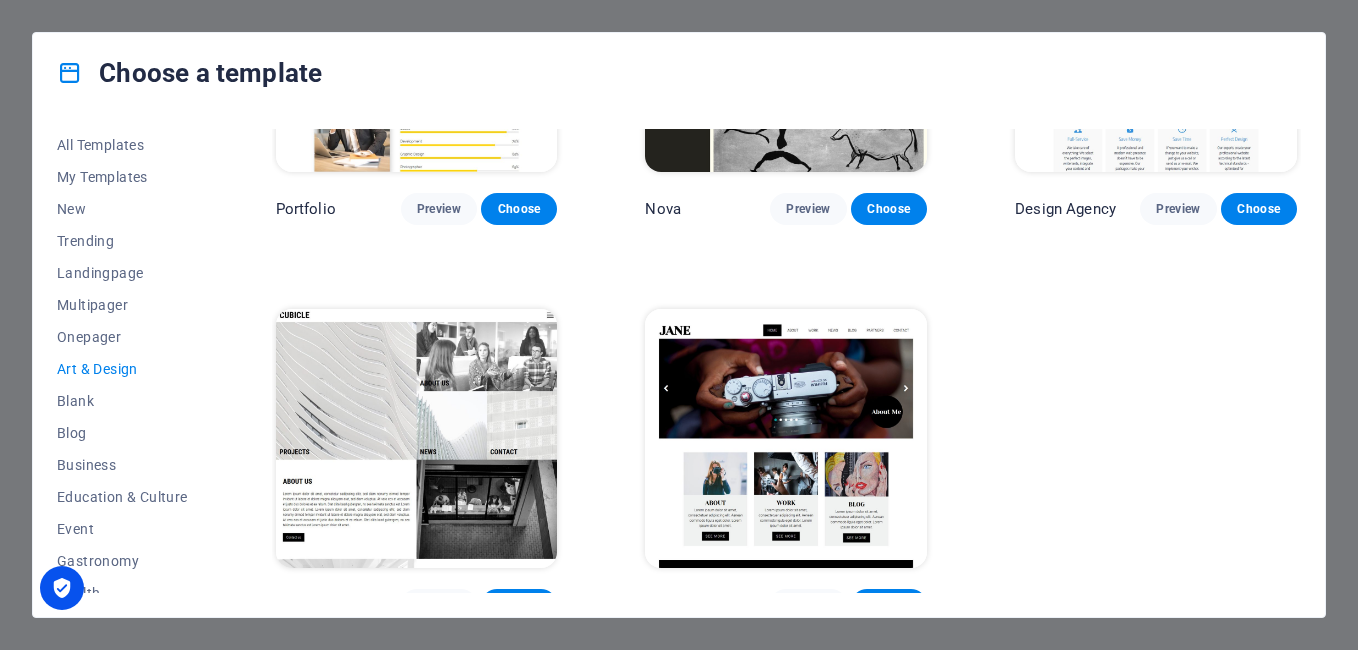 scroll, scrollTop: 1428, scrollLeft: 0, axis: vertical 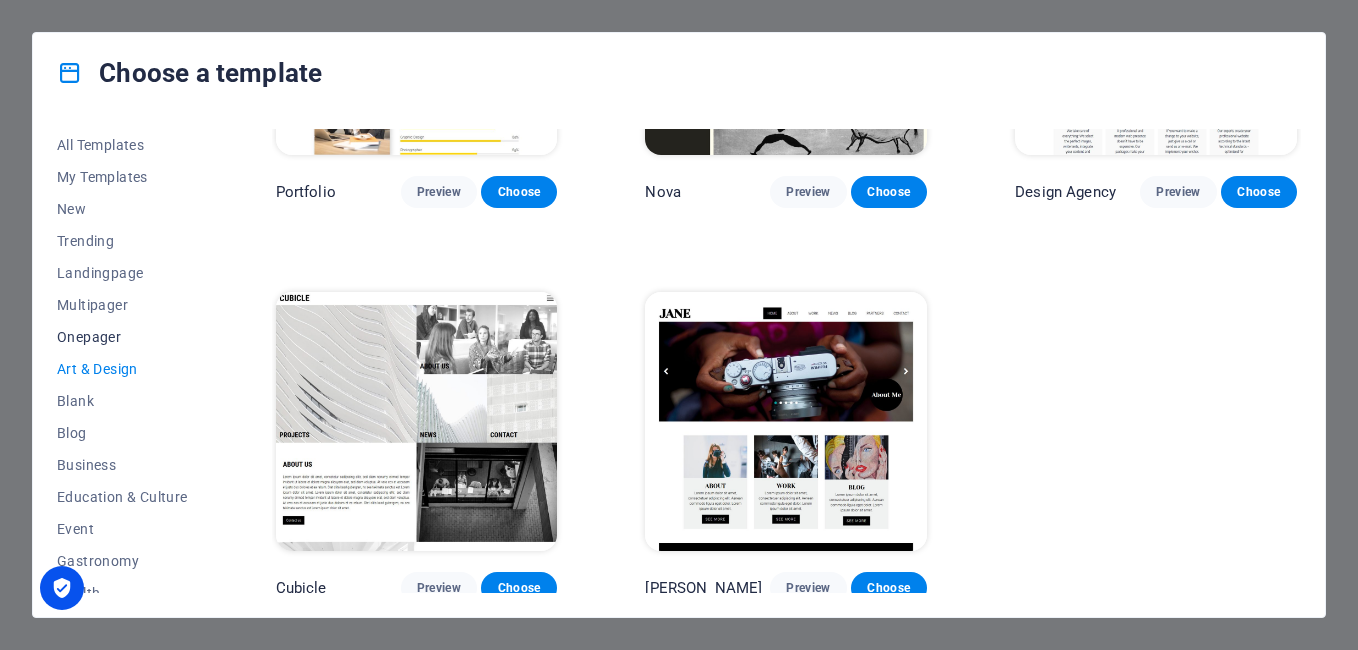 click on "Onepager" at bounding box center (122, 337) 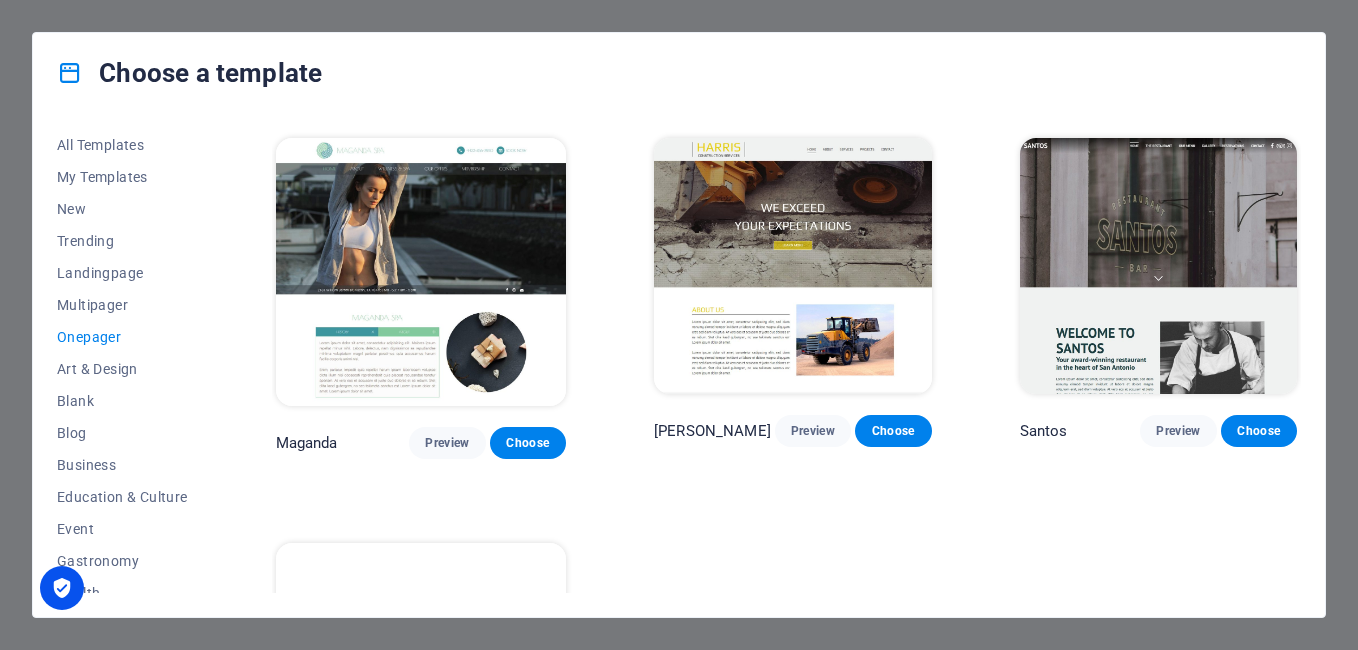 scroll, scrollTop: 8929, scrollLeft: 0, axis: vertical 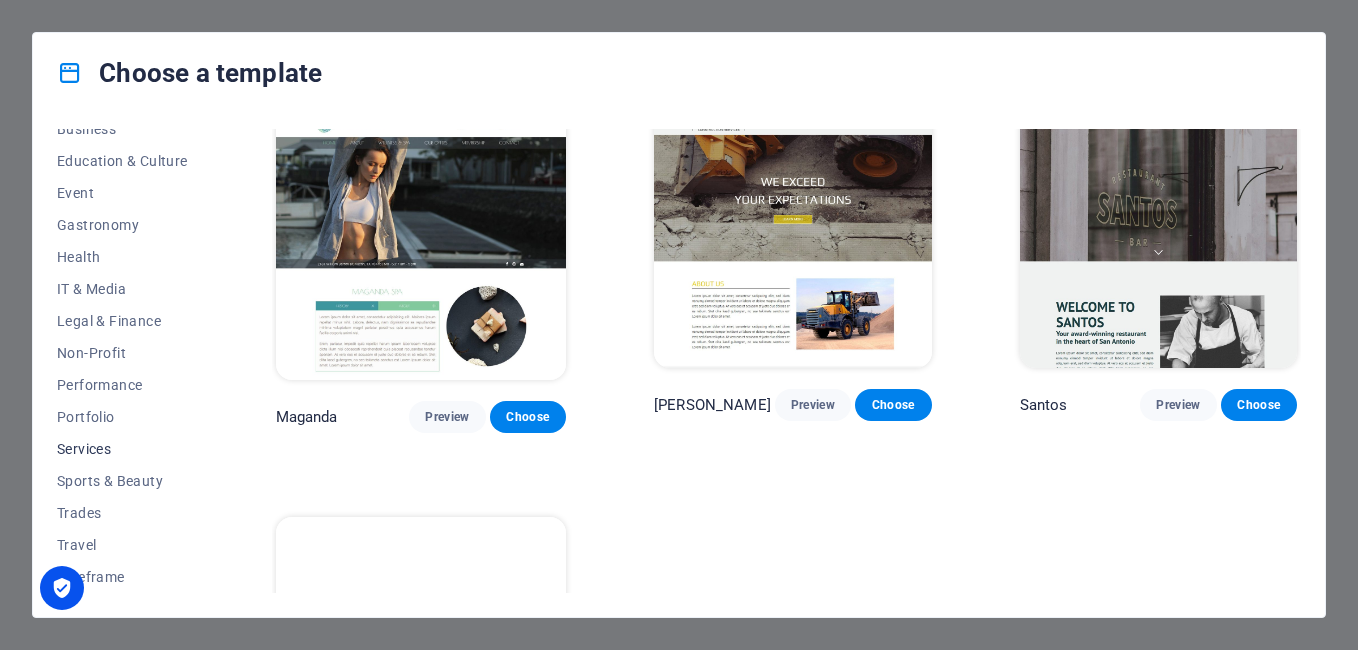 click on "Services" at bounding box center [122, 449] 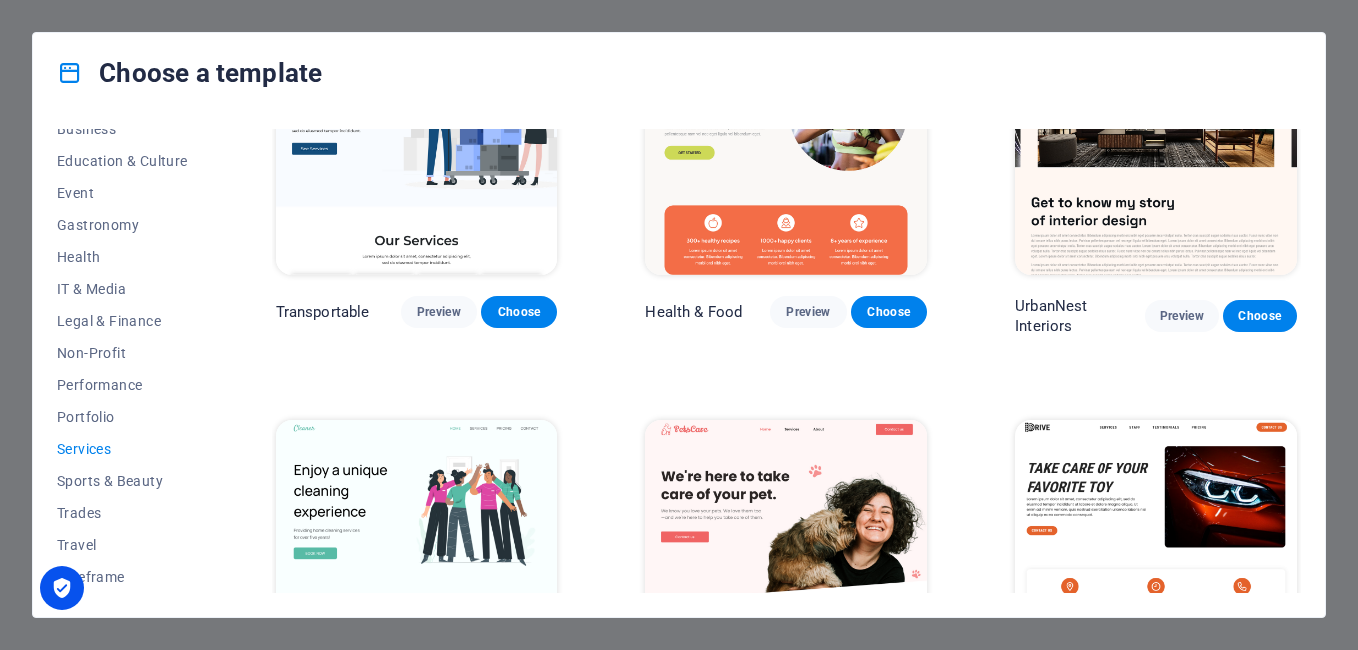 scroll, scrollTop: 0, scrollLeft: 0, axis: both 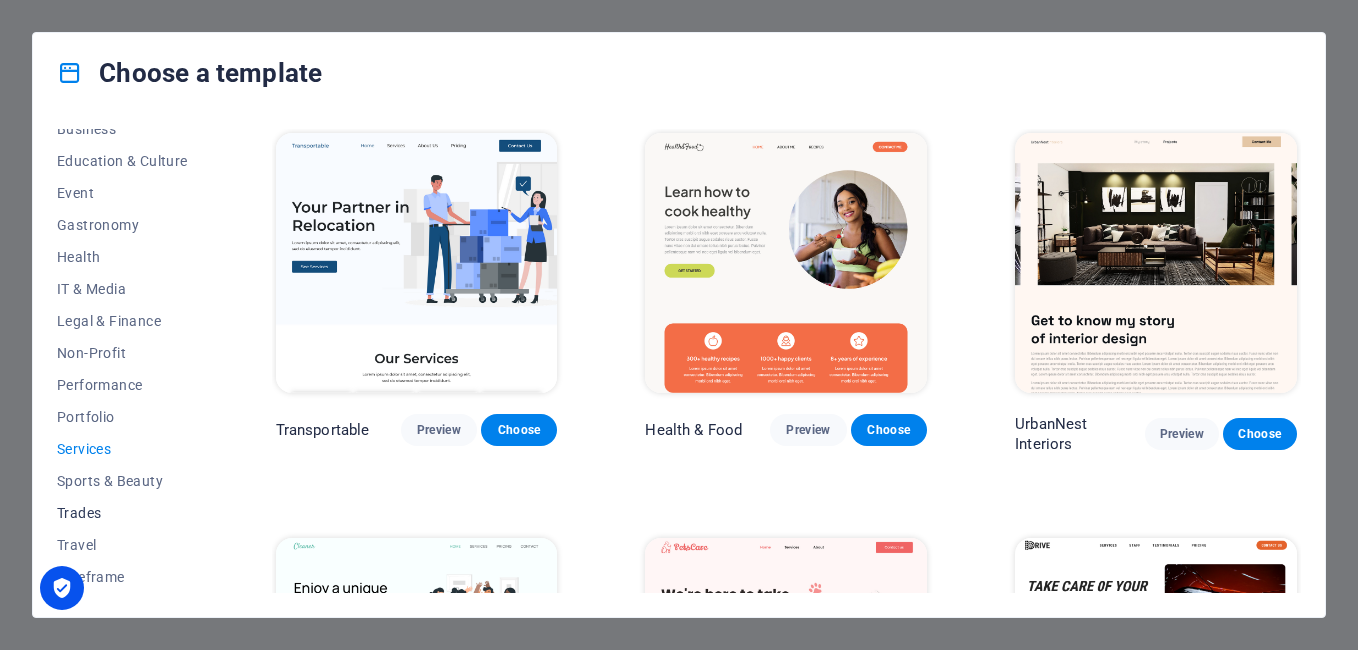click on "Trades" at bounding box center [122, 513] 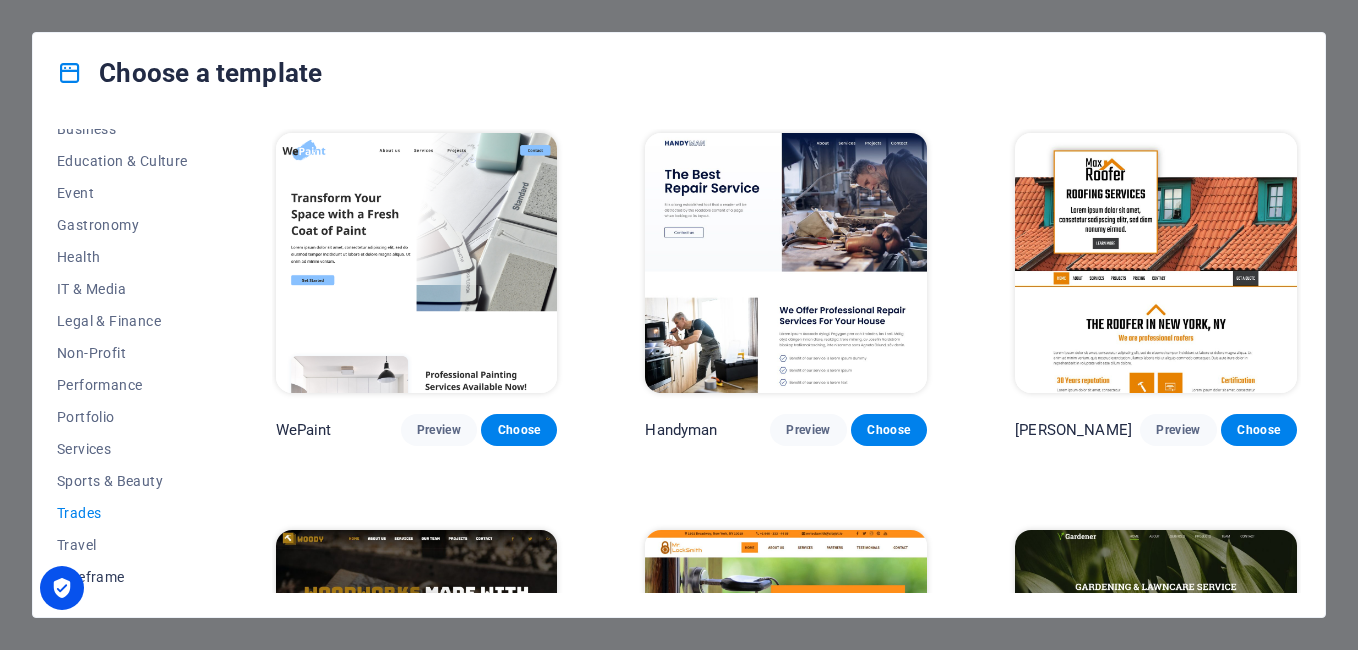 click on "Wireframe" at bounding box center (122, 577) 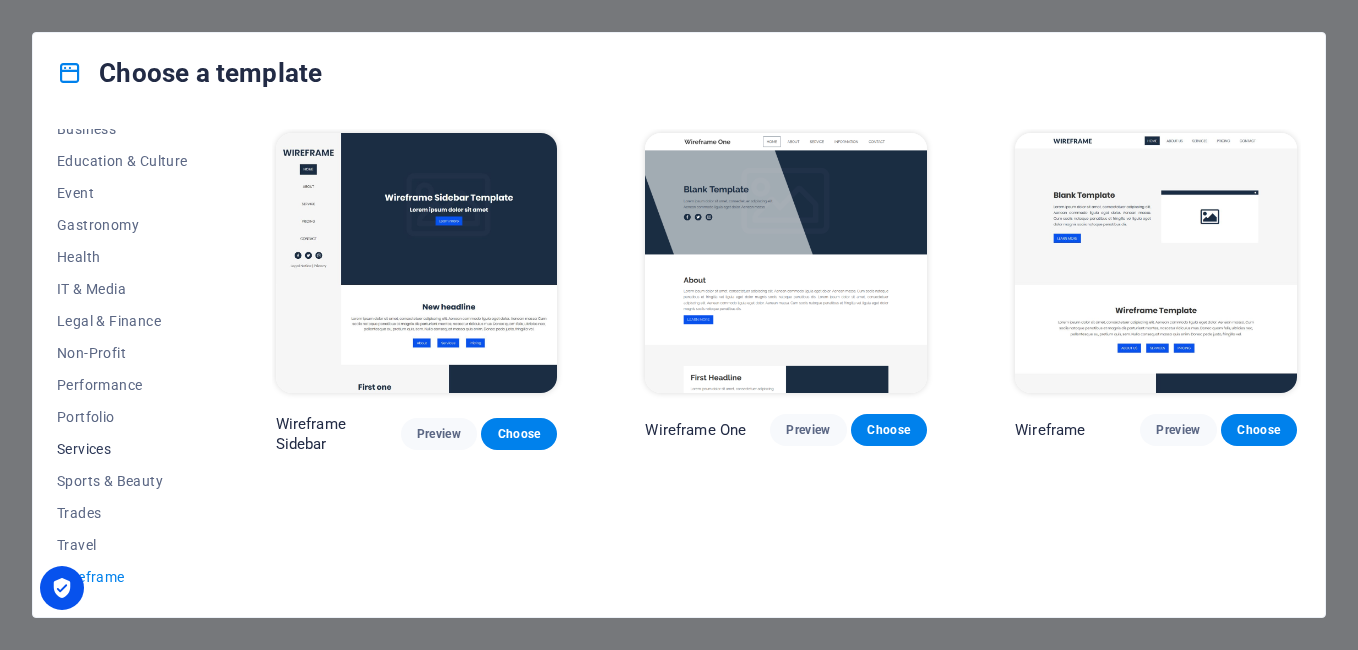 scroll, scrollTop: 0, scrollLeft: 0, axis: both 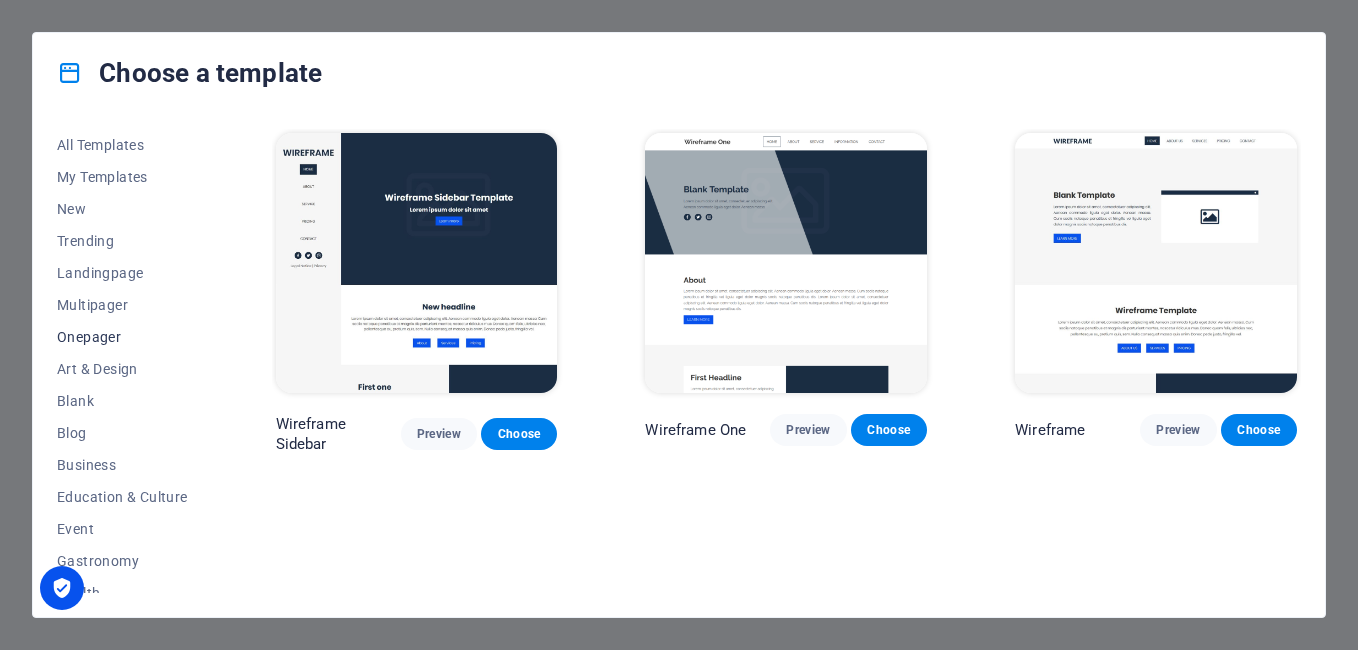 click on "Onepager" at bounding box center [122, 337] 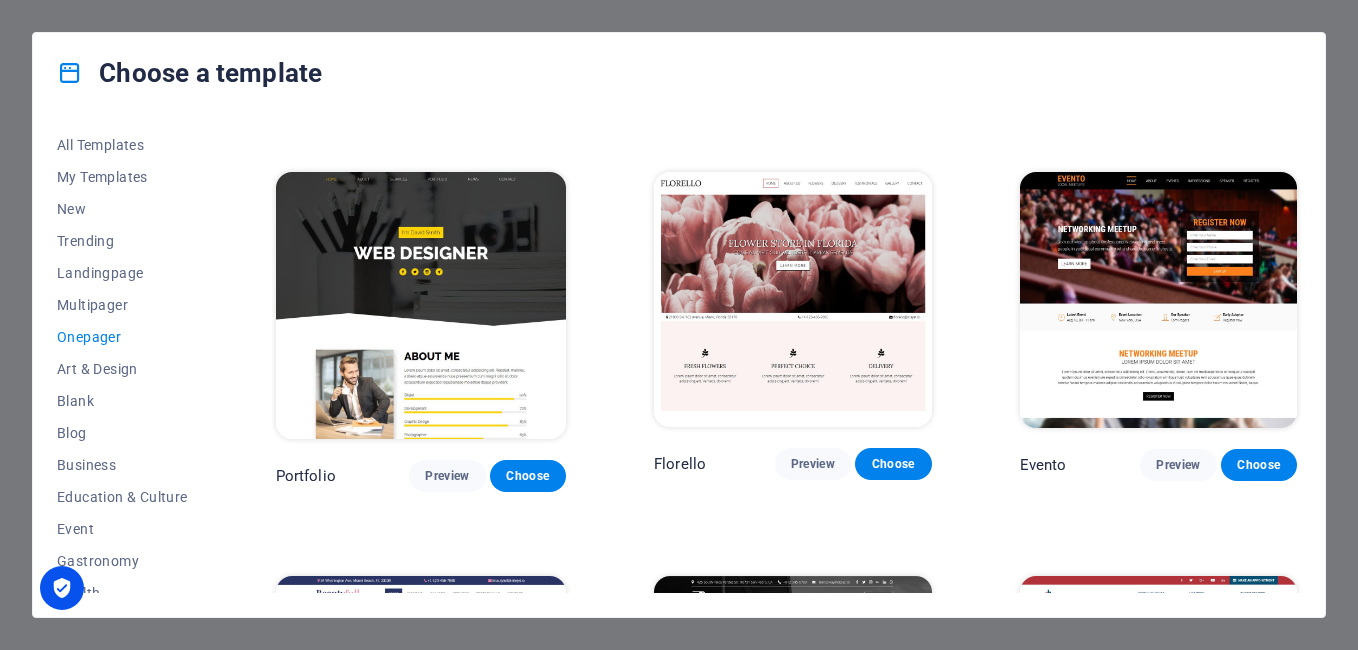 scroll, scrollTop: 7170, scrollLeft: 0, axis: vertical 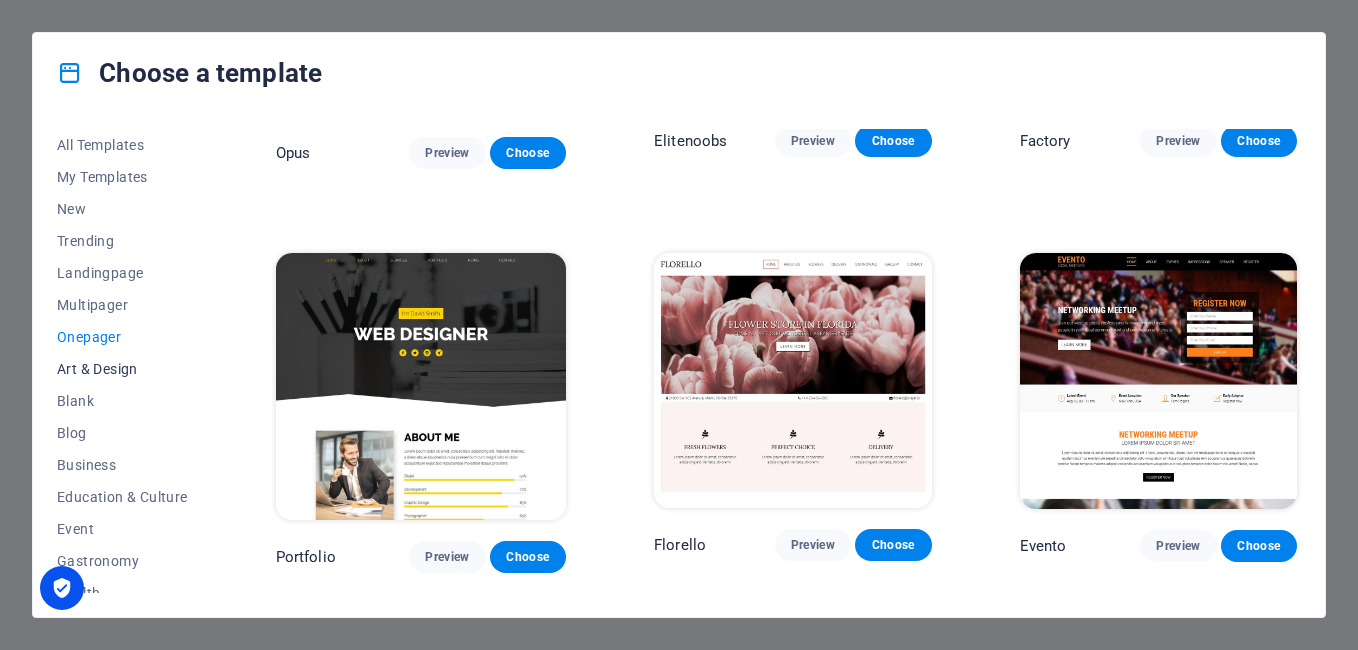 click on "Art & Design" at bounding box center [122, 369] 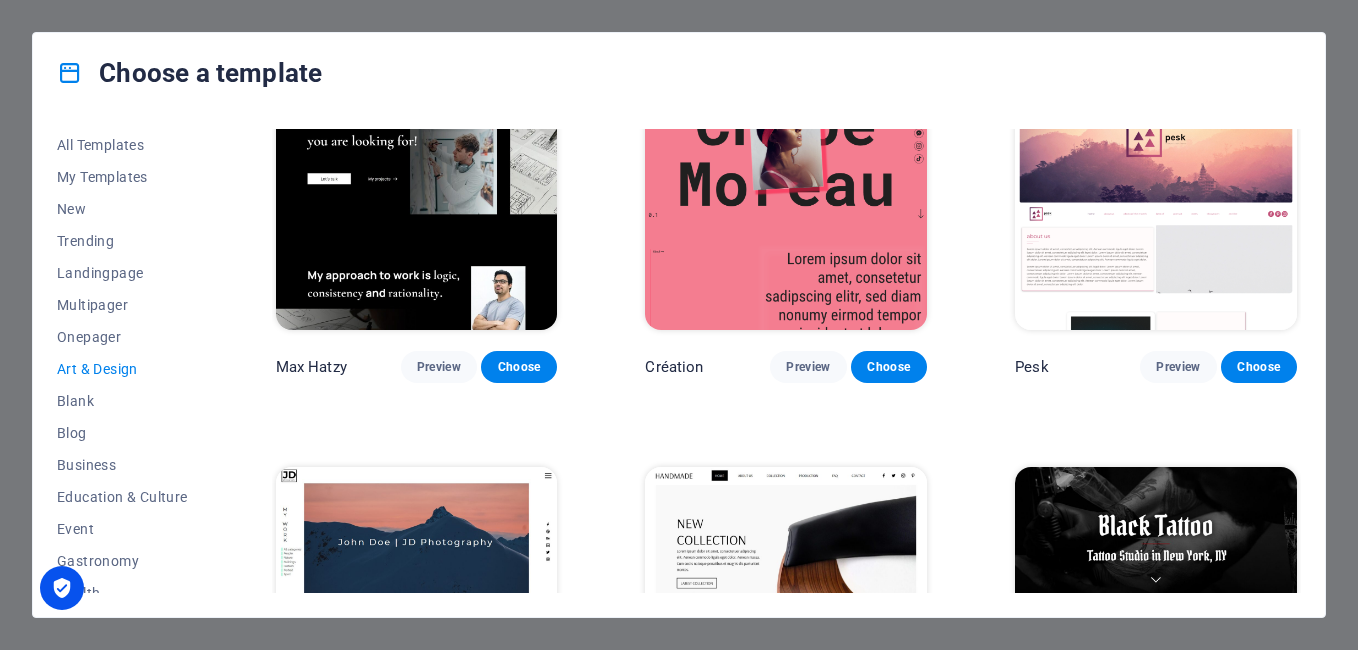scroll, scrollTop: 0, scrollLeft: 0, axis: both 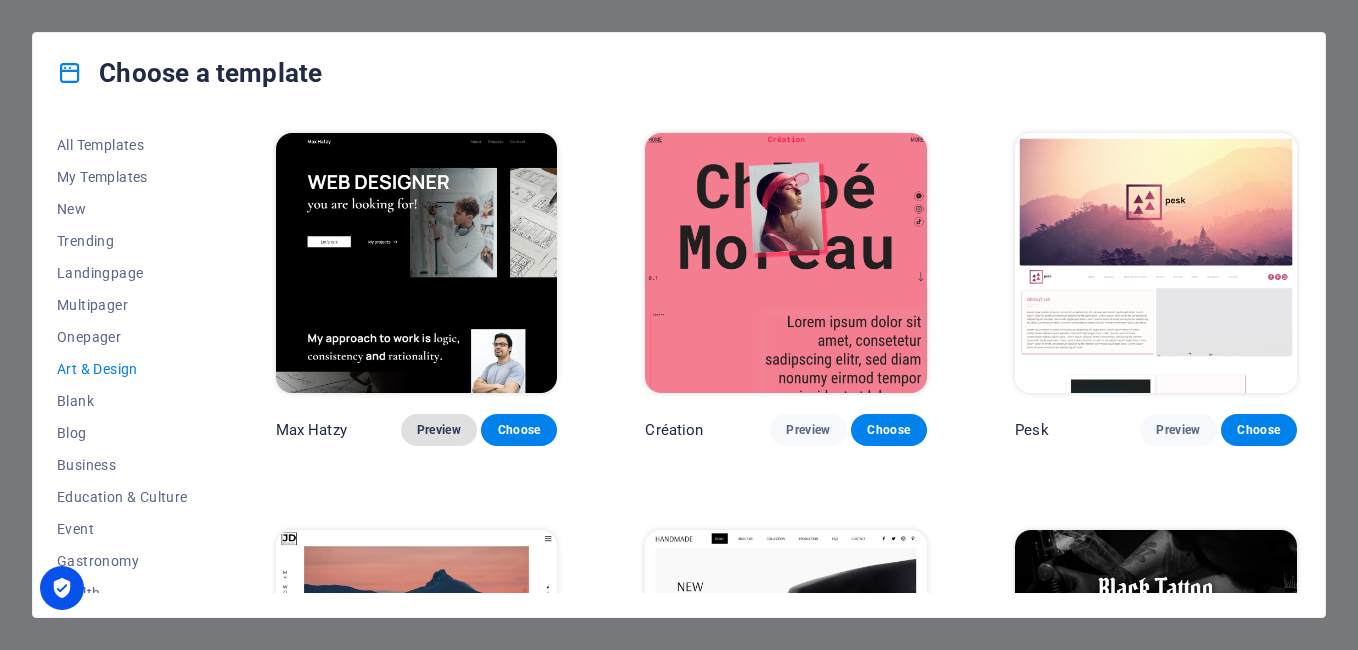 click on "Preview" at bounding box center (439, 430) 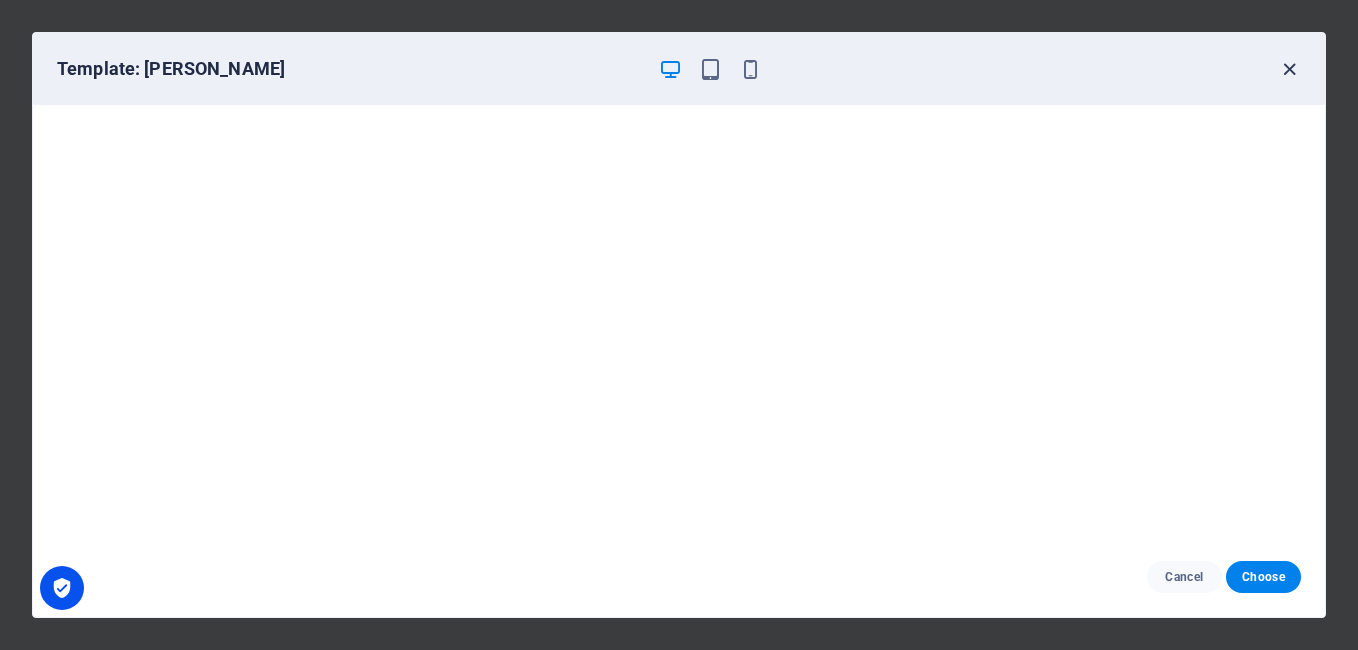 click at bounding box center [1289, 69] 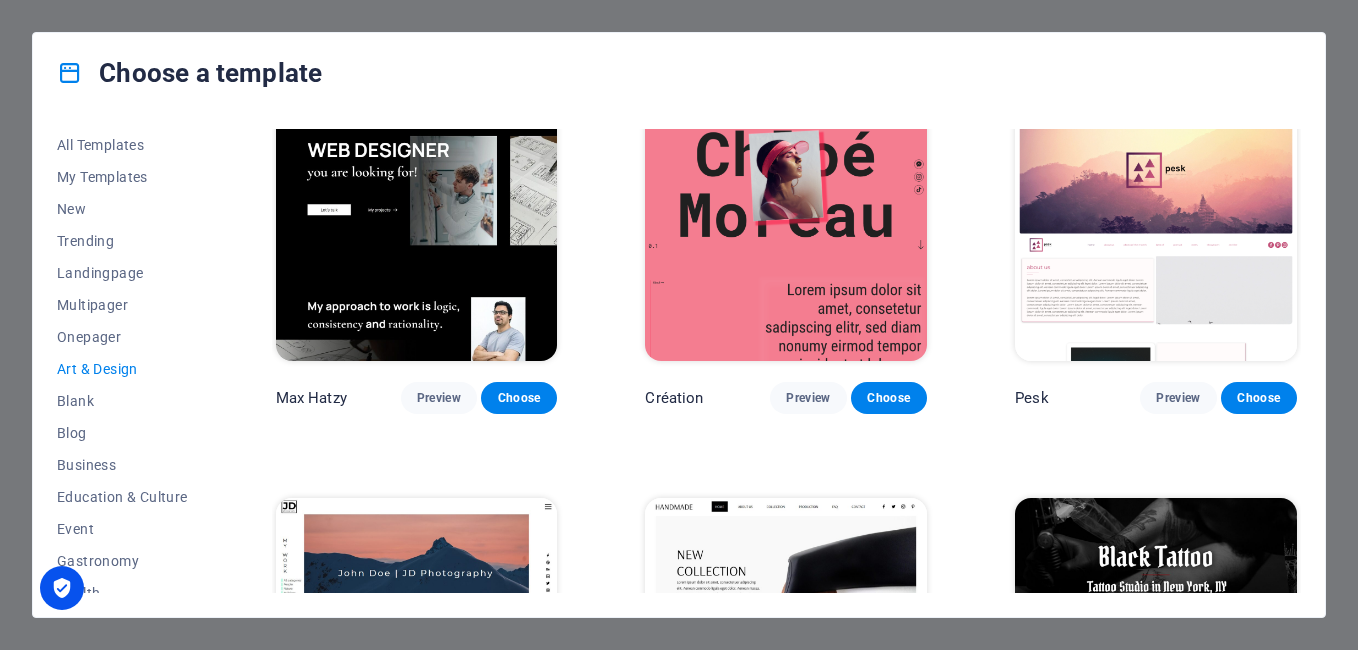 scroll, scrollTop: 0, scrollLeft: 0, axis: both 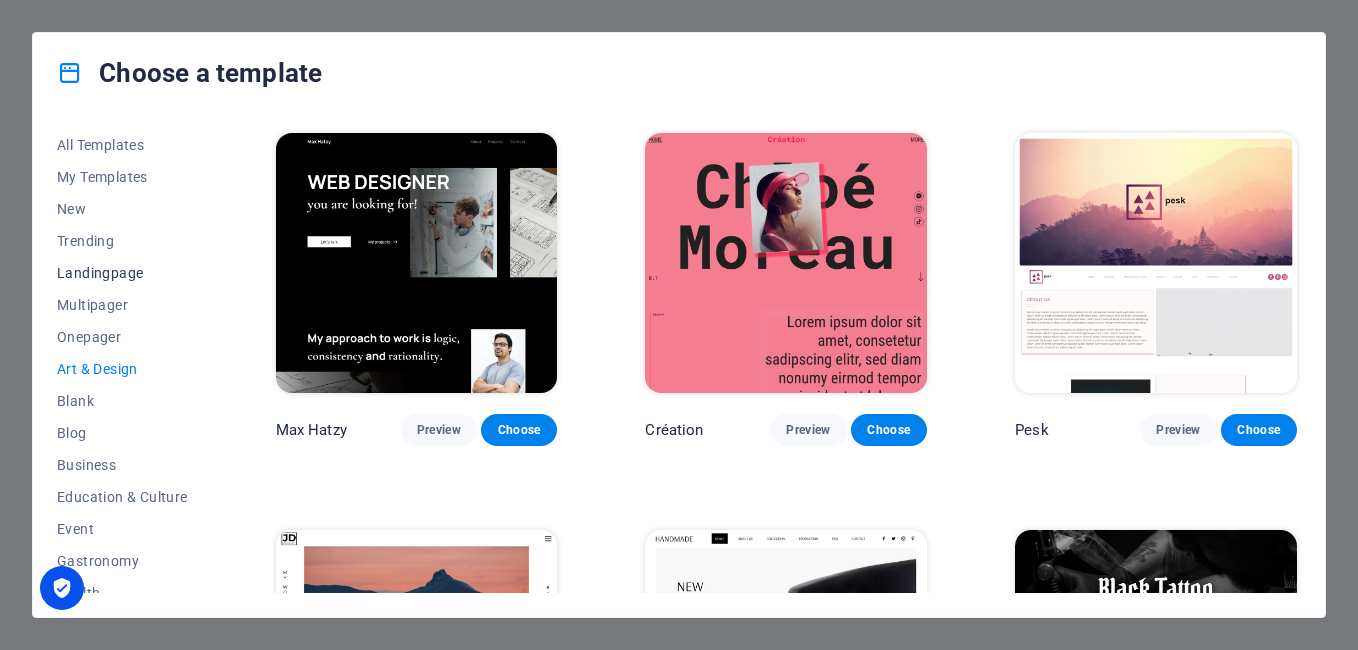 click on "Landingpage" at bounding box center [122, 273] 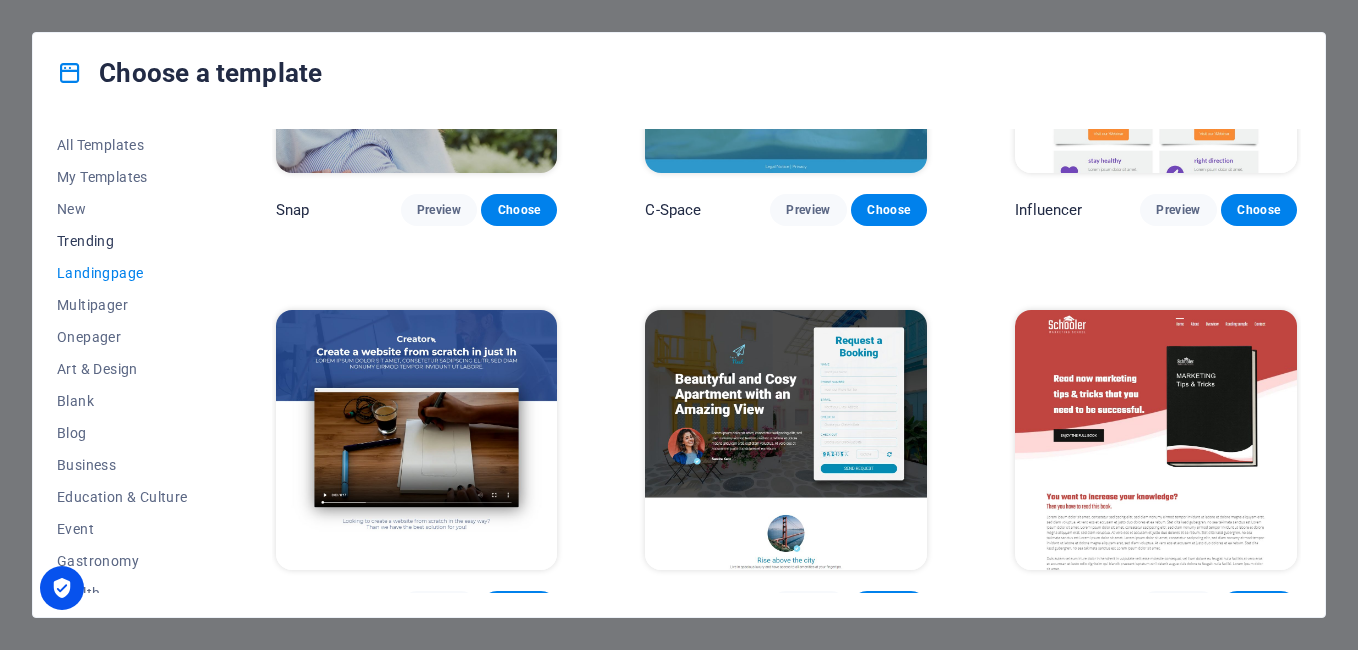 scroll, scrollTop: 1811, scrollLeft: 0, axis: vertical 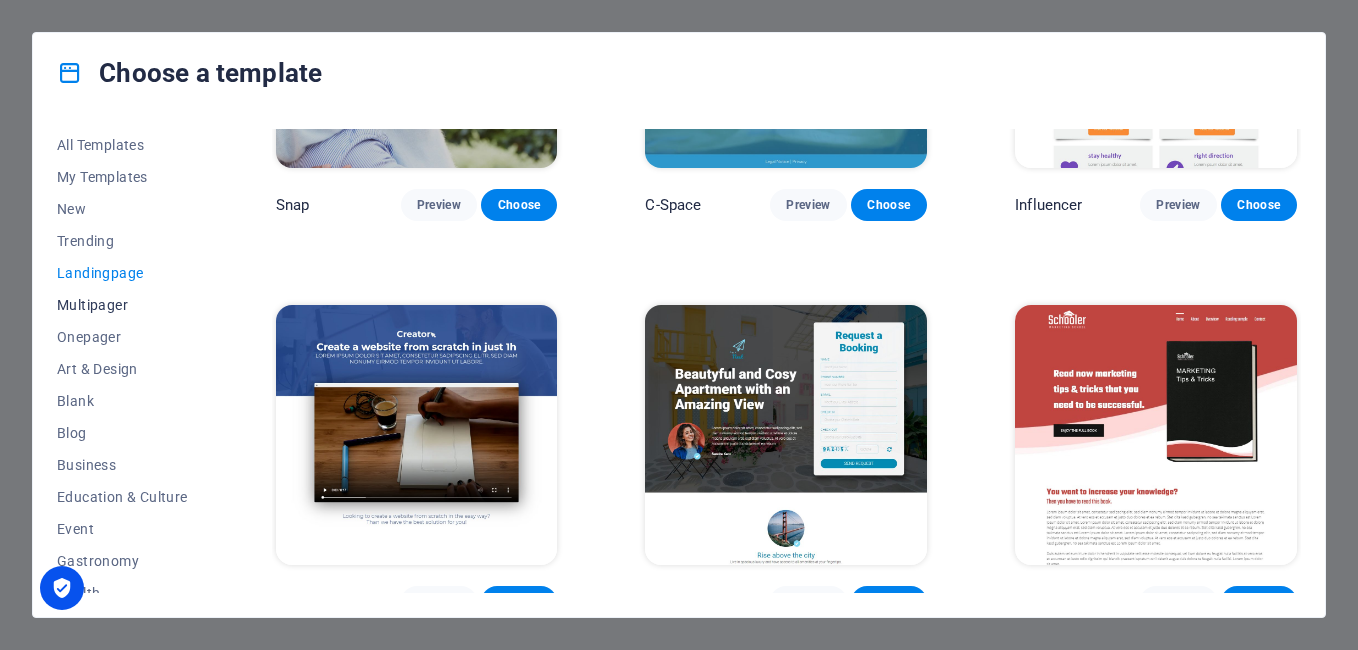 click on "Multipager" at bounding box center (122, 305) 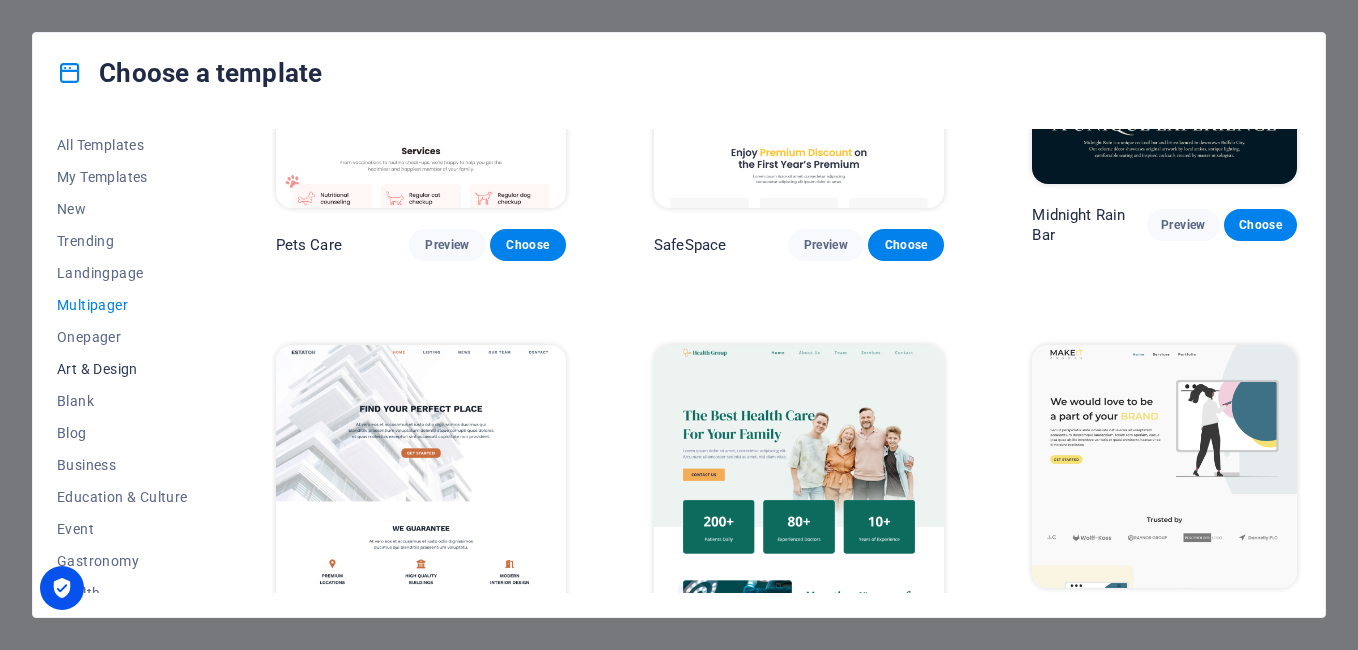 click on "Art & Design" at bounding box center [122, 369] 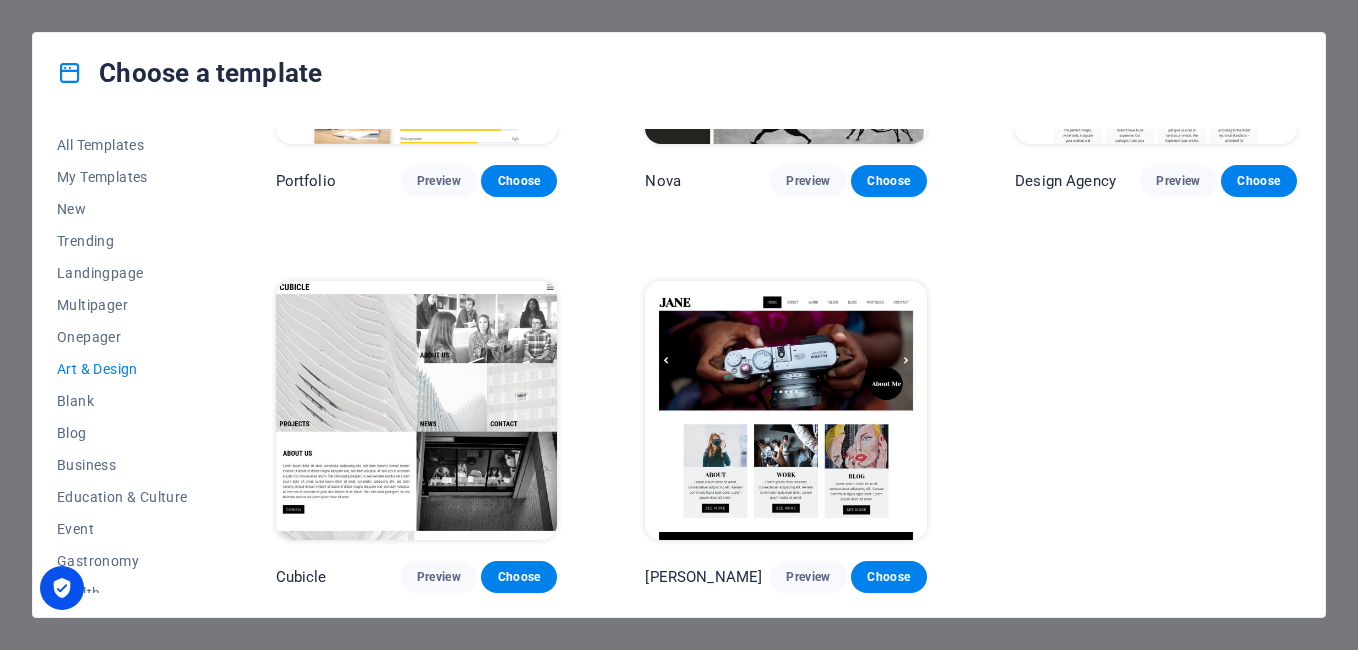 scroll, scrollTop: 1428, scrollLeft: 0, axis: vertical 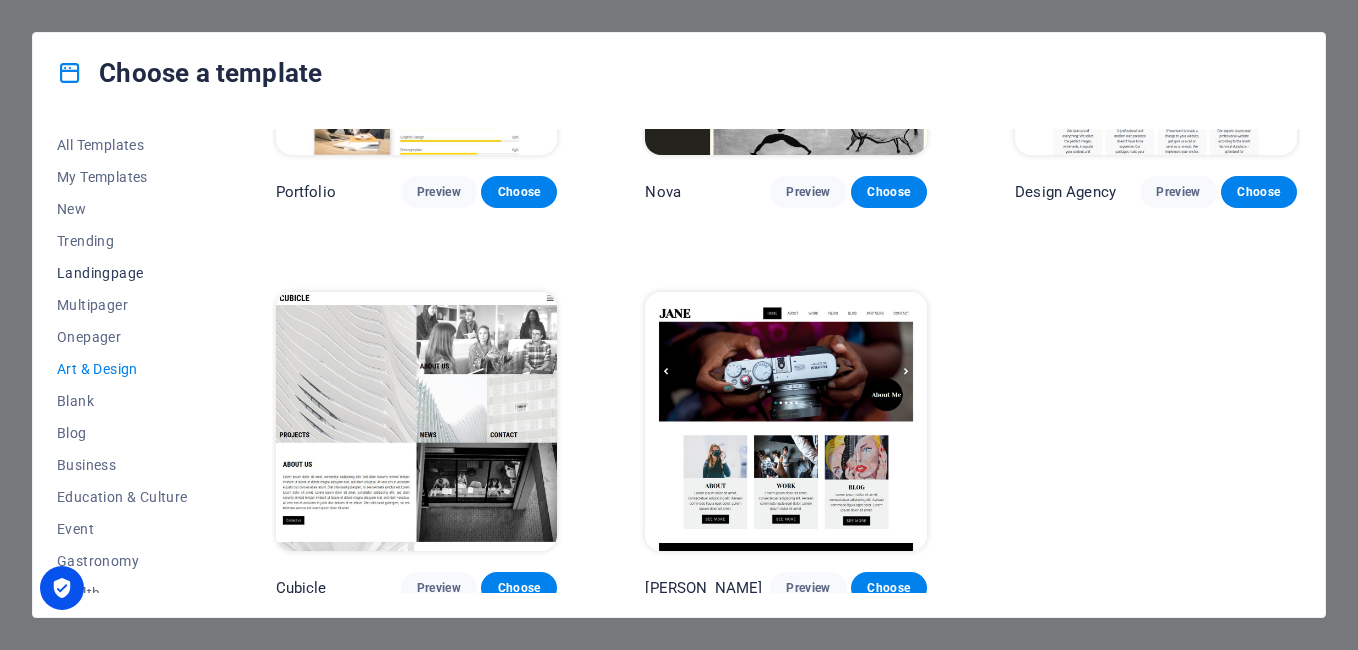 click on "Landingpage" at bounding box center [122, 273] 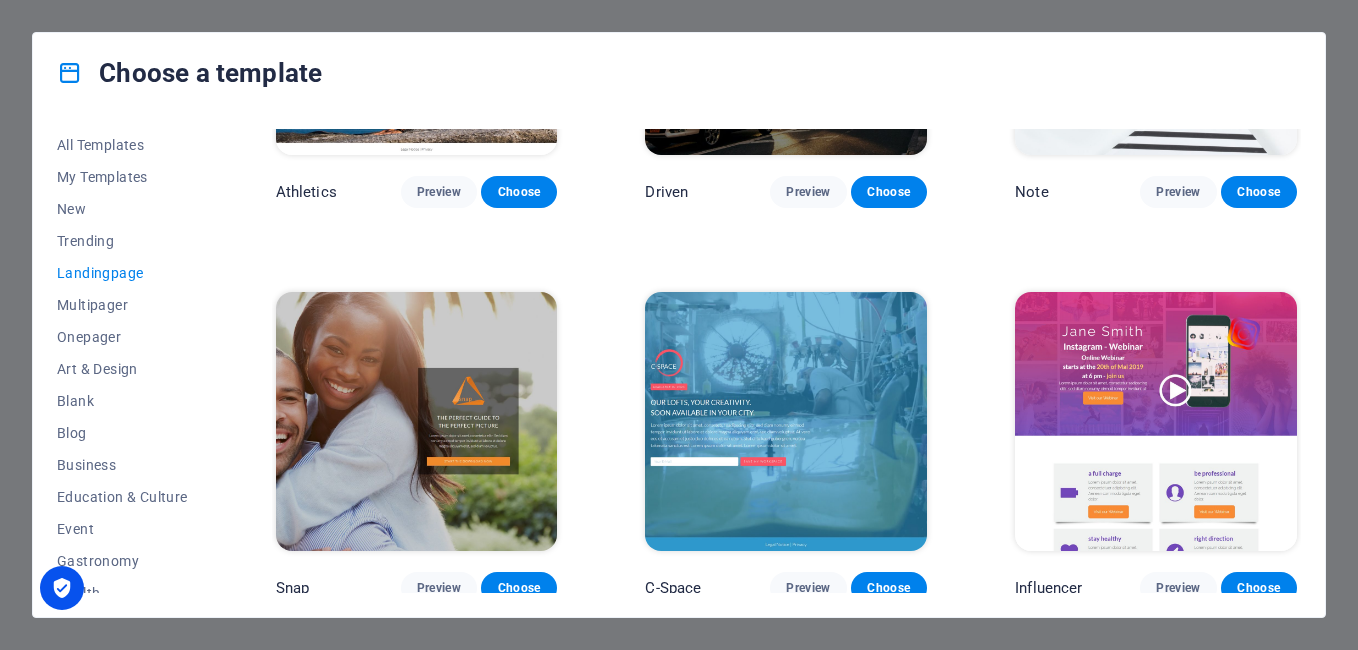 scroll, scrollTop: 1811, scrollLeft: 0, axis: vertical 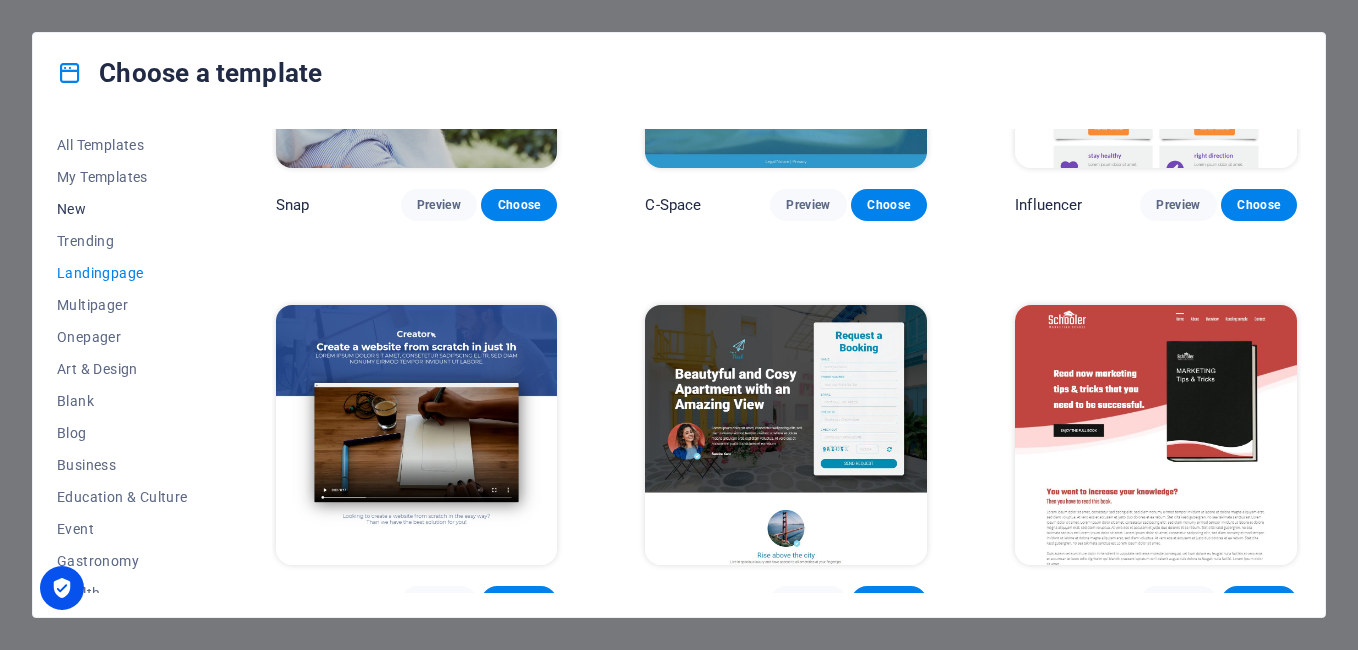 click on "New" at bounding box center (122, 209) 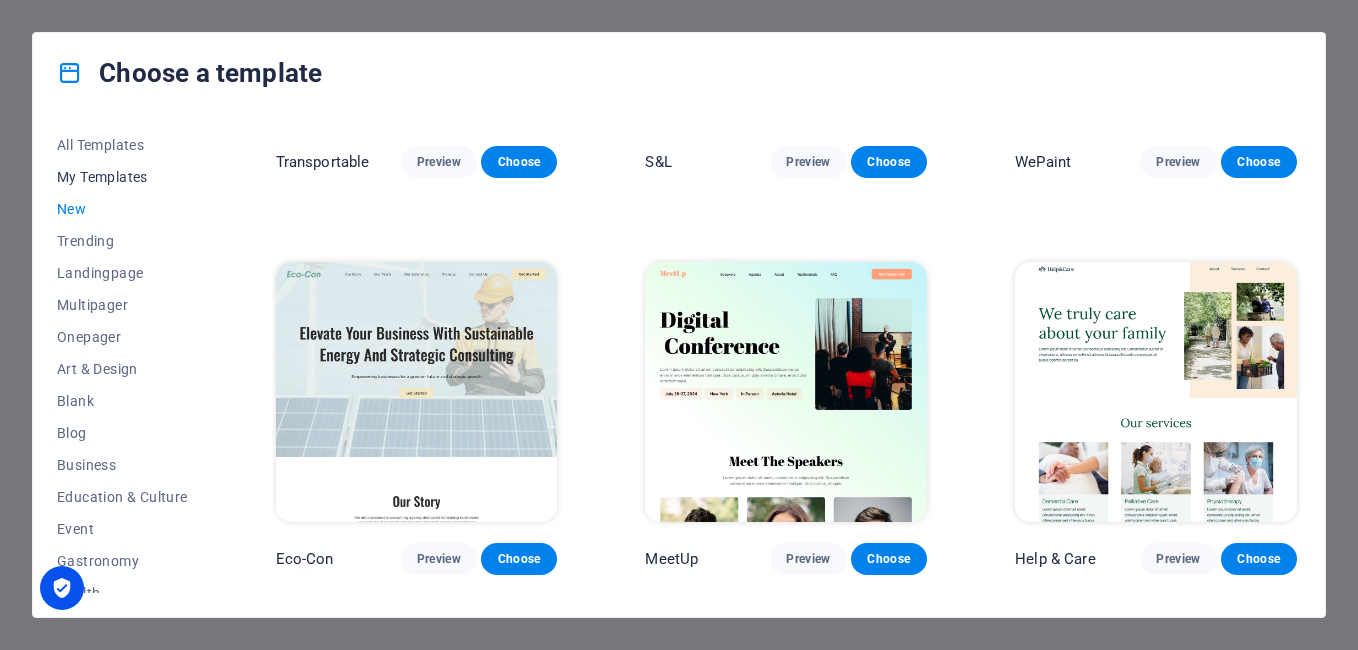 scroll, scrollTop: 658, scrollLeft: 0, axis: vertical 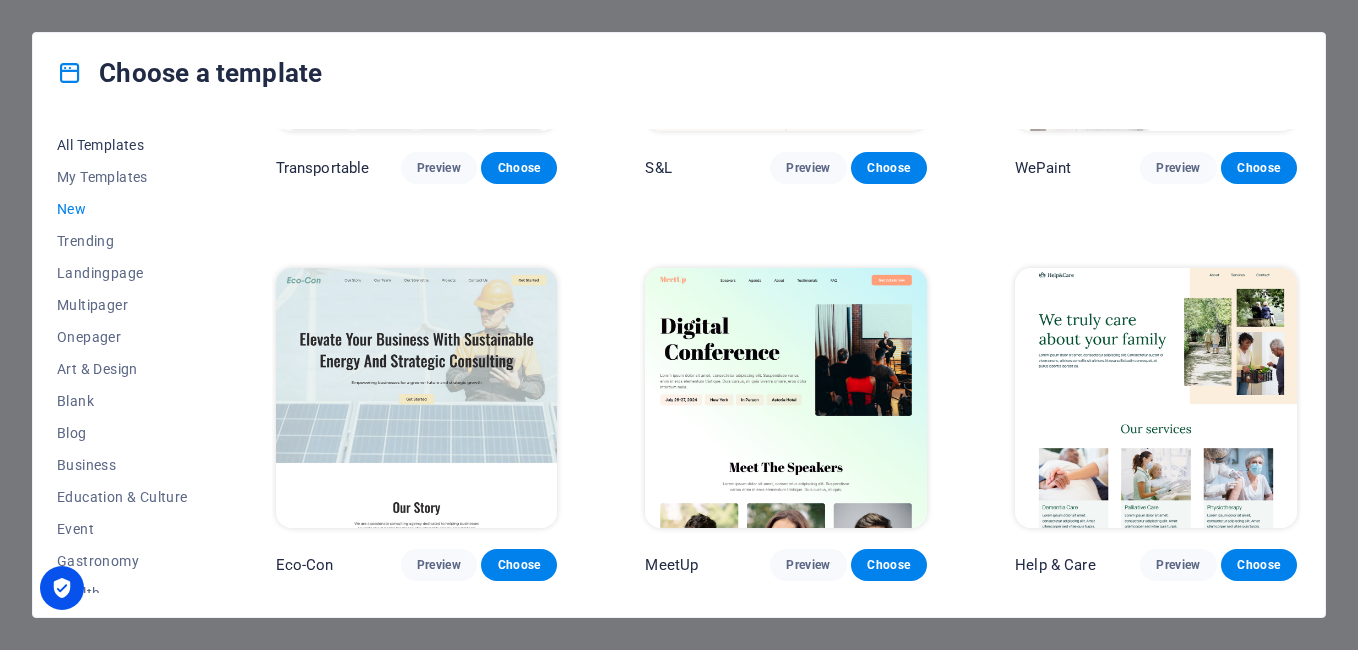 drag, startPoint x: 123, startPoint y: 173, endPoint x: 128, endPoint y: 145, distance: 28.442924 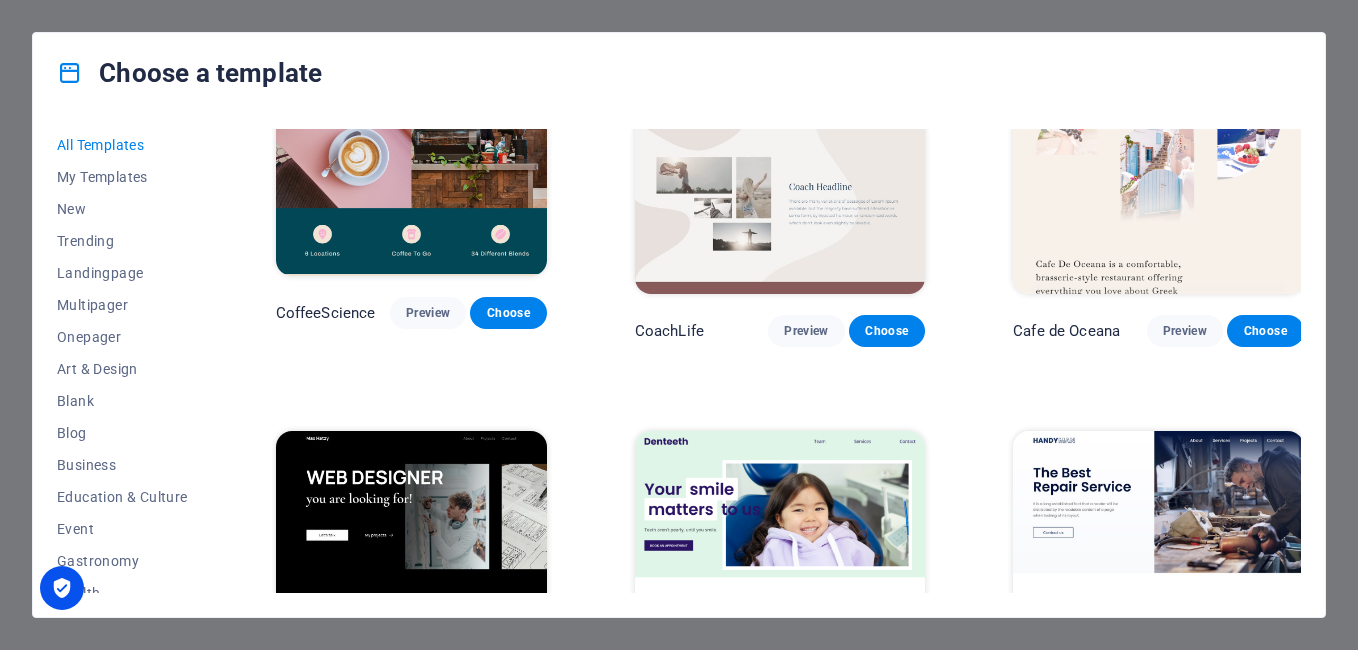scroll, scrollTop: 4596, scrollLeft: 0, axis: vertical 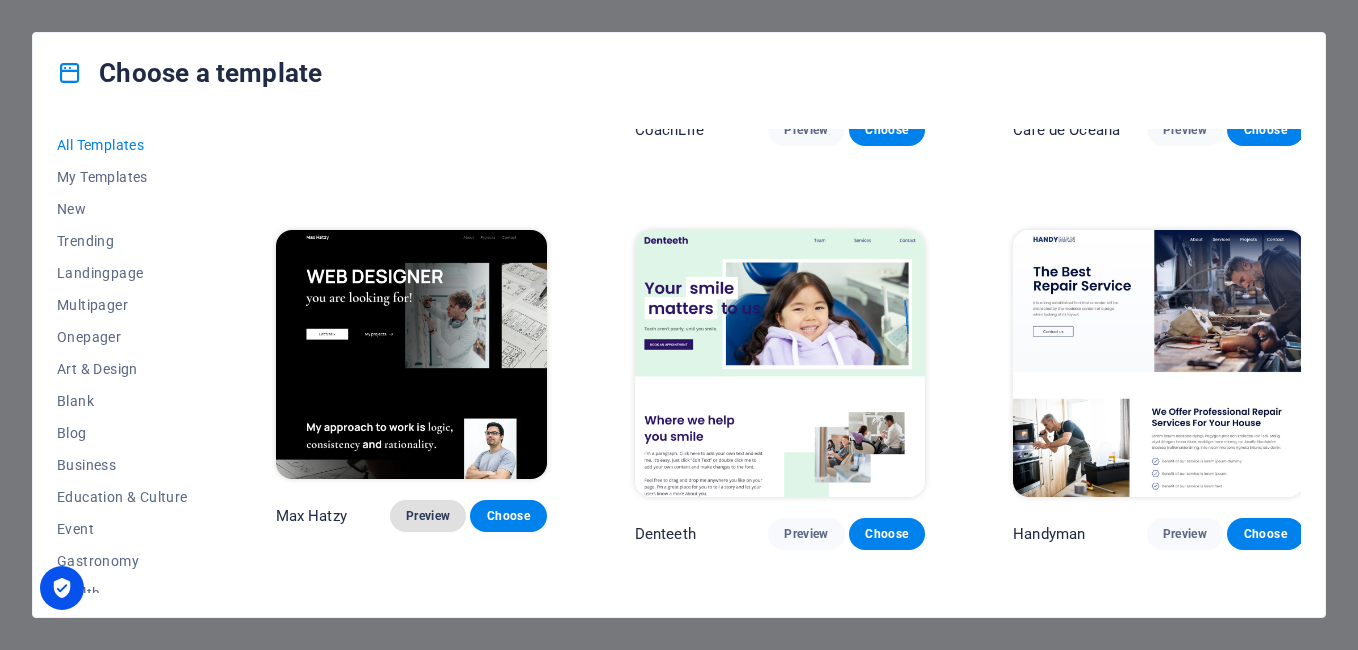 click on "Preview" at bounding box center [428, 516] 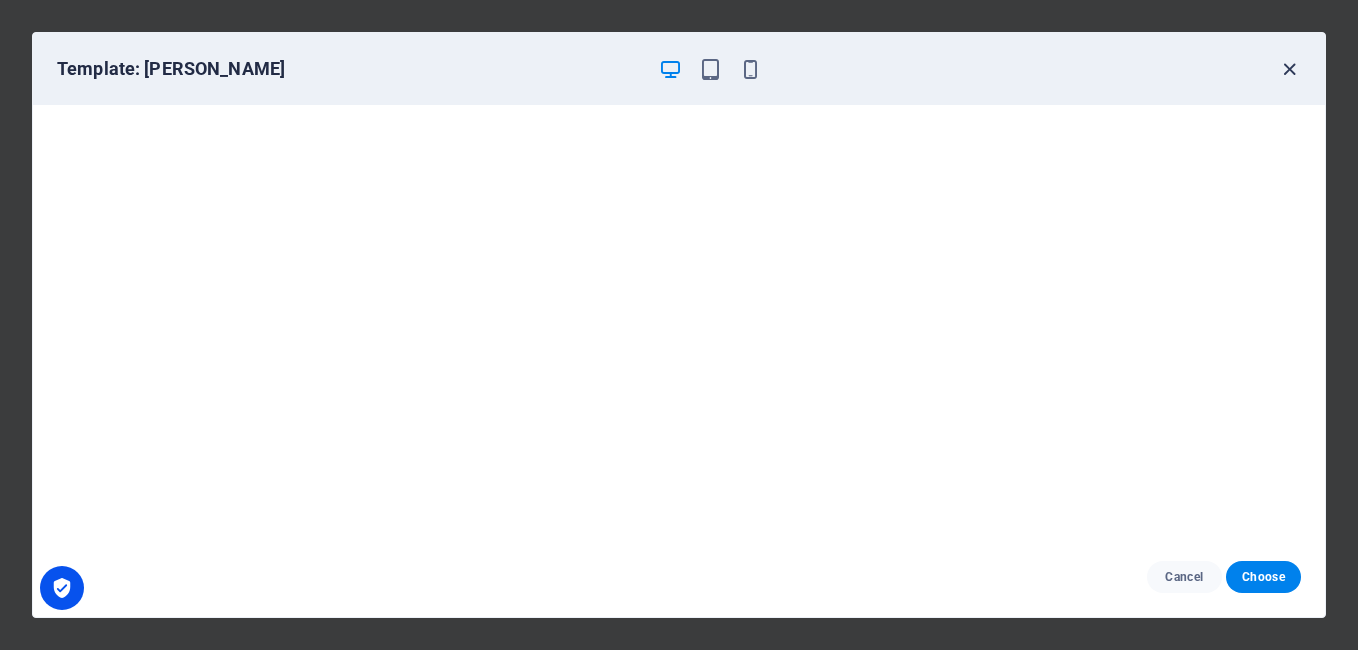 click at bounding box center [1289, 69] 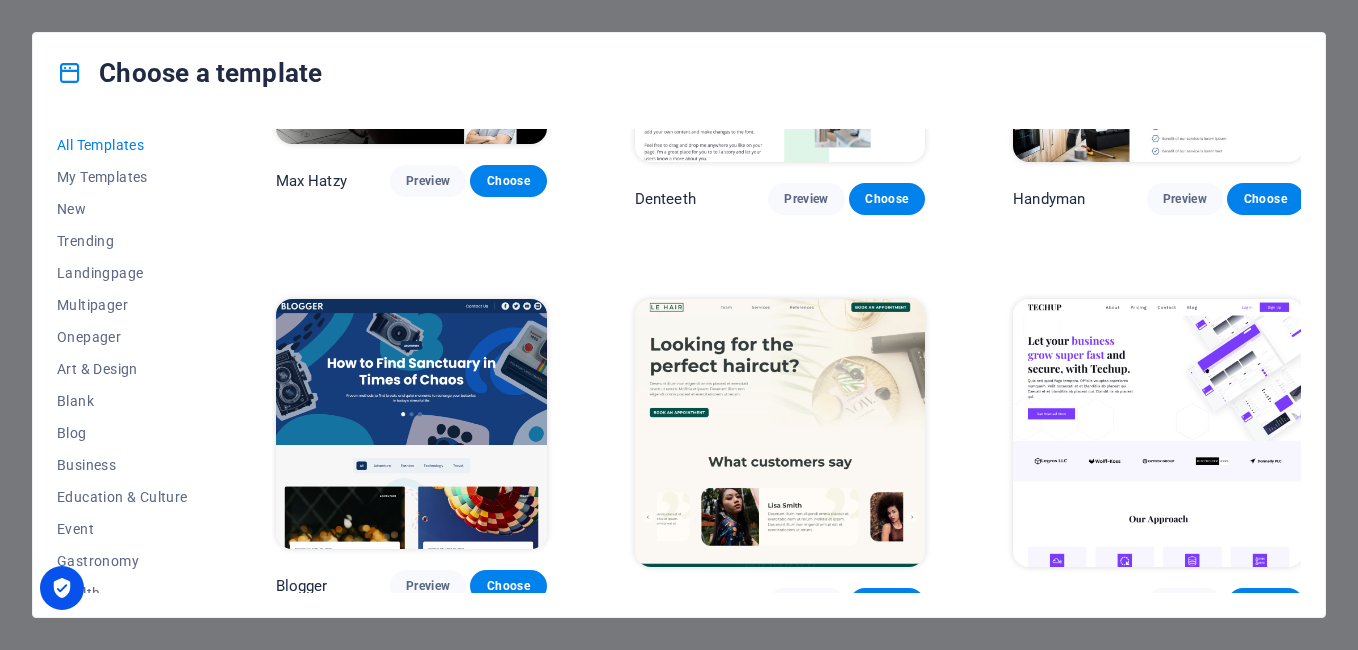 scroll, scrollTop: 5111, scrollLeft: 0, axis: vertical 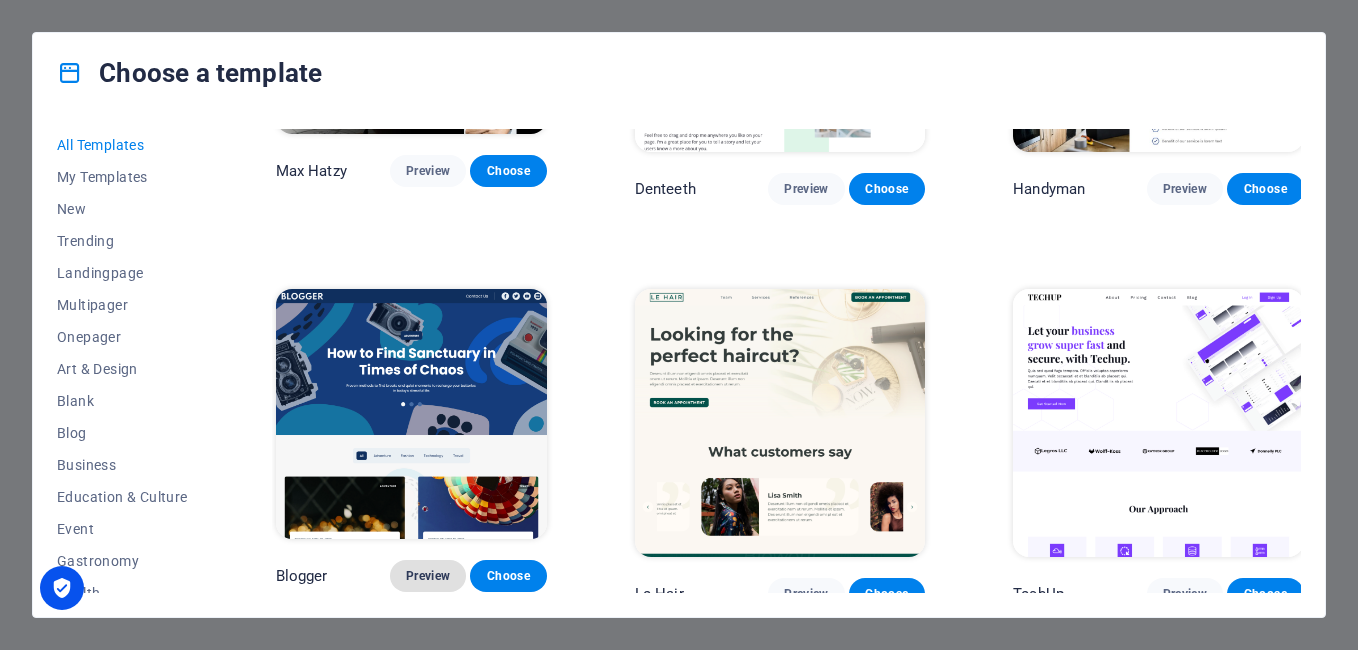 click on "Preview" at bounding box center (428, 576) 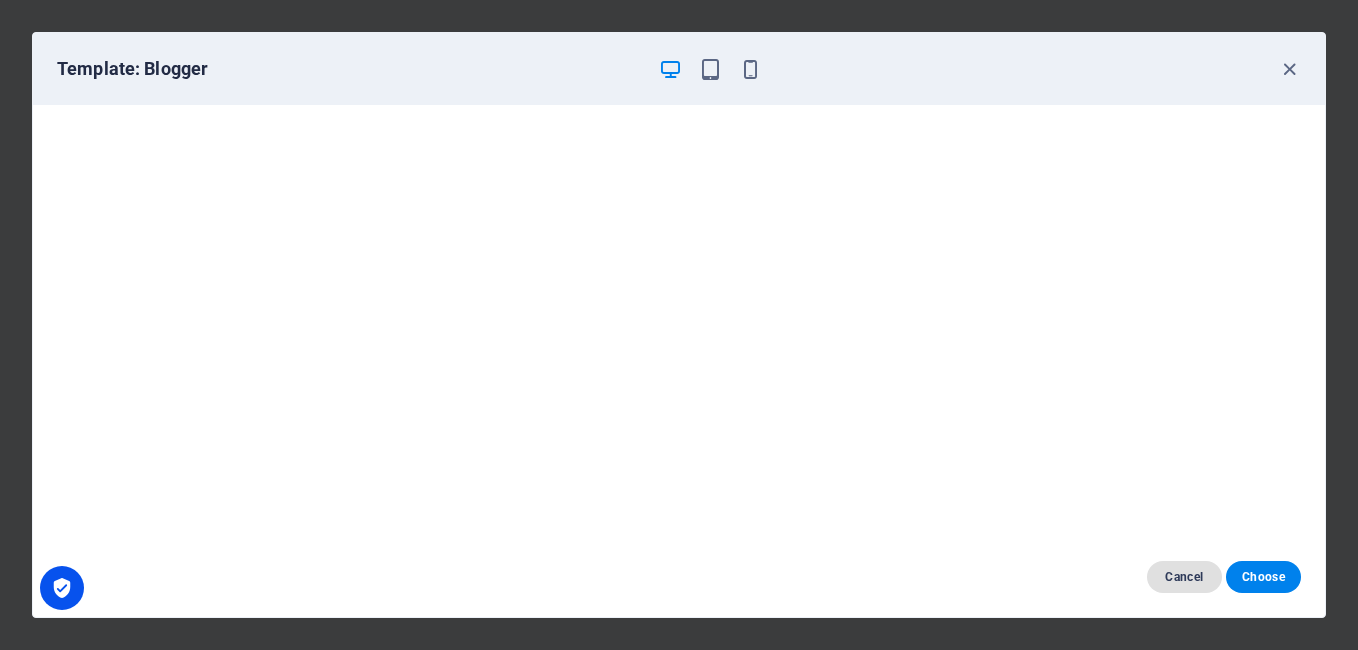 click on "Cancel" at bounding box center [1184, 577] 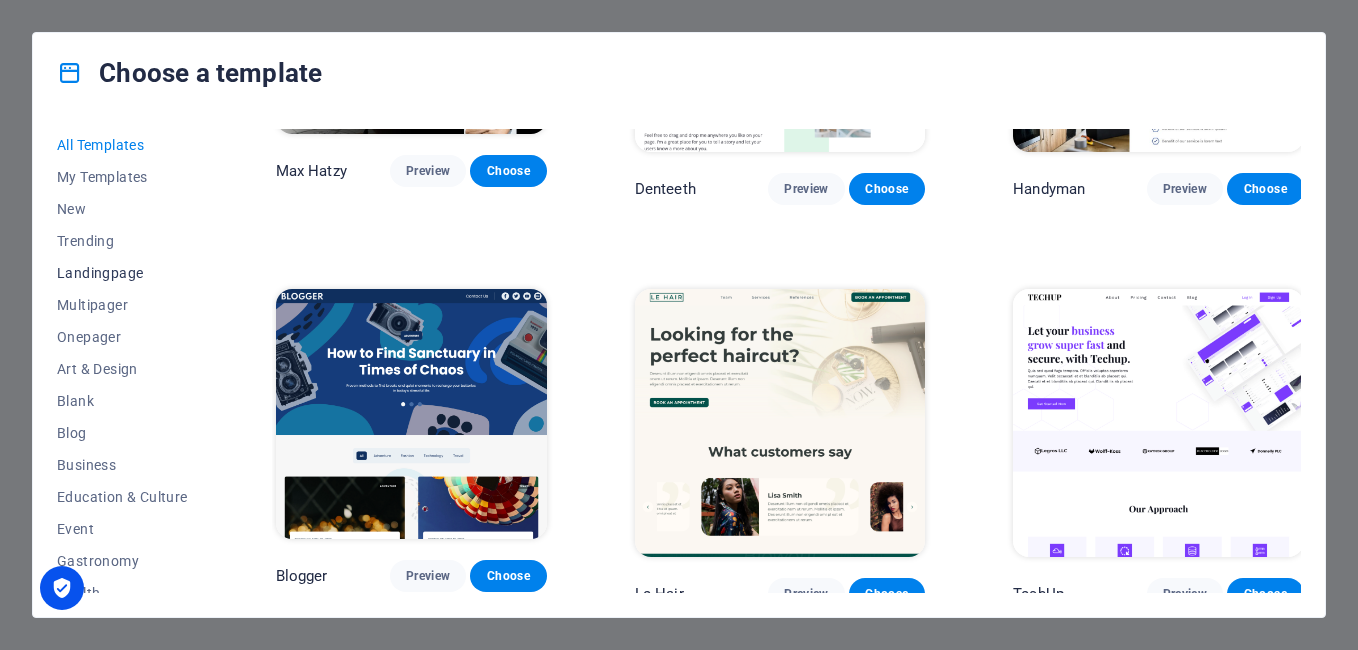 click on "Landingpage" at bounding box center [122, 273] 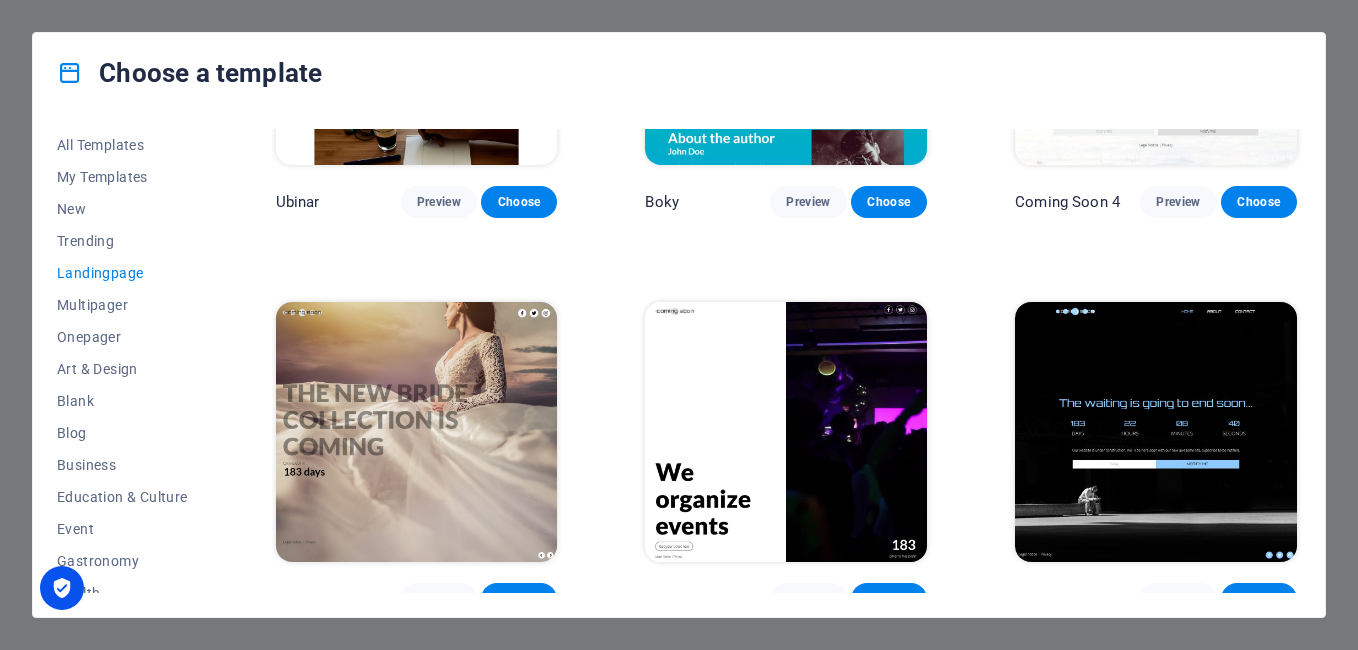 scroll, scrollTop: 3005, scrollLeft: 0, axis: vertical 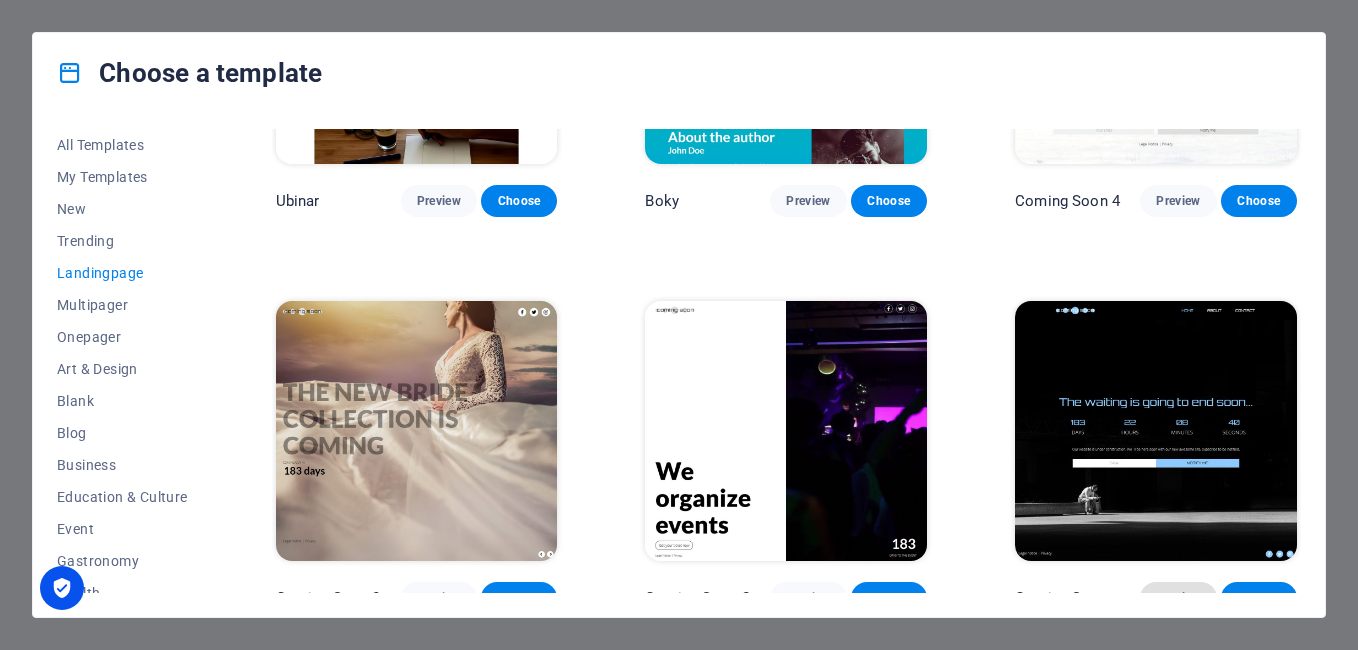 click on "Preview" at bounding box center [1178, 598] 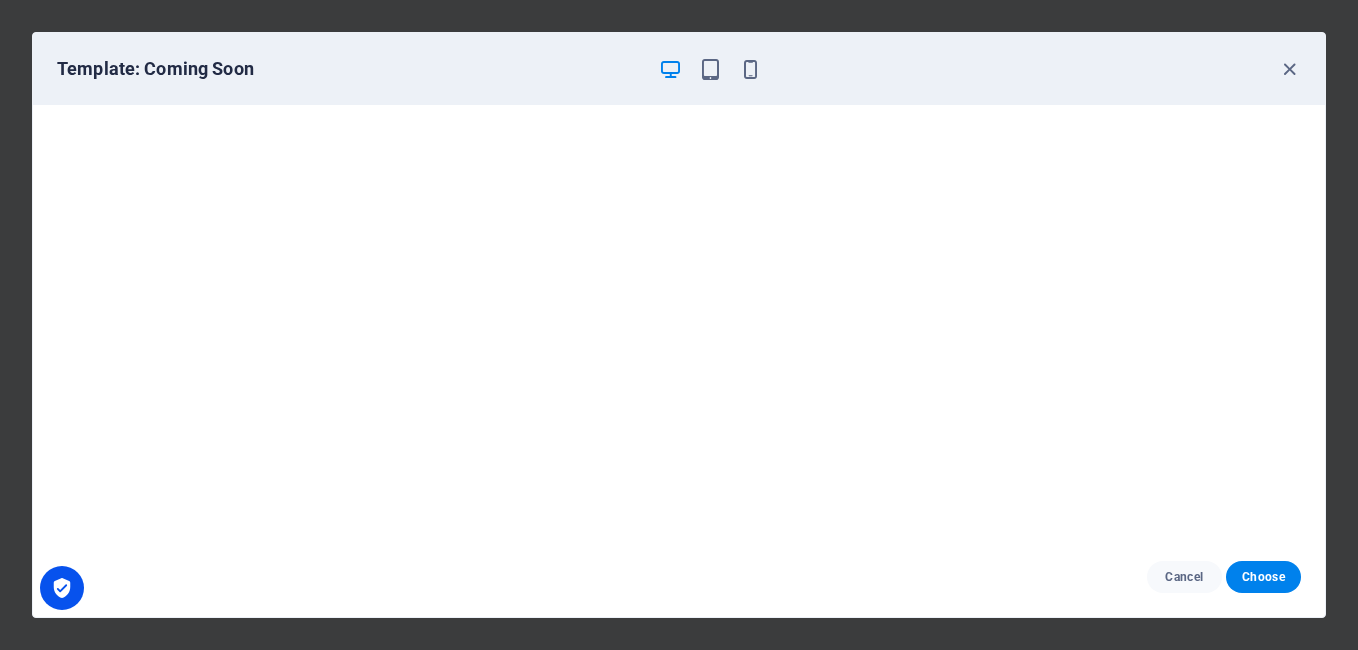 scroll, scrollTop: 5, scrollLeft: 0, axis: vertical 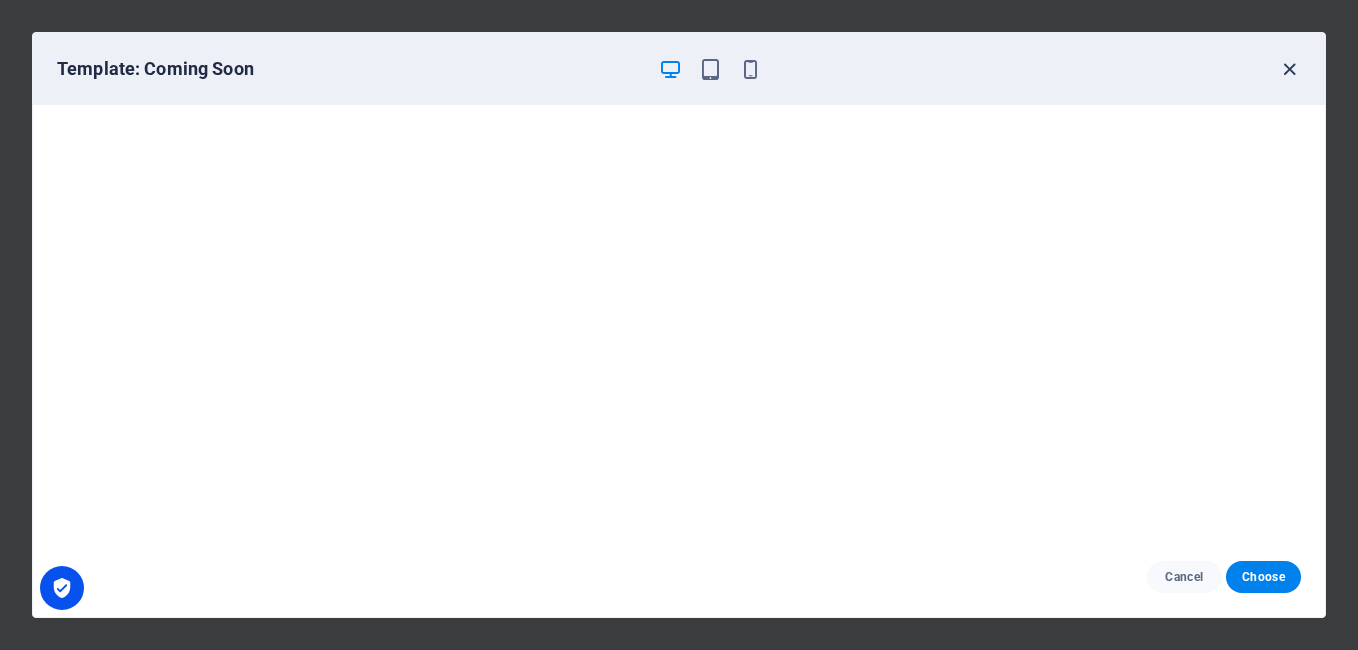 click at bounding box center (1289, 69) 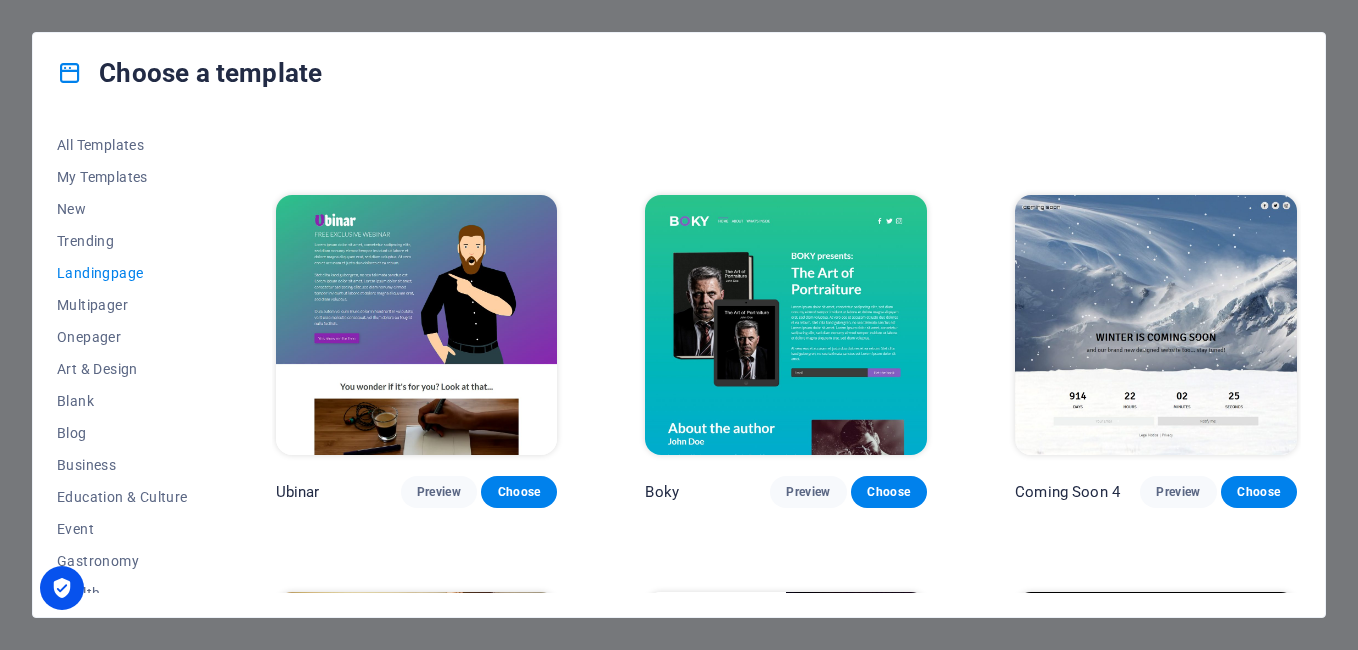 scroll, scrollTop: 2633, scrollLeft: 0, axis: vertical 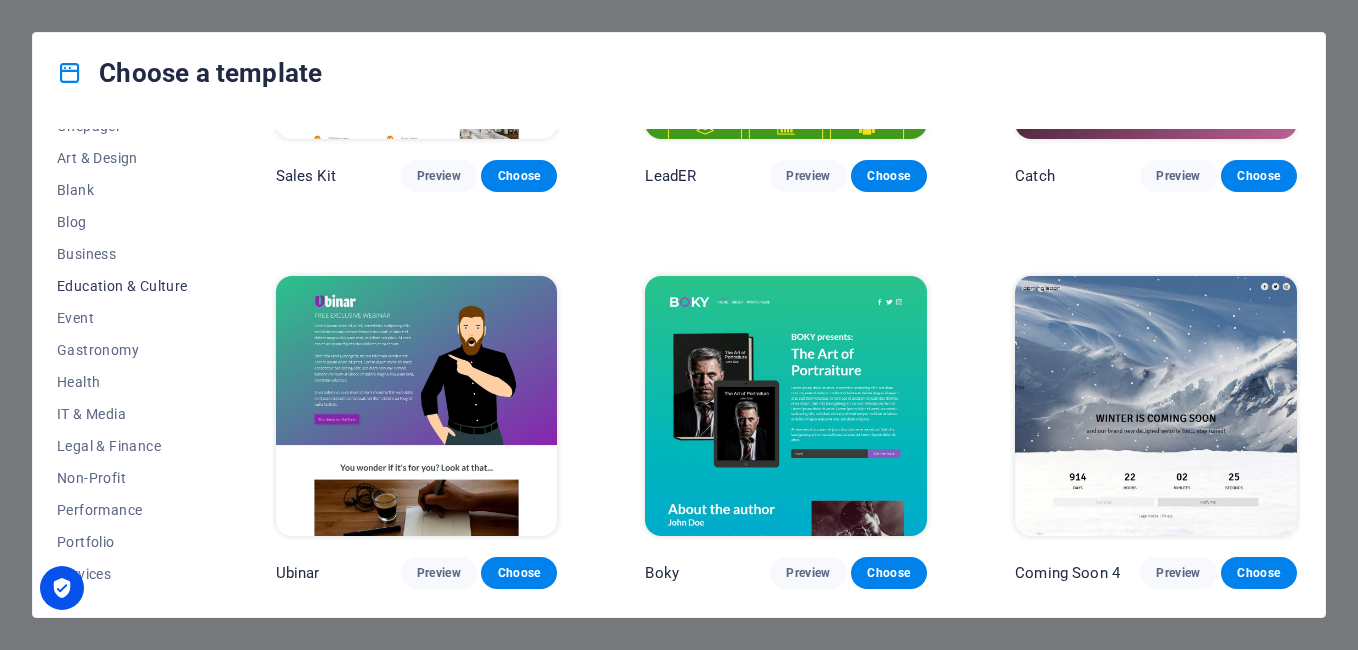 click on "Education & Culture" at bounding box center [122, 286] 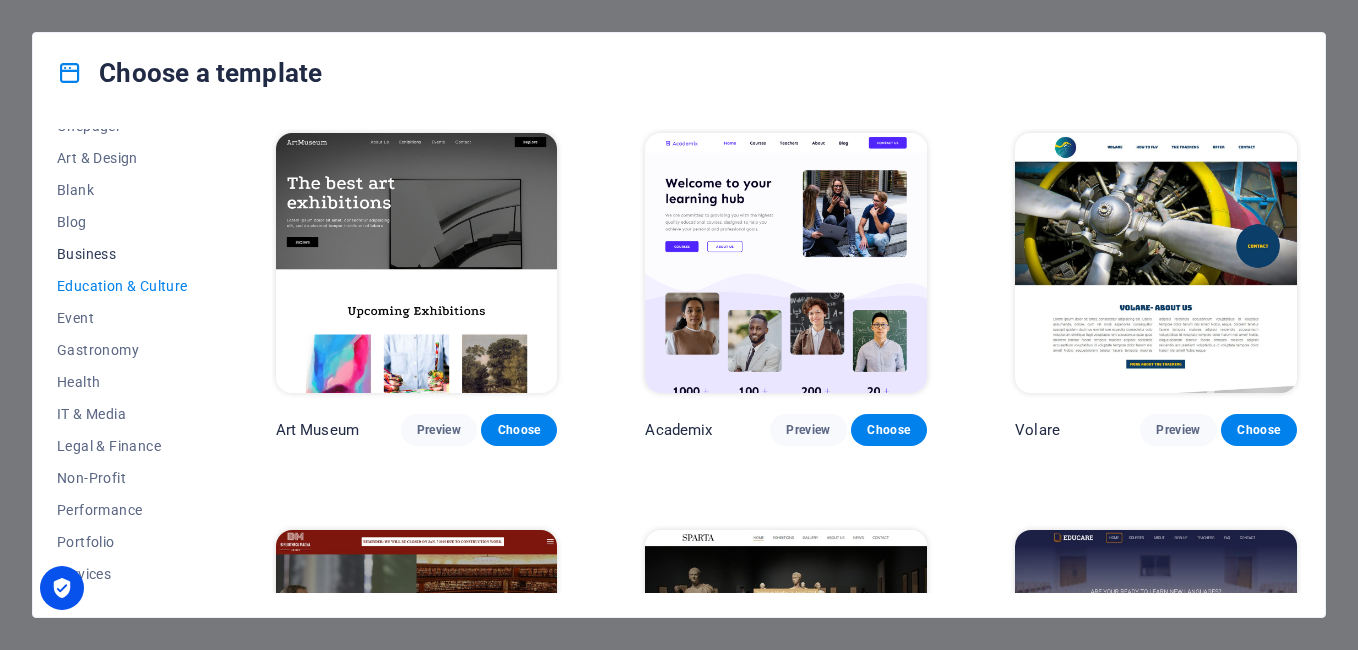 click on "Business" at bounding box center (122, 254) 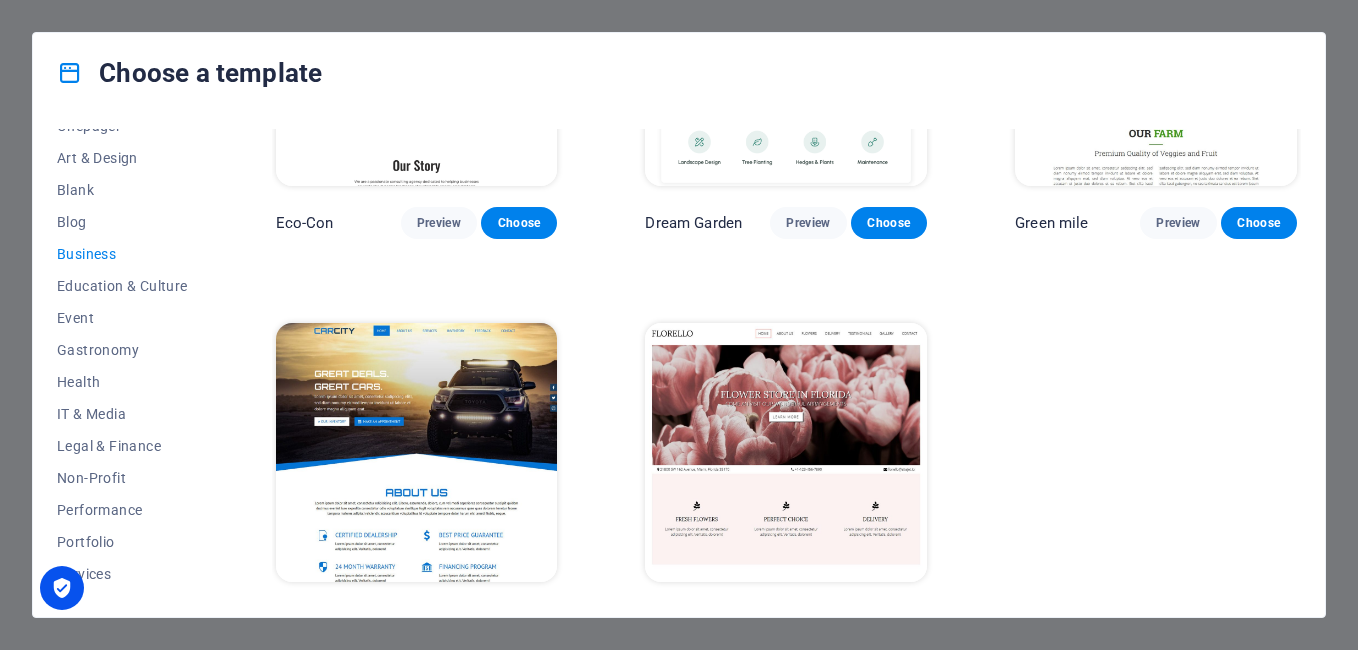 scroll, scrollTop: 245, scrollLeft: 0, axis: vertical 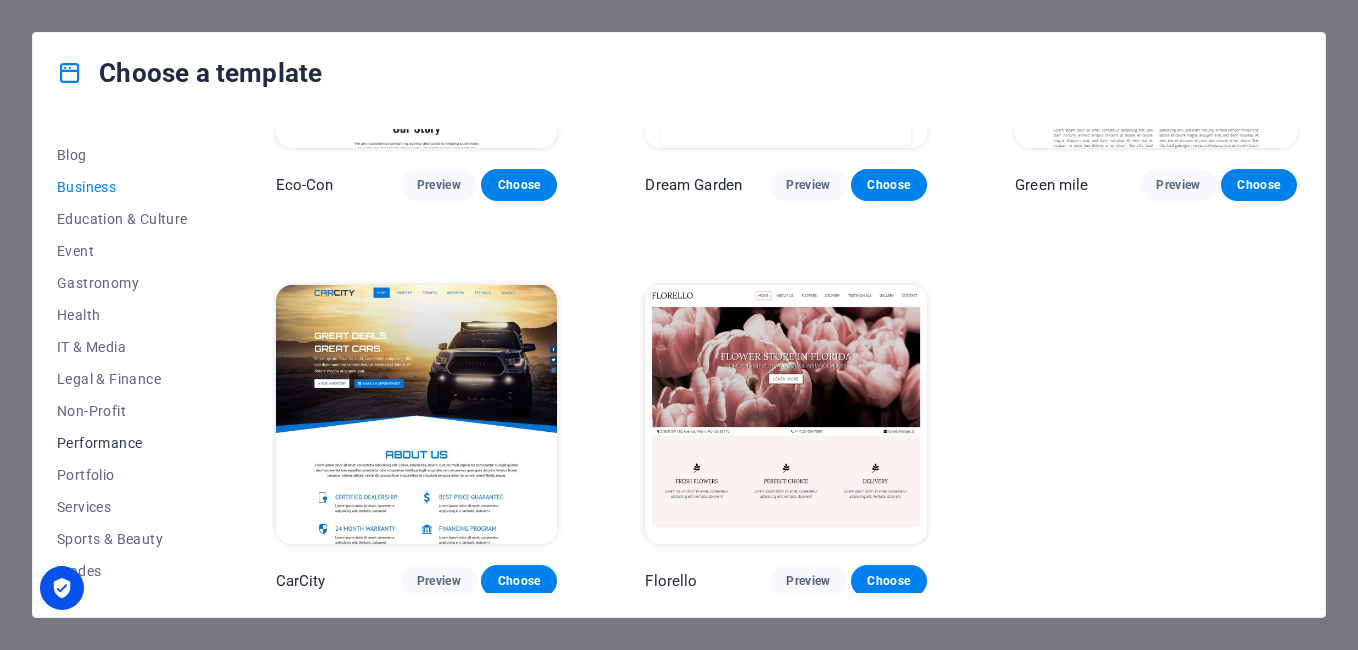 click on "Performance" at bounding box center (122, 443) 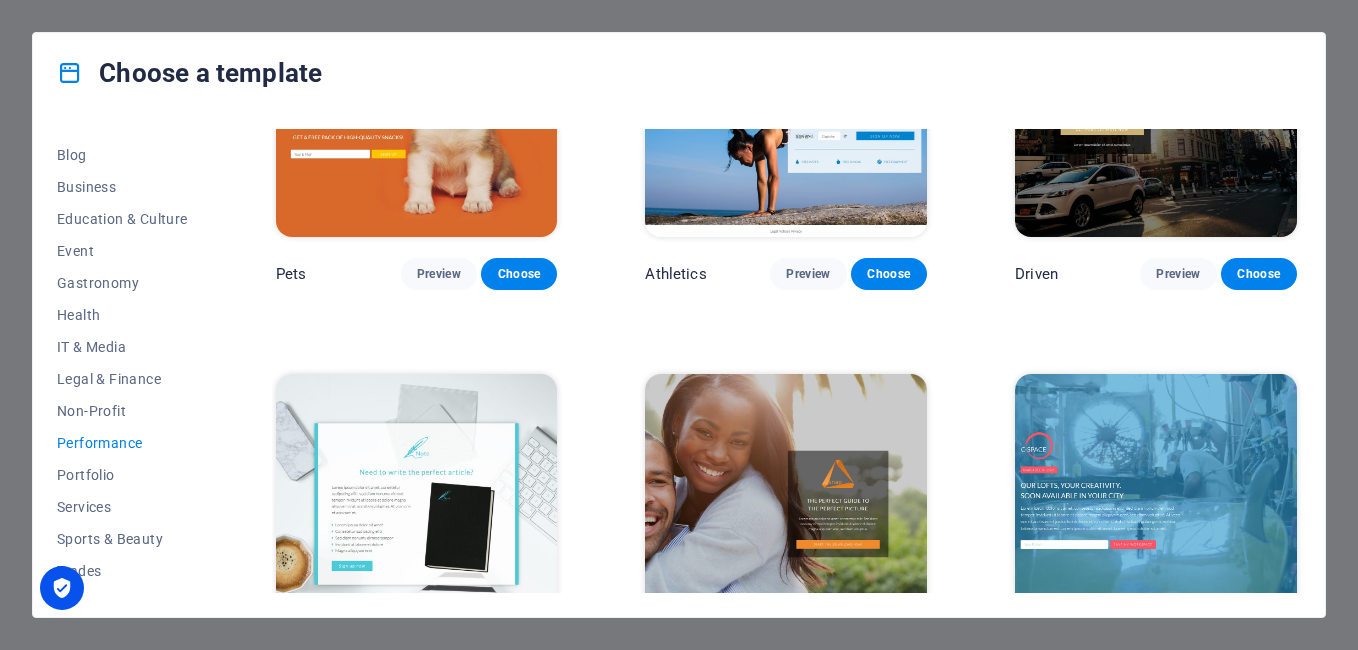 scroll, scrollTop: 854, scrollLeft: 0, axis: vertical 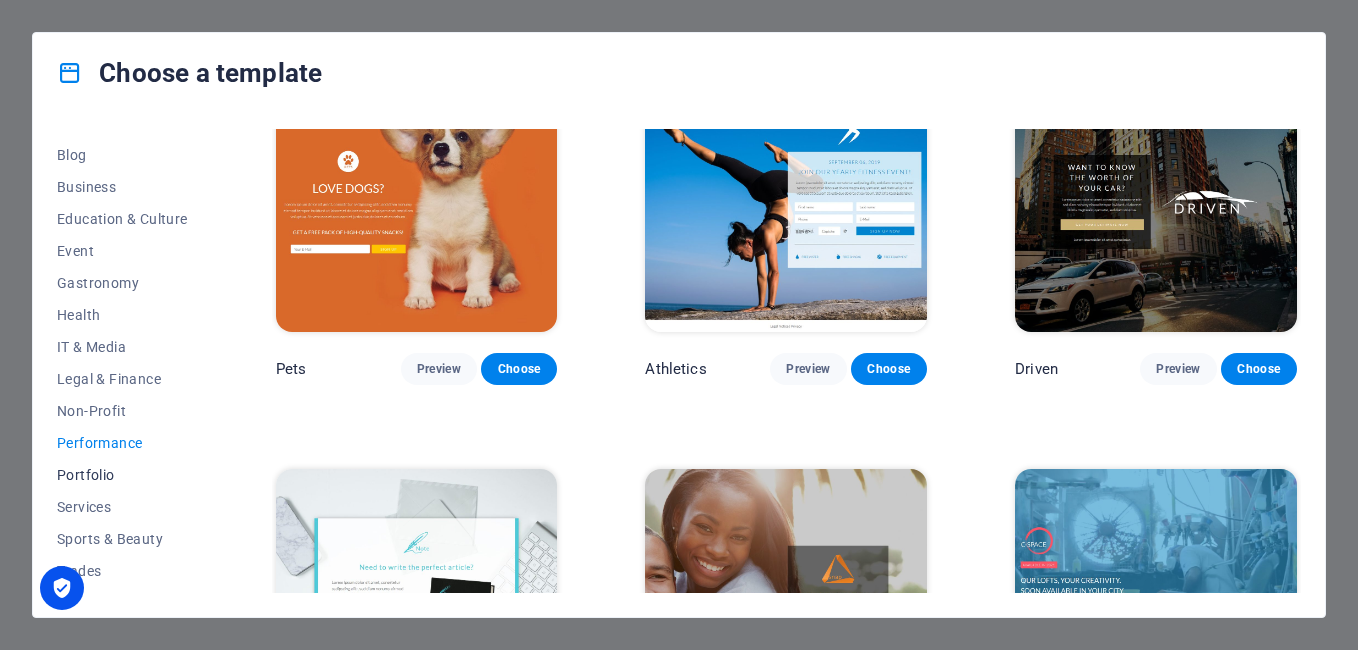 click on "Portfolio" at bounding box center (122, 475) 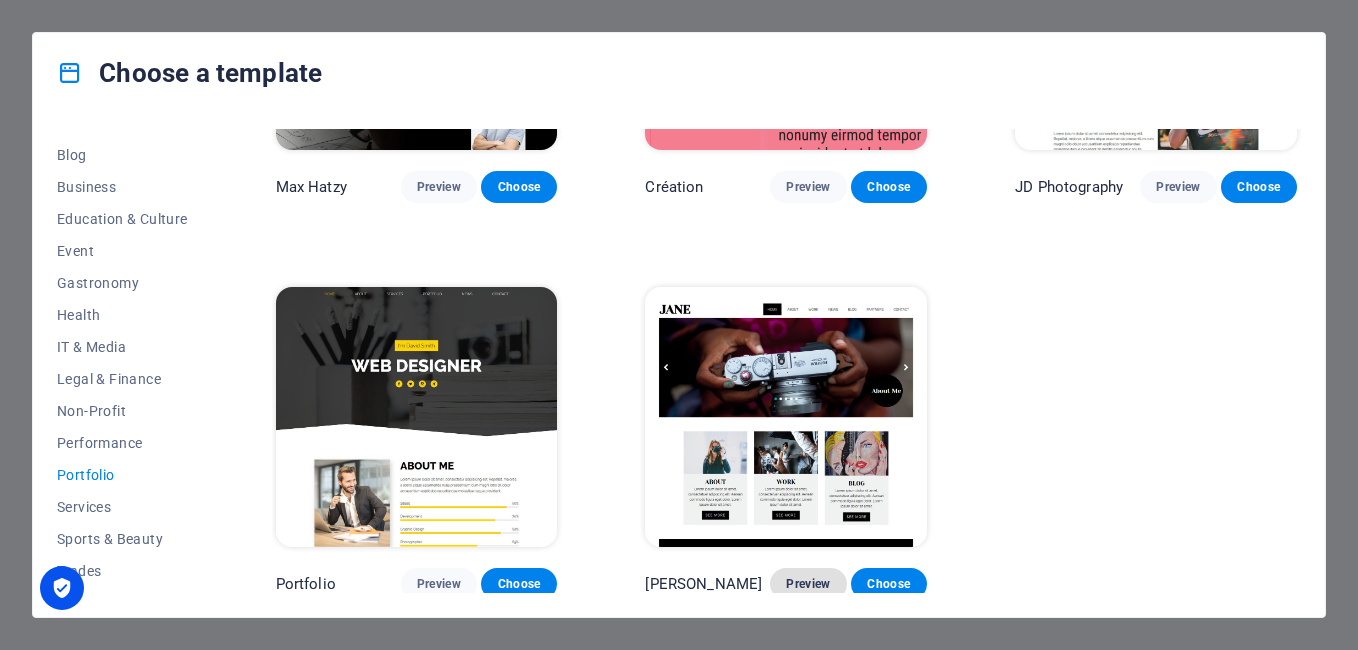 click on "Preview" at bounding box center [808, 584] 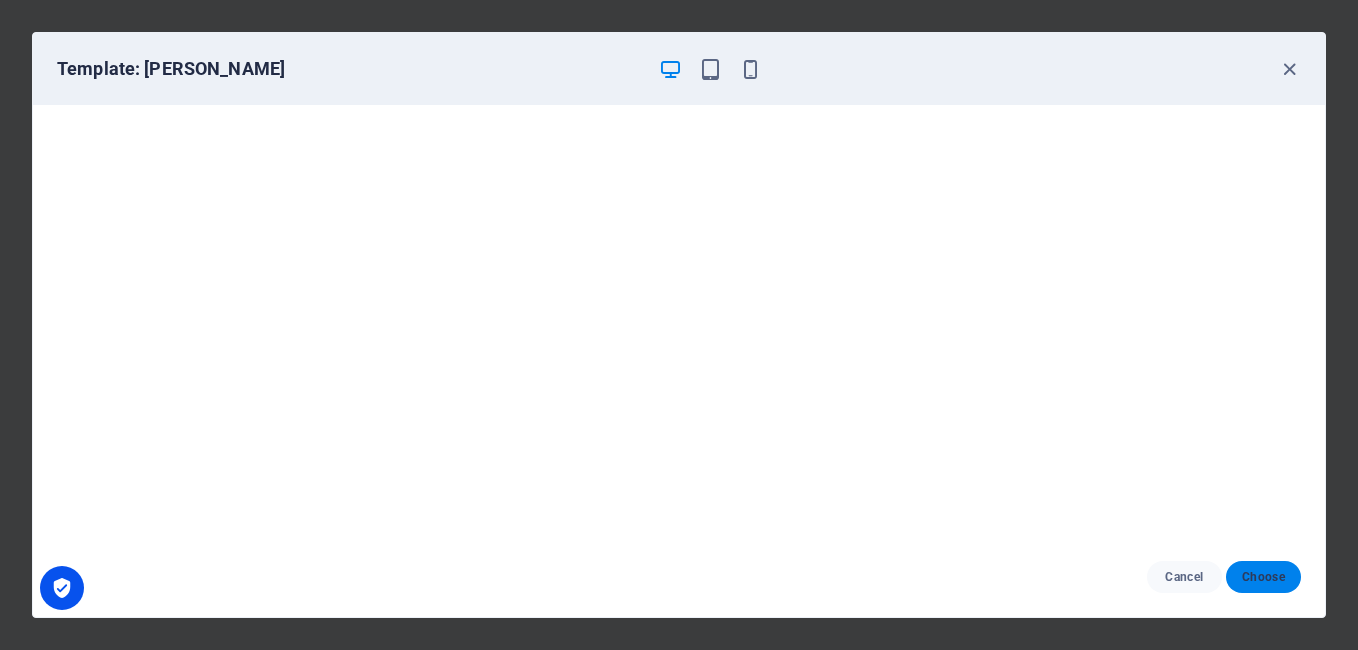 click on "Choose" at bounding box center [1263, 577] 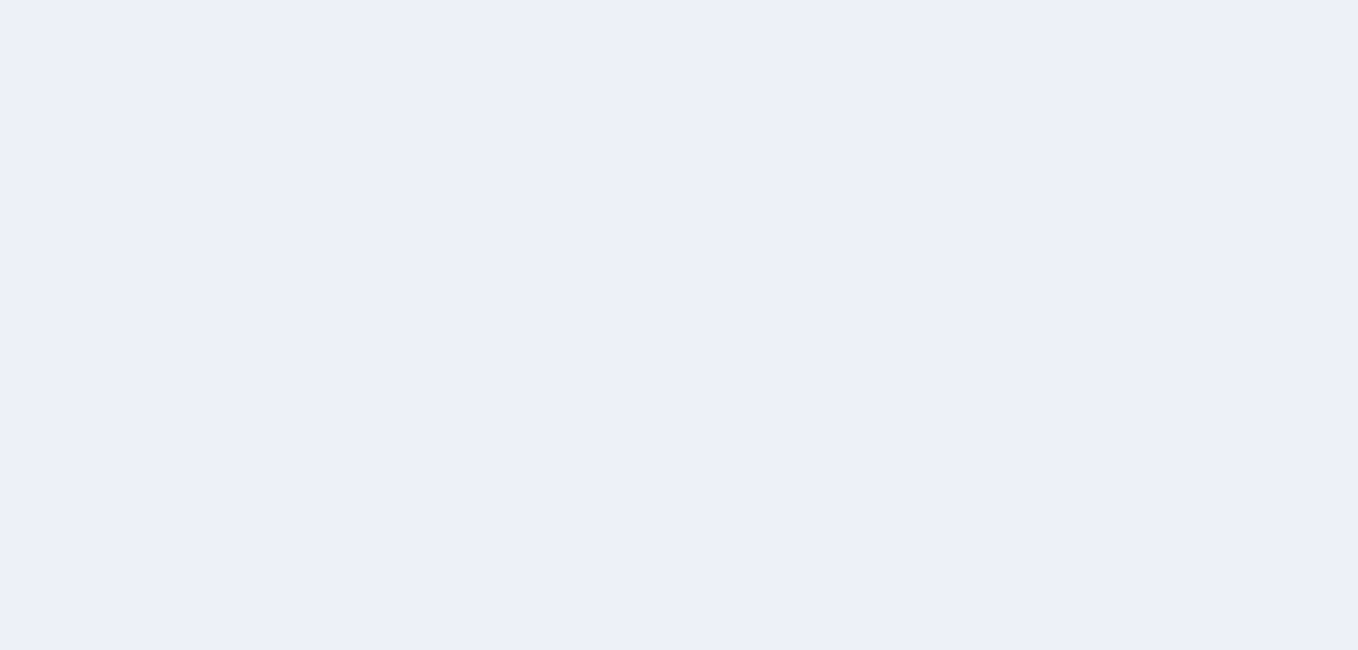 scroll, scrollTop: 0, scrollLeft: 0, axis: both 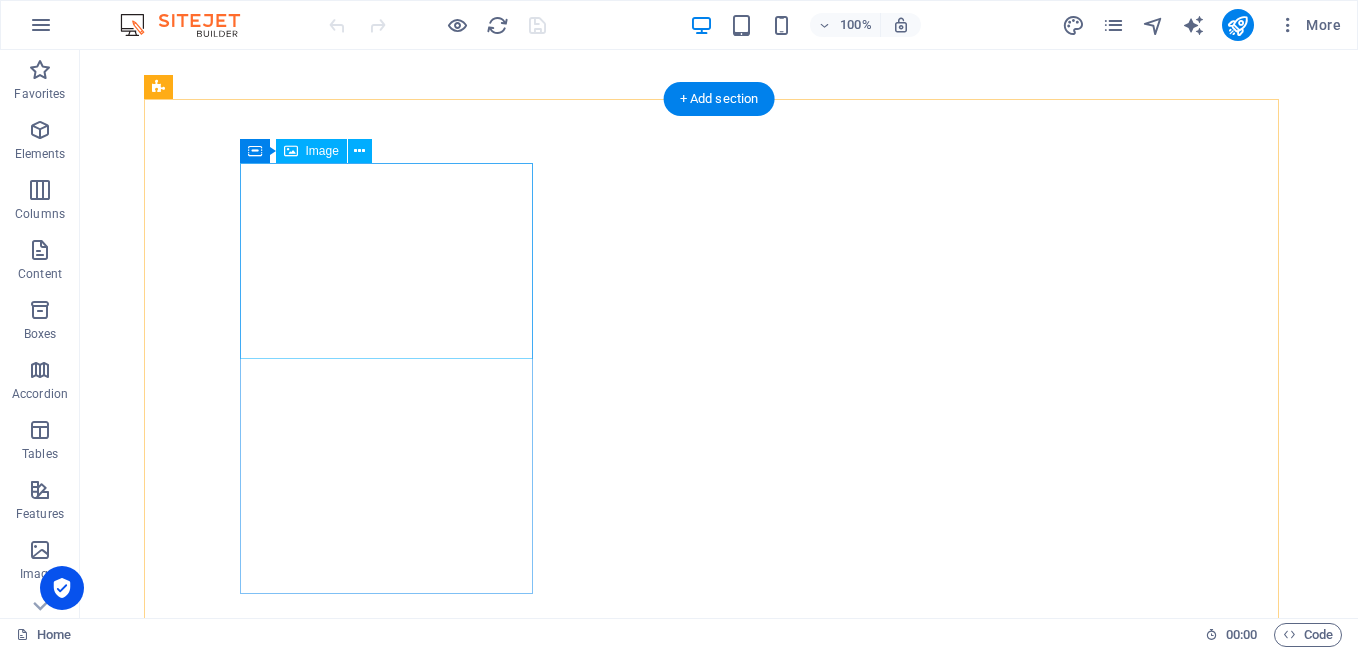 click at bounding box center [632, 1352] 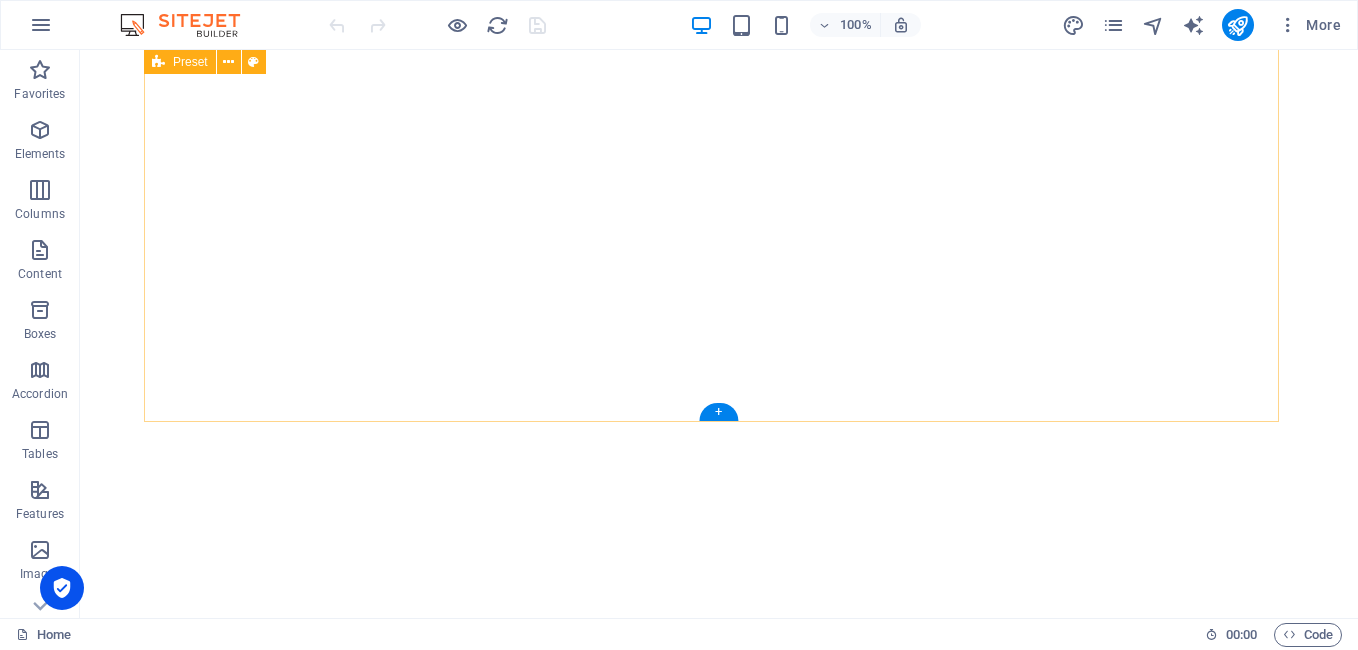scroll, scrollTop: 955, scrollLeft: 0, axis: vertical 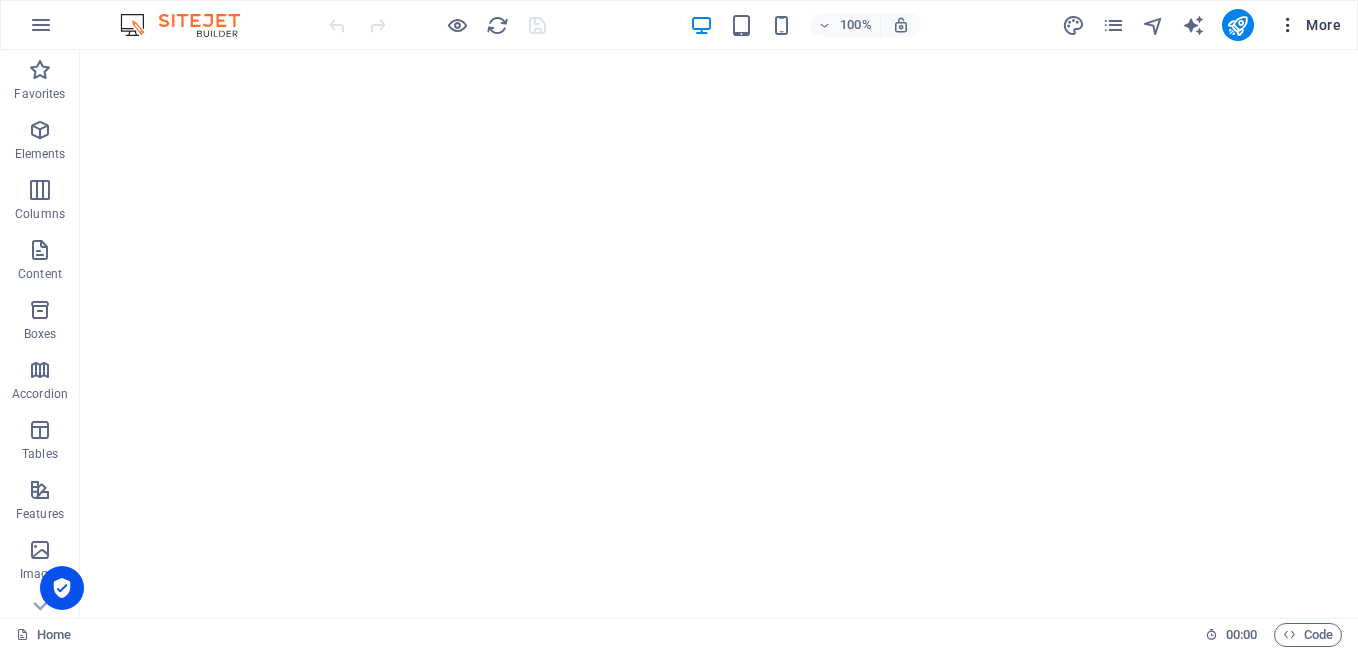 click at bounding box center (1288, 25) 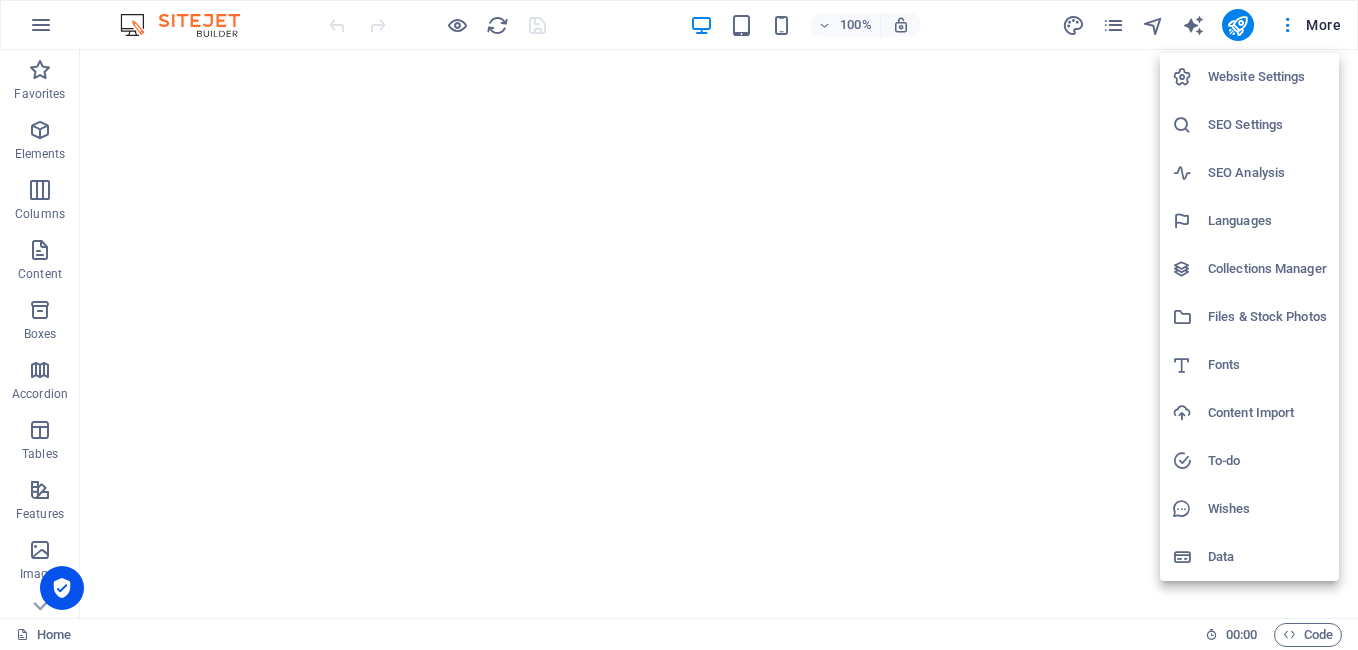 click on "Website Settings" at bounding box center (1267, 77) 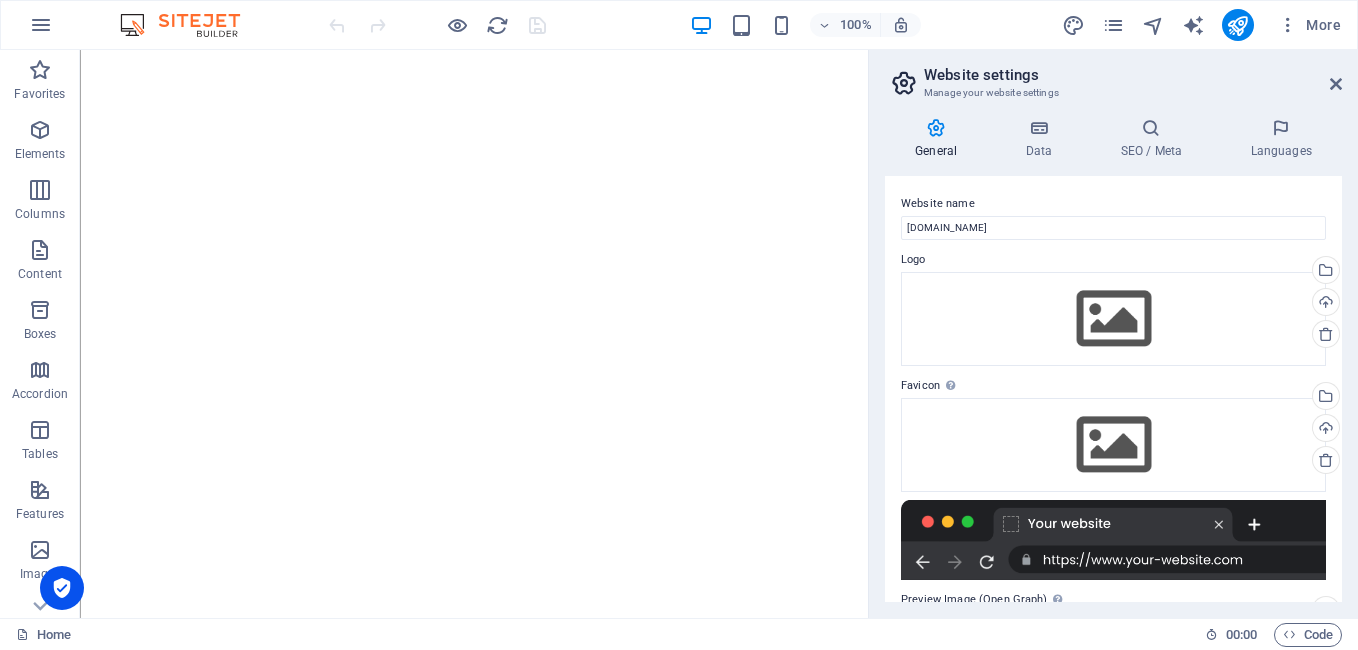 scroll, scrollTop: 934, scrollLeft: 0, axis: vertical 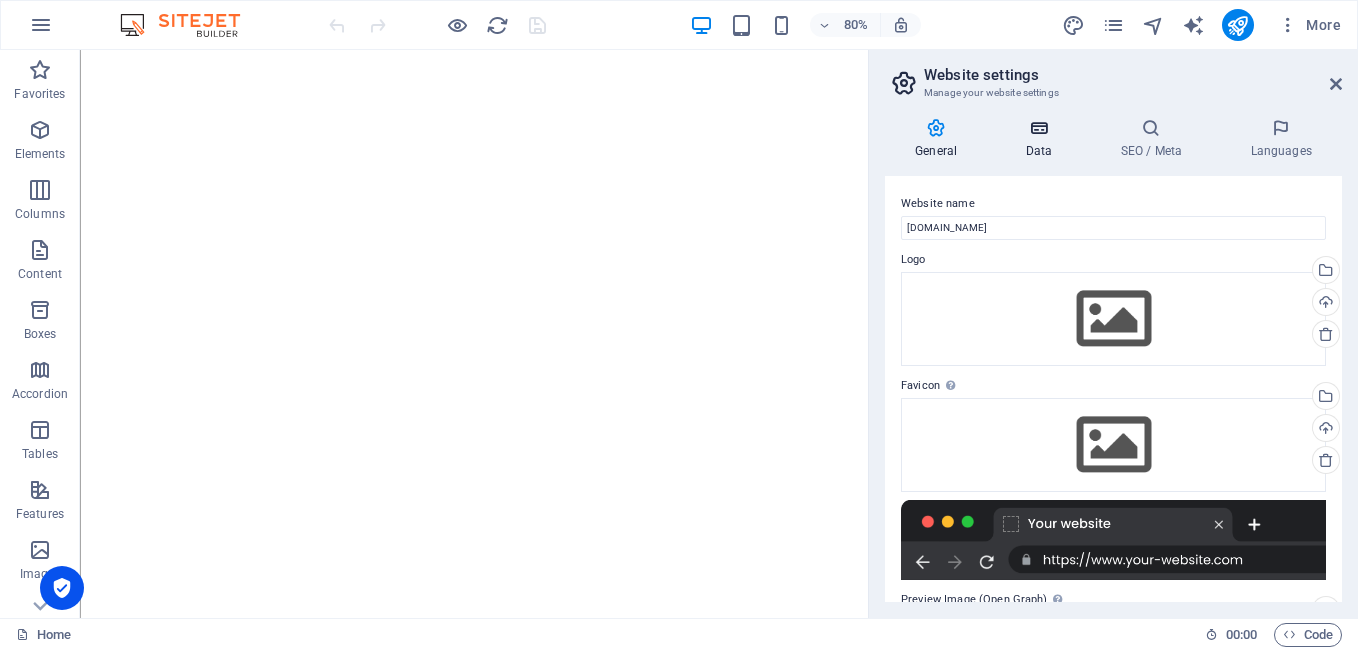 click at bounding box center (1038, 128) 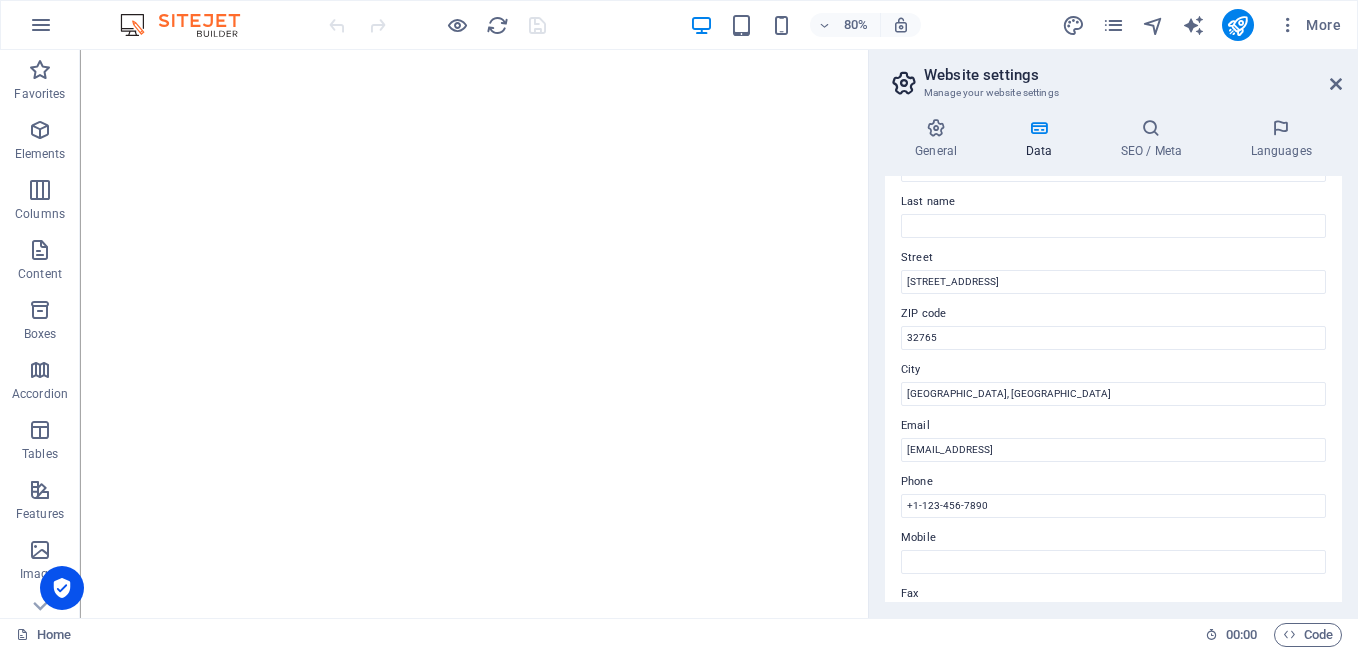 scroll, scrollTop: 101, scrollLeft: 0, axis: vertical 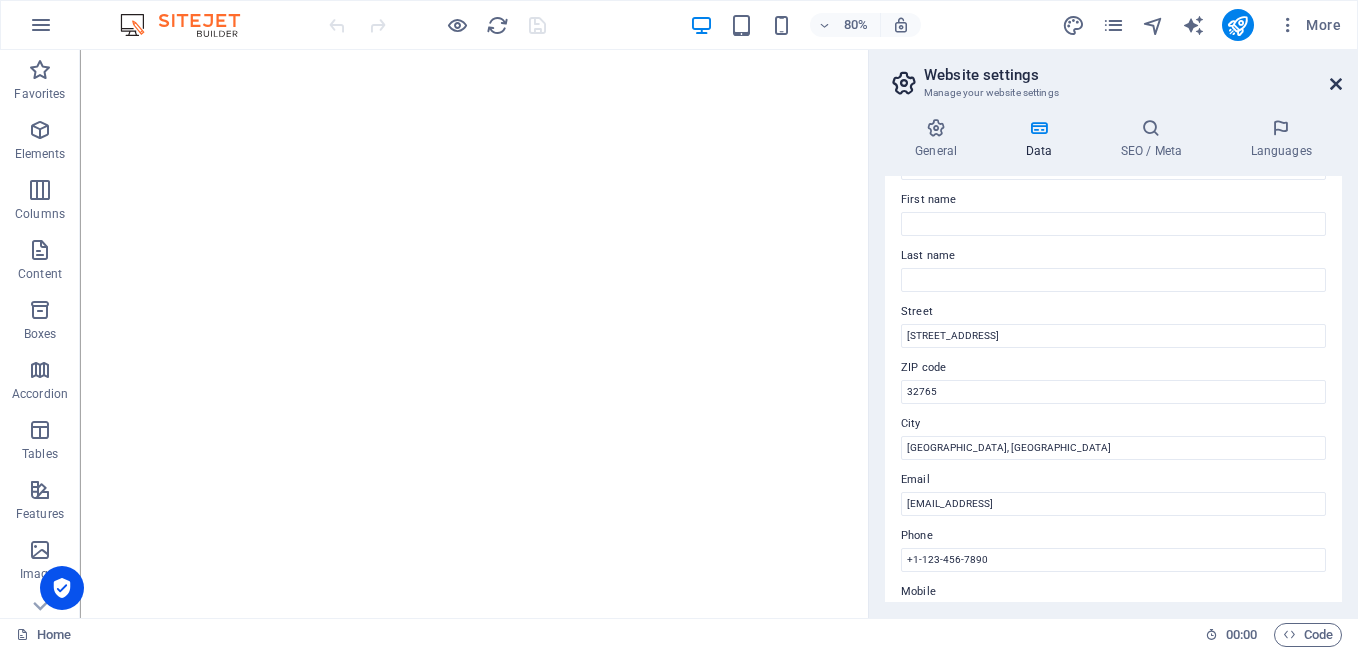 click at bounding box center (1336, 84) 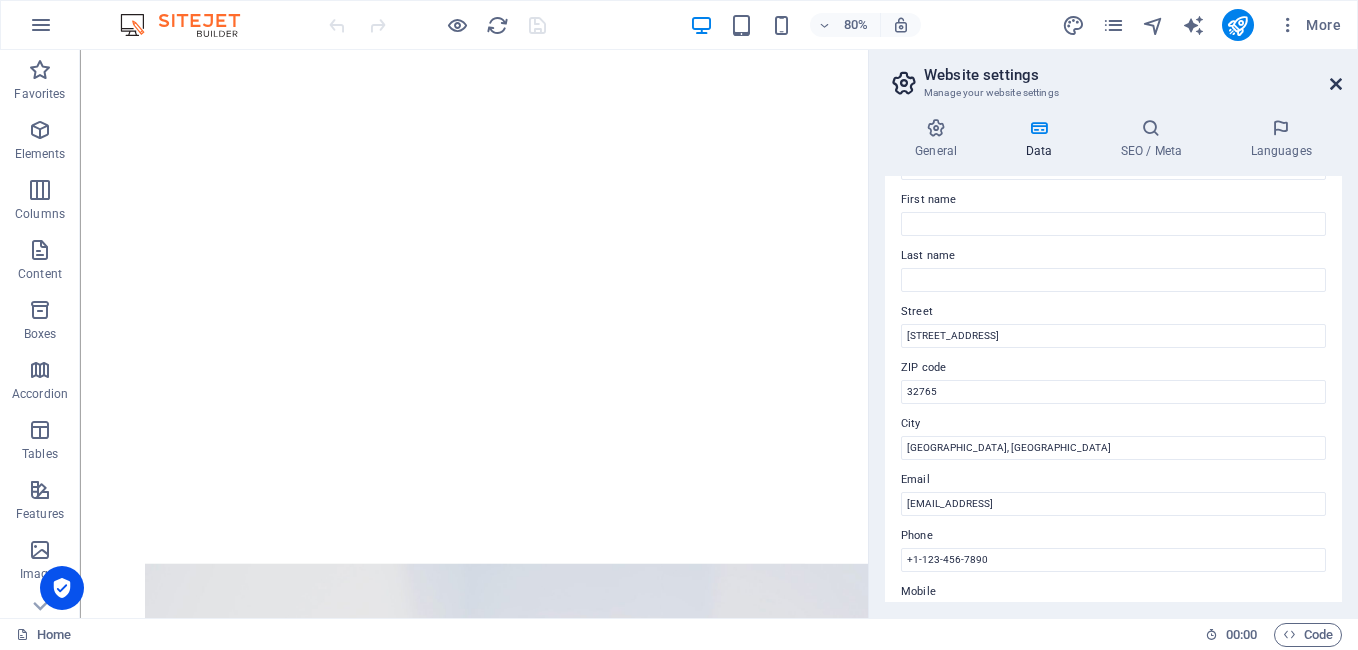 scroll, scrollTop: 955, scrollLeft: 0, axis: vertical 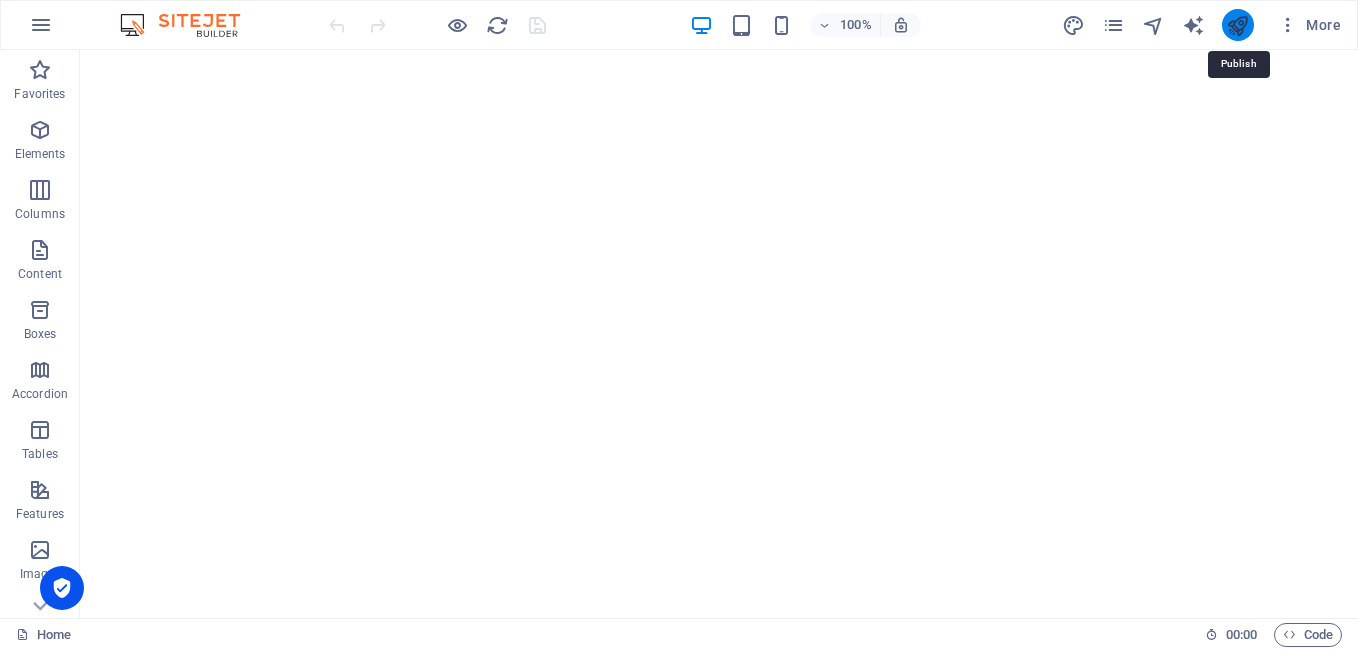 click at bounding box center (1237, 25) 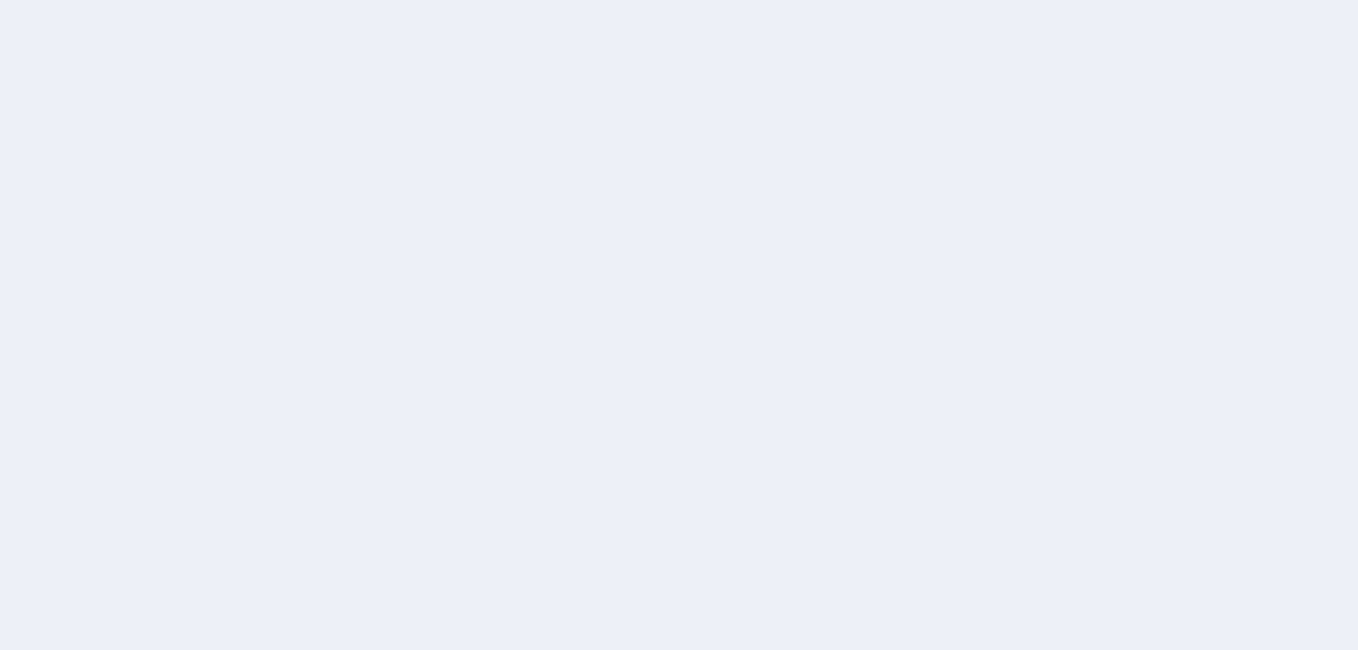scroll, scrollTop: 0, scrollLeft: 0, axis: both 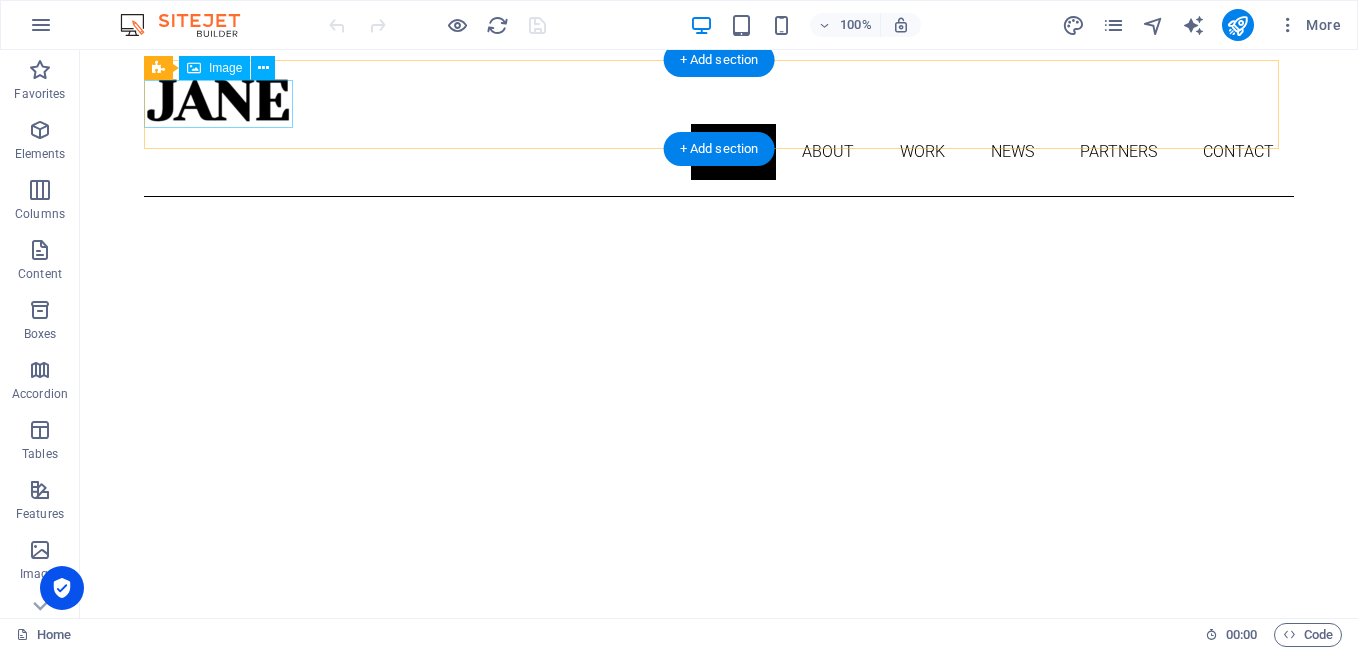 click at bounding box center [719, 100] 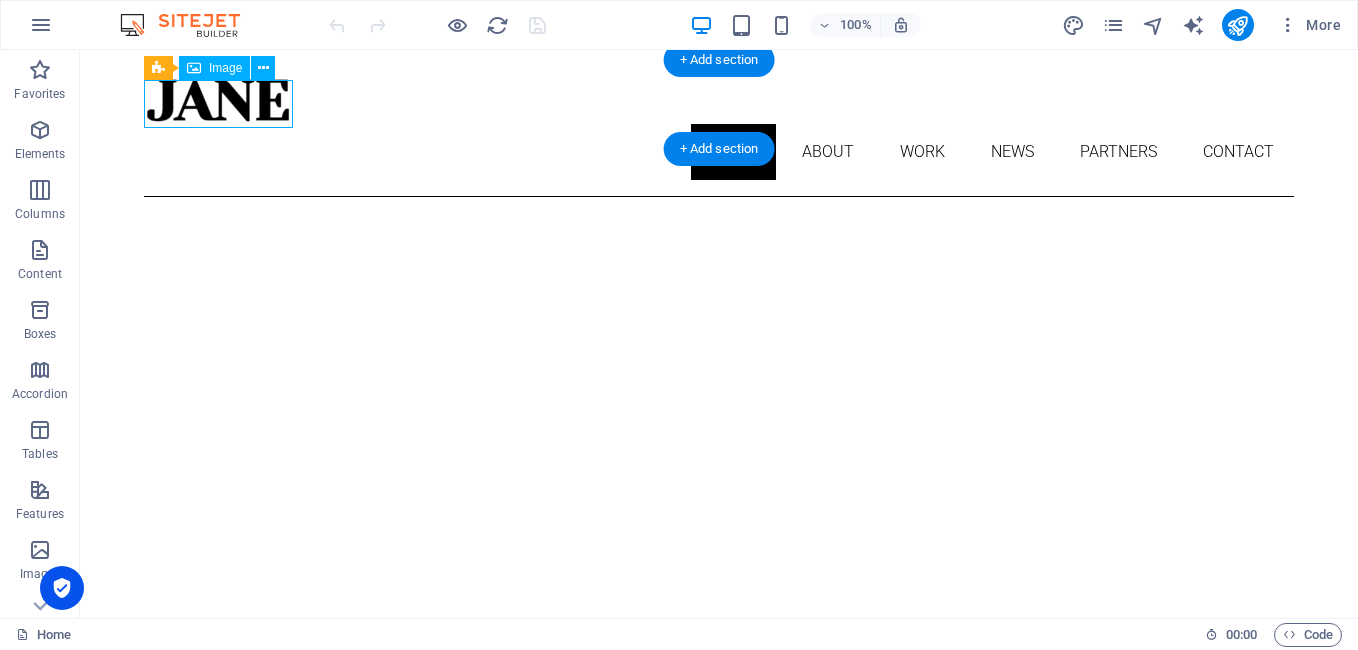 click at bounding box center [719, 100] 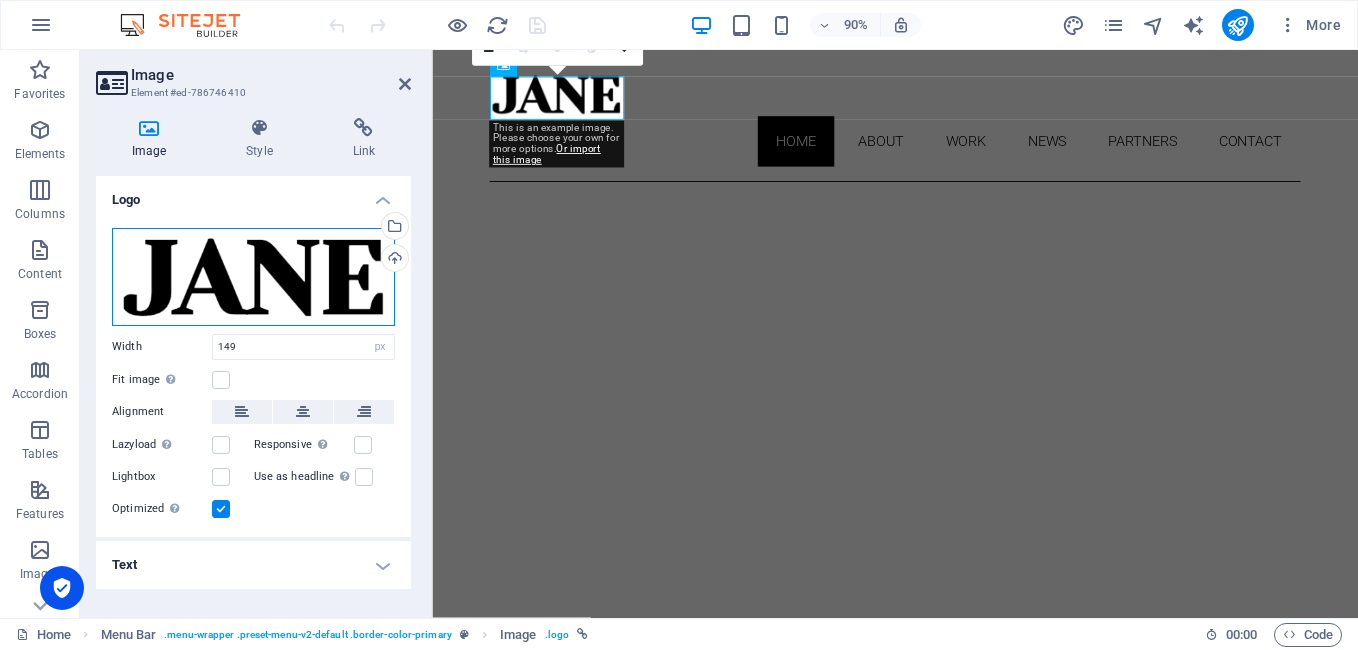 click on "Drag files here, click to choose files or select files from Files or our free stock photos & videos" at bounding box center (253, 277) 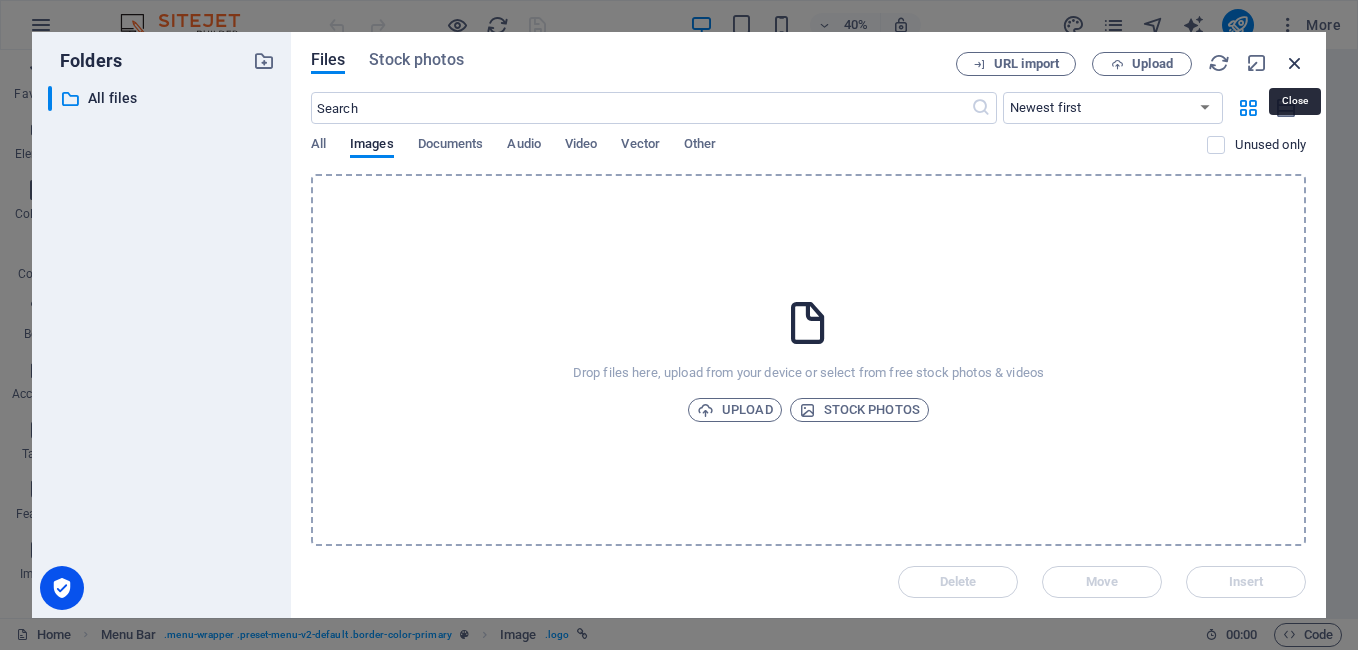 click at bounding box center [1295, 63] 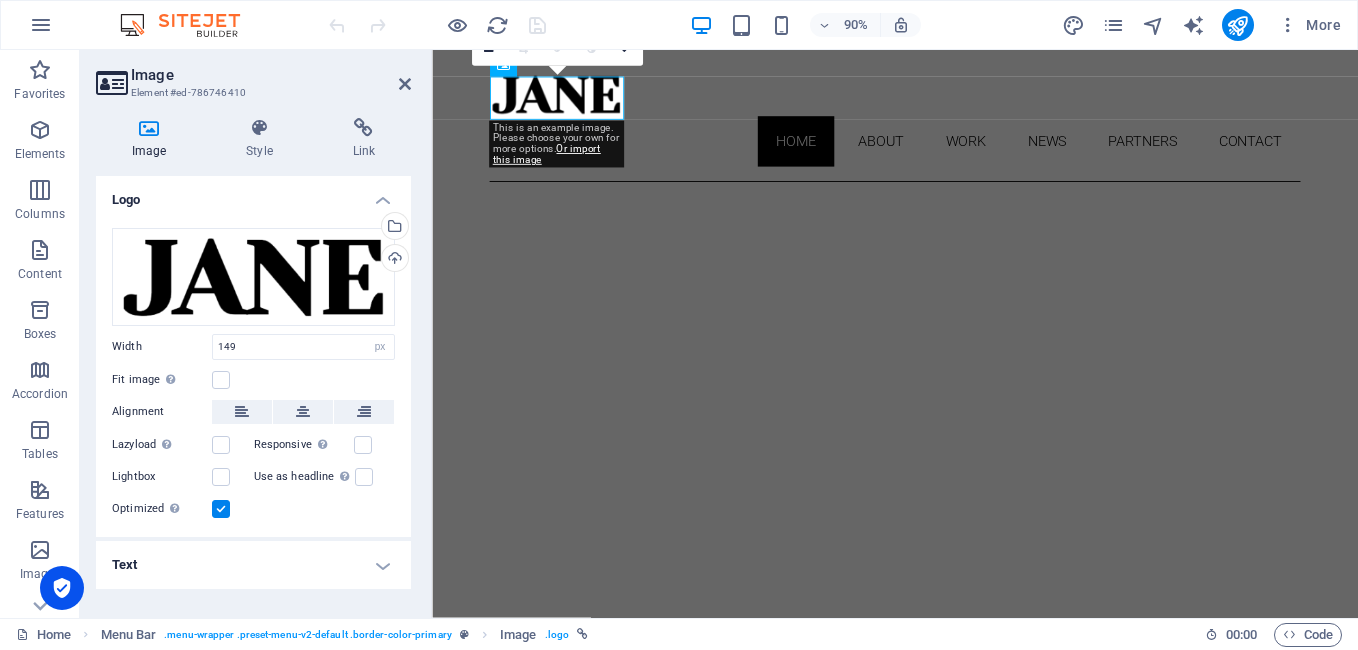 click on "Text" at bounding box center (253, 565) 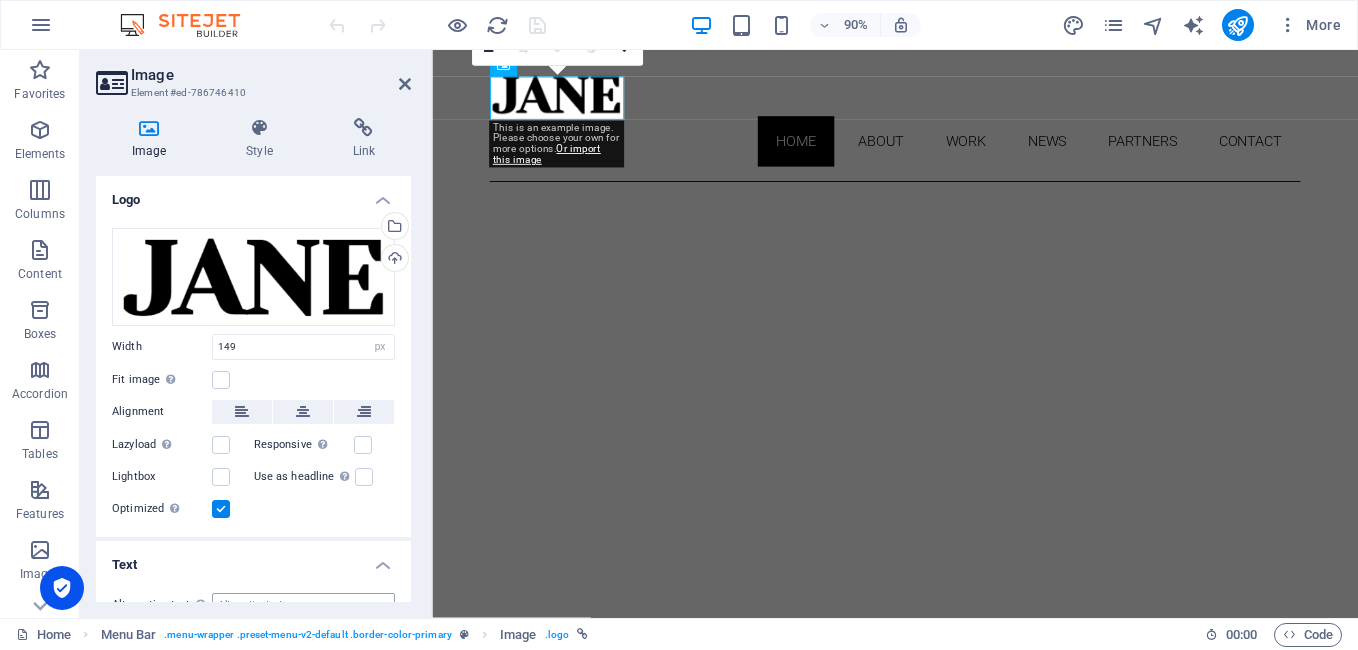 scroll, scrollTop: 173, scrollLeft: 0, axis: vertical 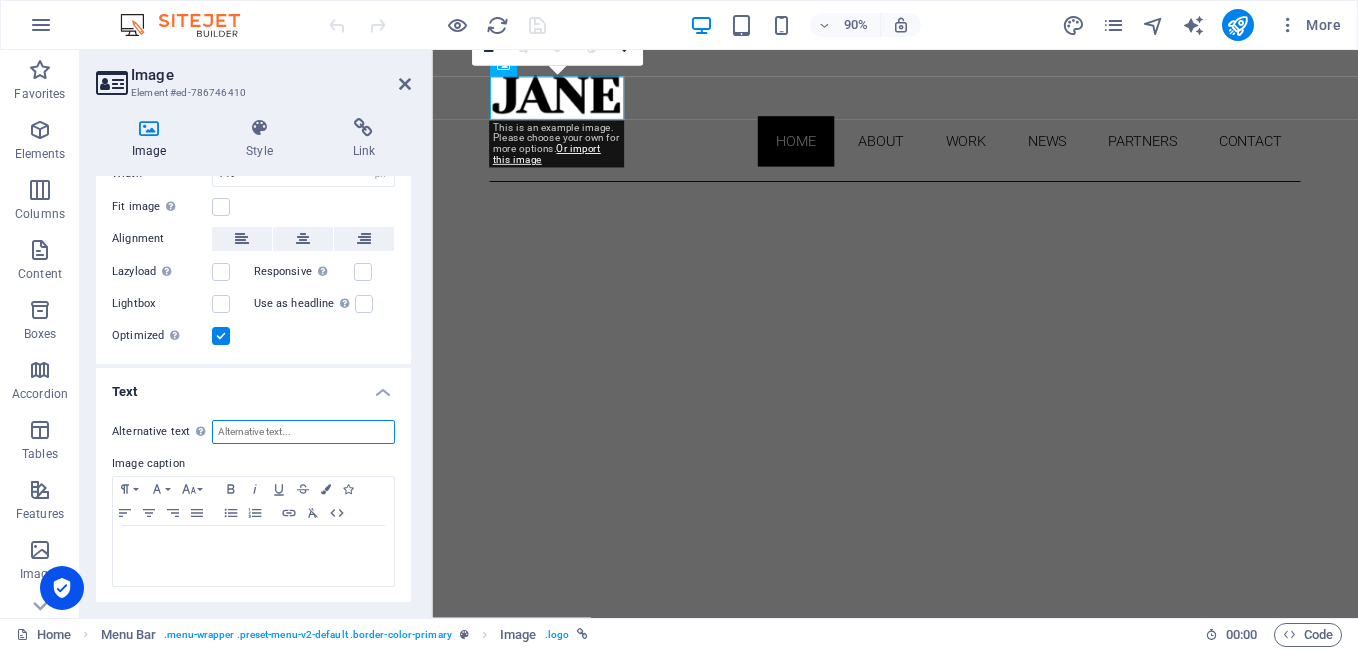 click on "Alternative text The alternative text is used by devices that cannot display images (e.g. image search engines) and should be added to every image to improve website accessibility." at bounding box center (303, 432) 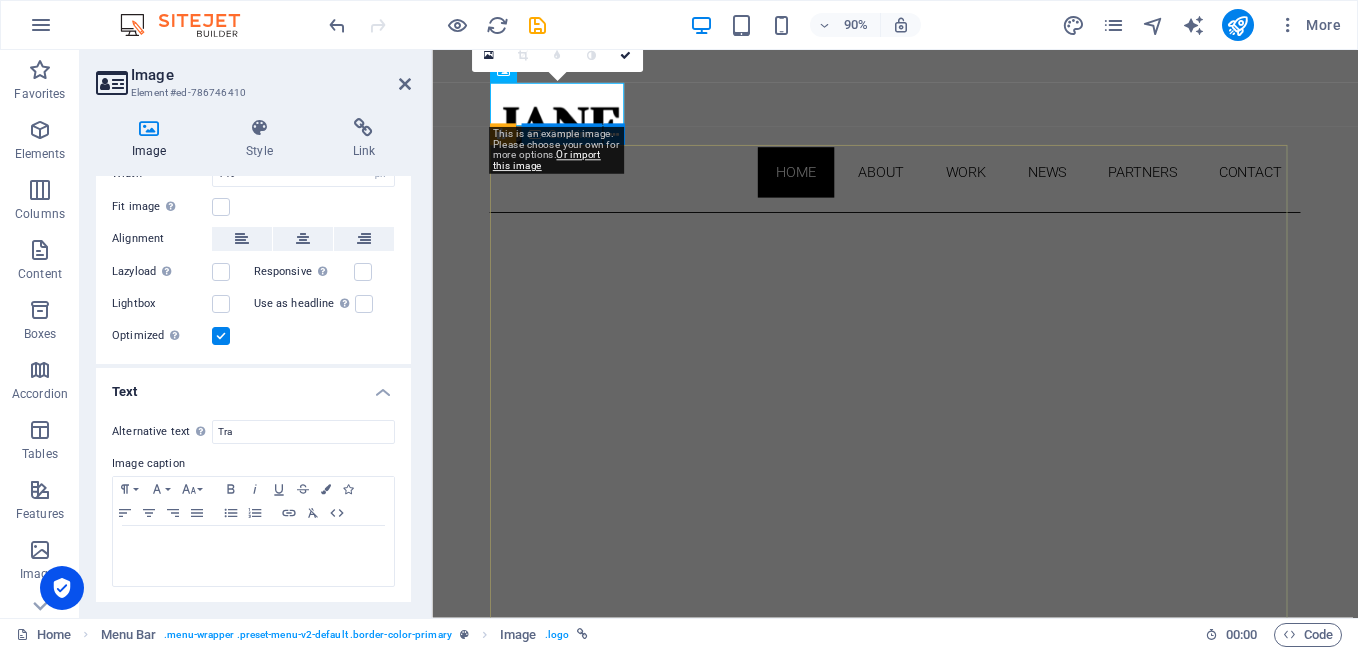 scroll, scrollTop: 0, scrollLeft: 0, axis: both 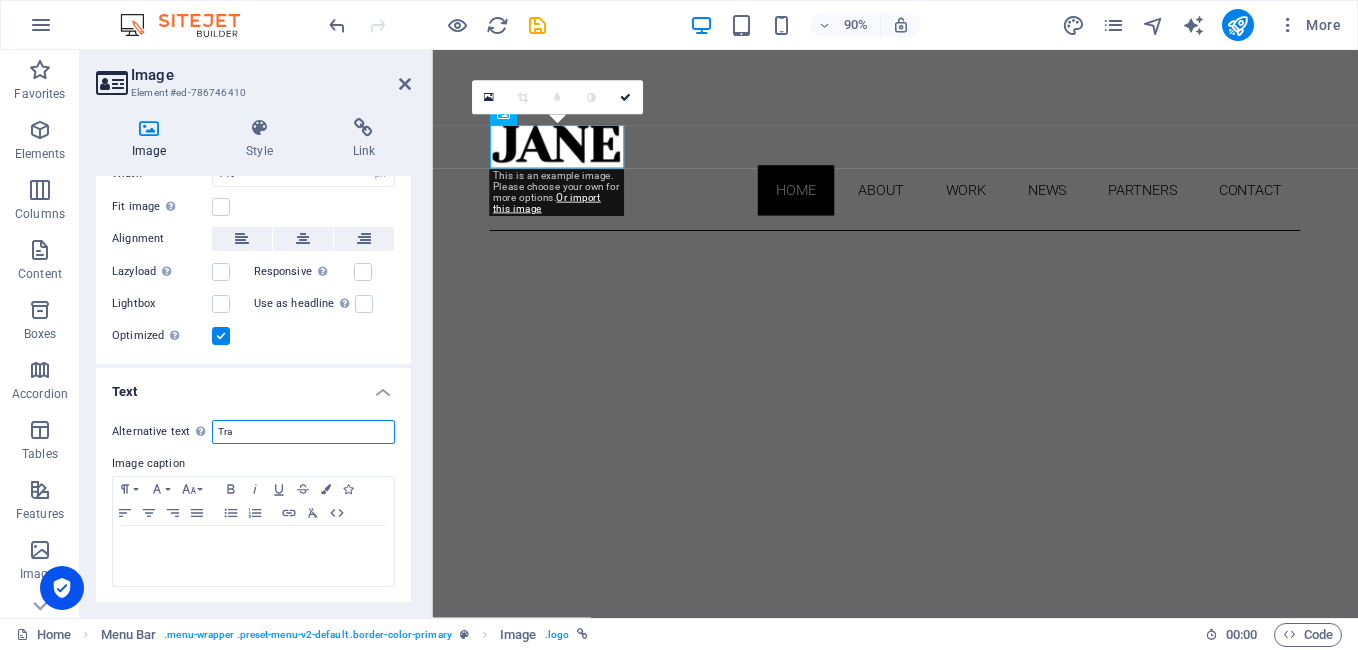 click on "Tra" at bounding box center (303, 432) 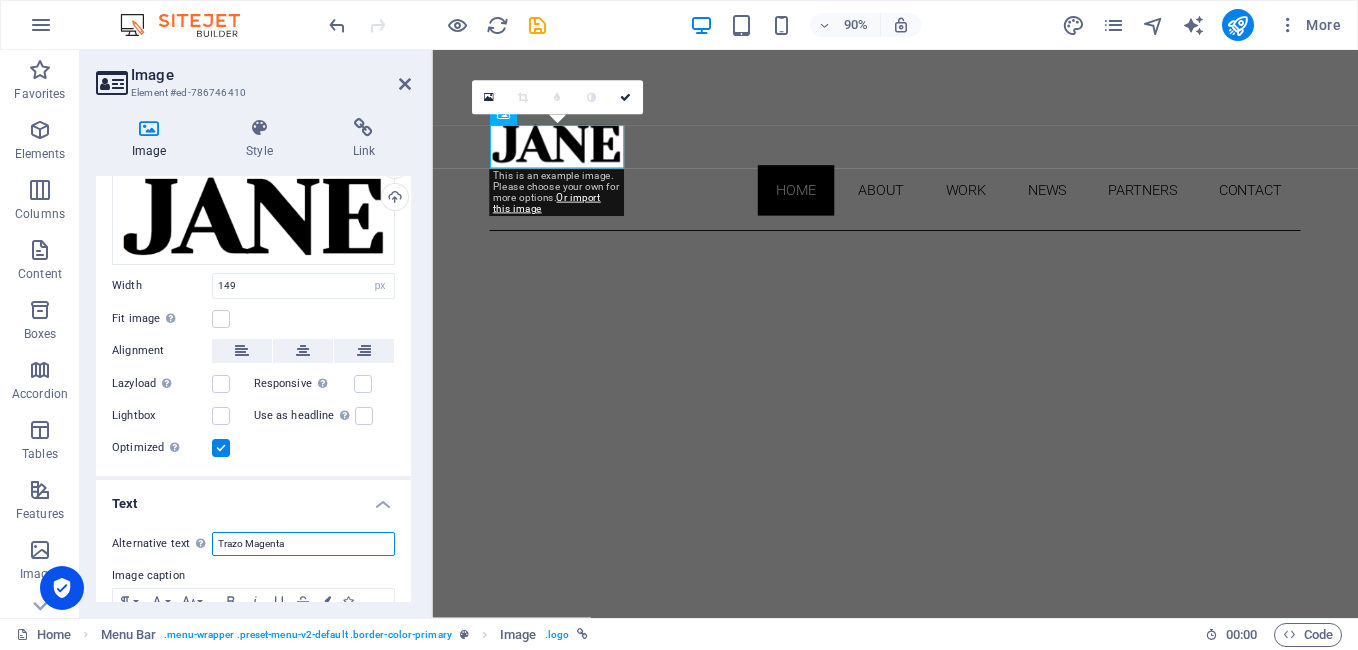 scroll, scrollTop: 67, scrollLeft: 0, axis: vertical 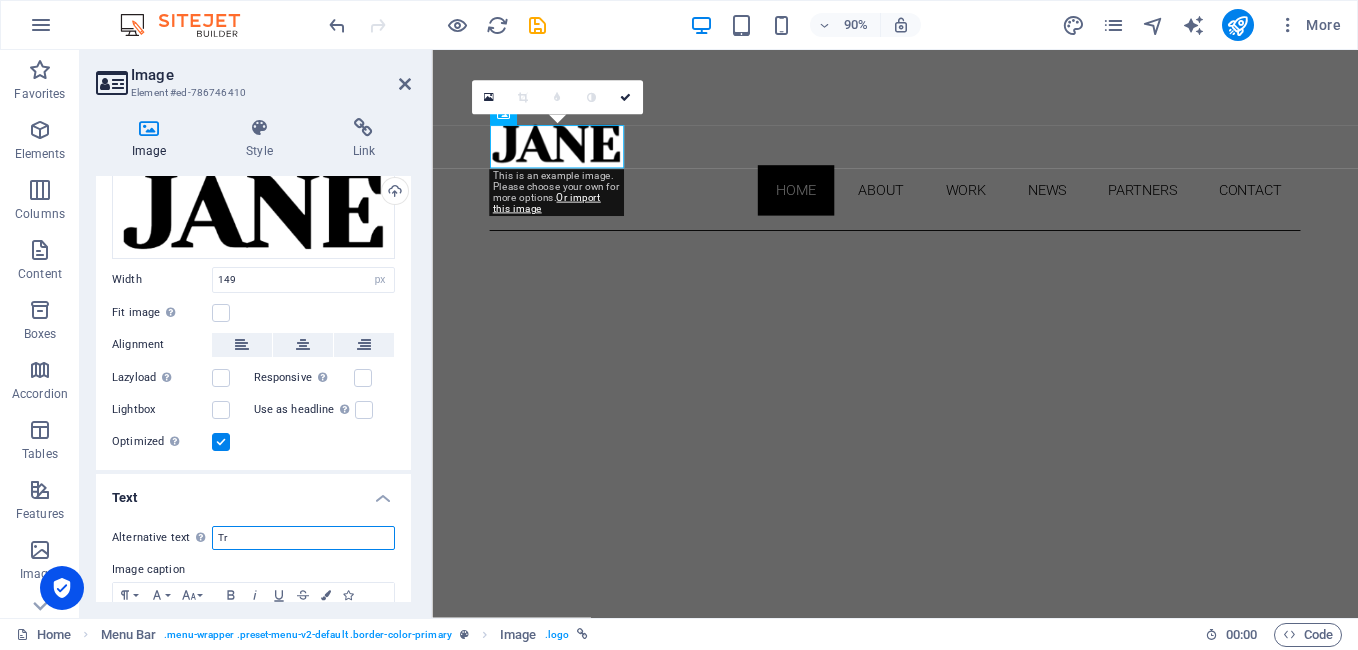 type on "T" 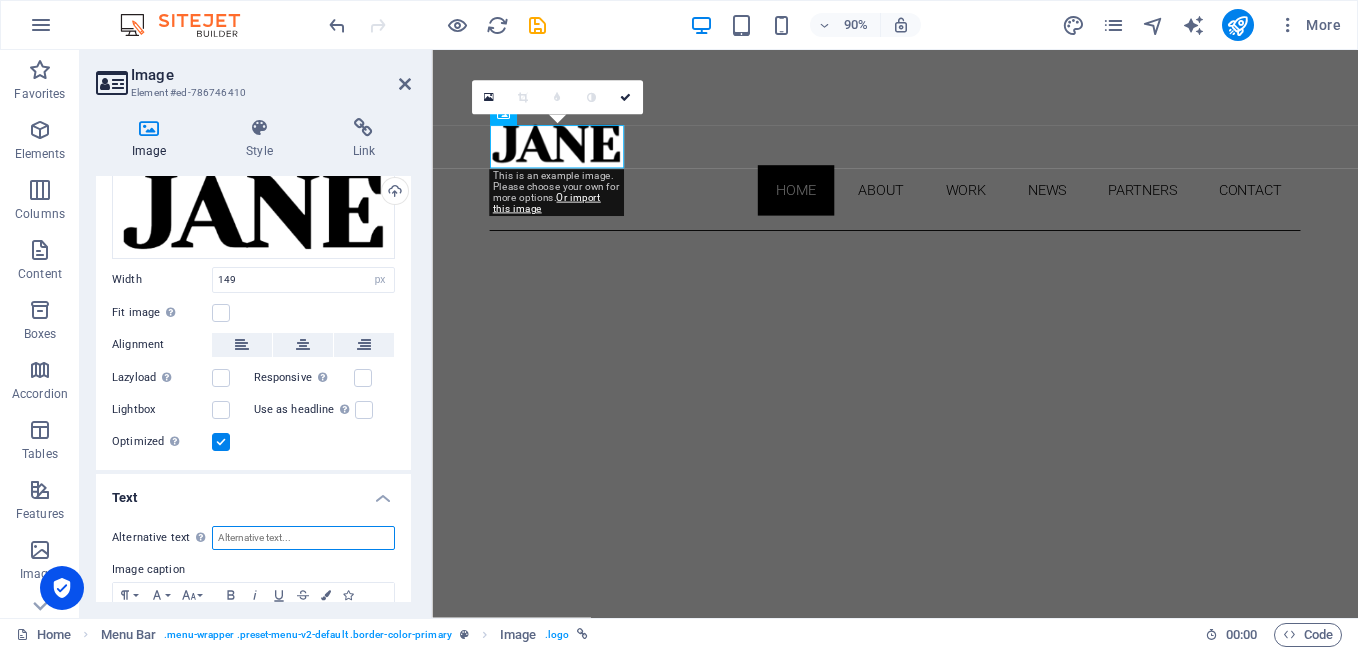 type 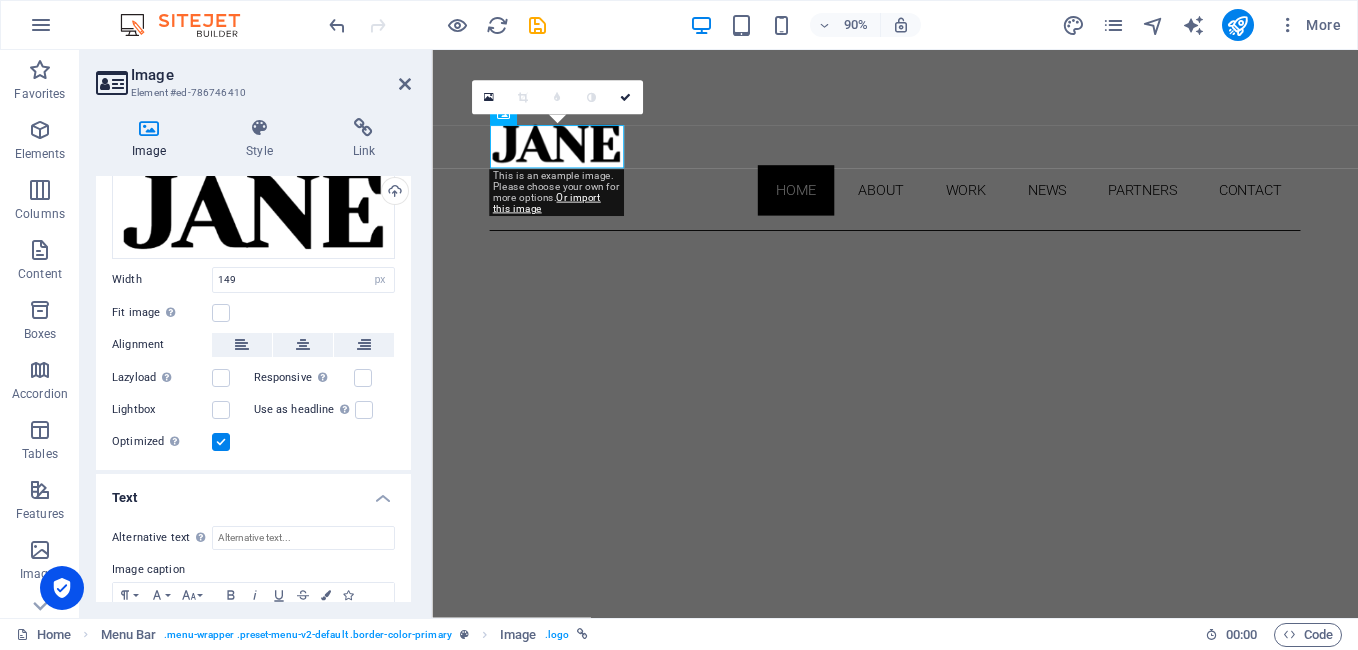 click on "Image Element #ed-786746410 Image Style Link Logo Drag files here, click to choose files or select files from Files or our free stock photos & videos Select files from the file manager, stock photos, or upload file(s) Upload Width 149 Default auto px rem % em vh vw Fit image Automatically fit image to a fixed width and height Height Default auto px Alignment Lazyload Loading images after the page loads improves page speed. Responsive Automatically load retina image and smartphone optimized sizes. Lightbox Use as headline The image will be wrapped in an H1 headline tag. Useful for giving alternative text the weight of an H1 headline, e.g. for the logo. Leave unchecked if uncertain. Optimized Images are compressed to improve page speed. Position Direction Custom X offset 50 px rem % vh vw Y offset 50 px rem % vh vw Text Float No float Image left Image right Determine how text should behave around the image. Text Alternative text Image caption Paragraph Format Normal Heading 1 Heading 2 Heading 3 Heading 4 Code" at bounding box center (256, 334) 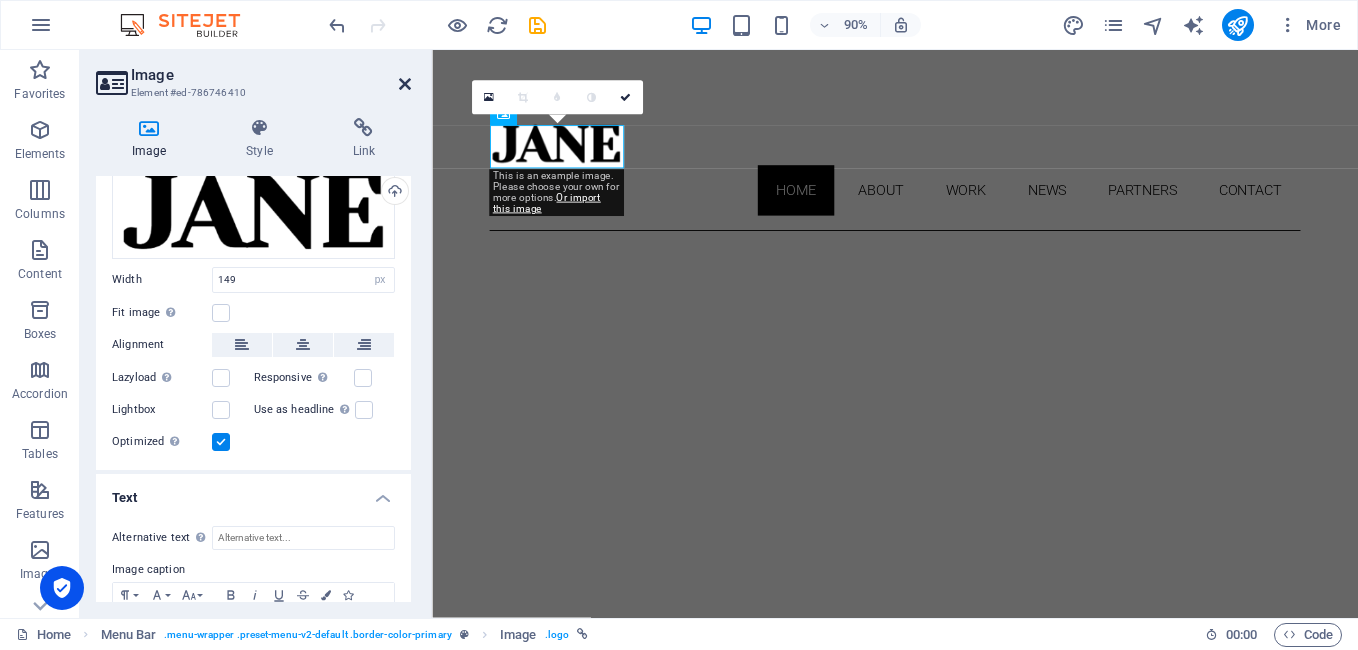 click at bounding box center (405, 84) 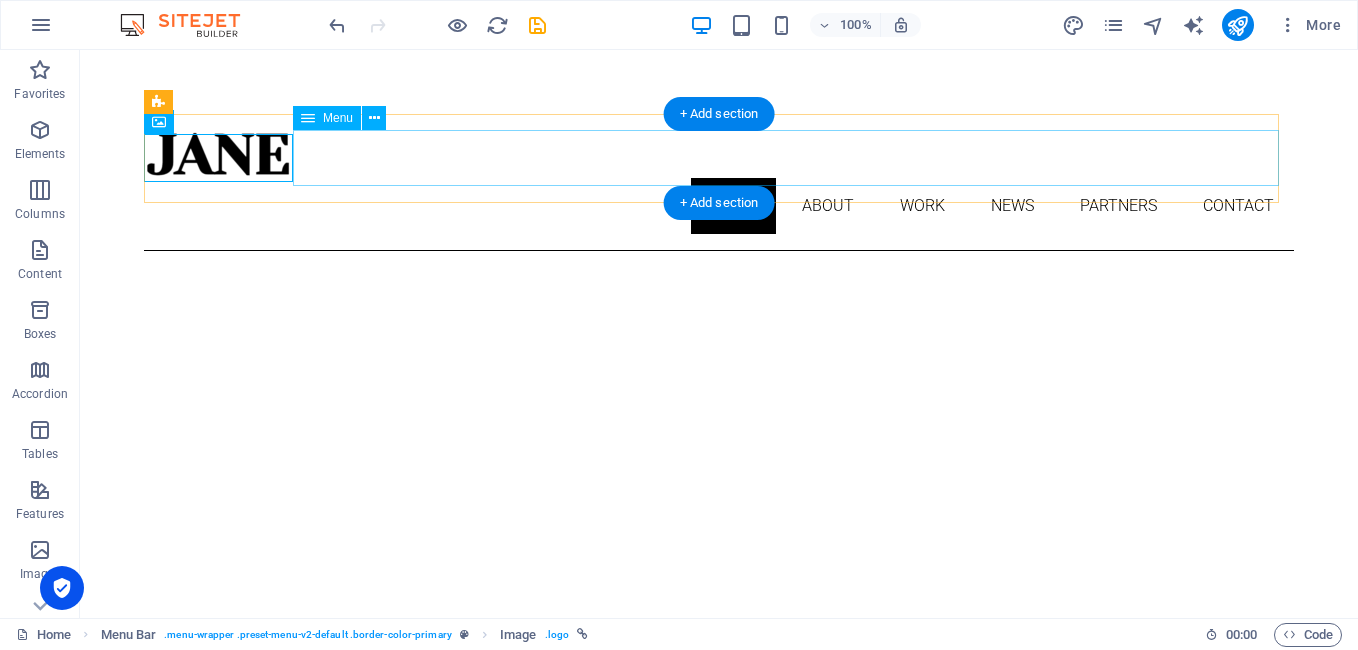 click on "Home About Work News Partners Contact" at bounding box center (719, 206) 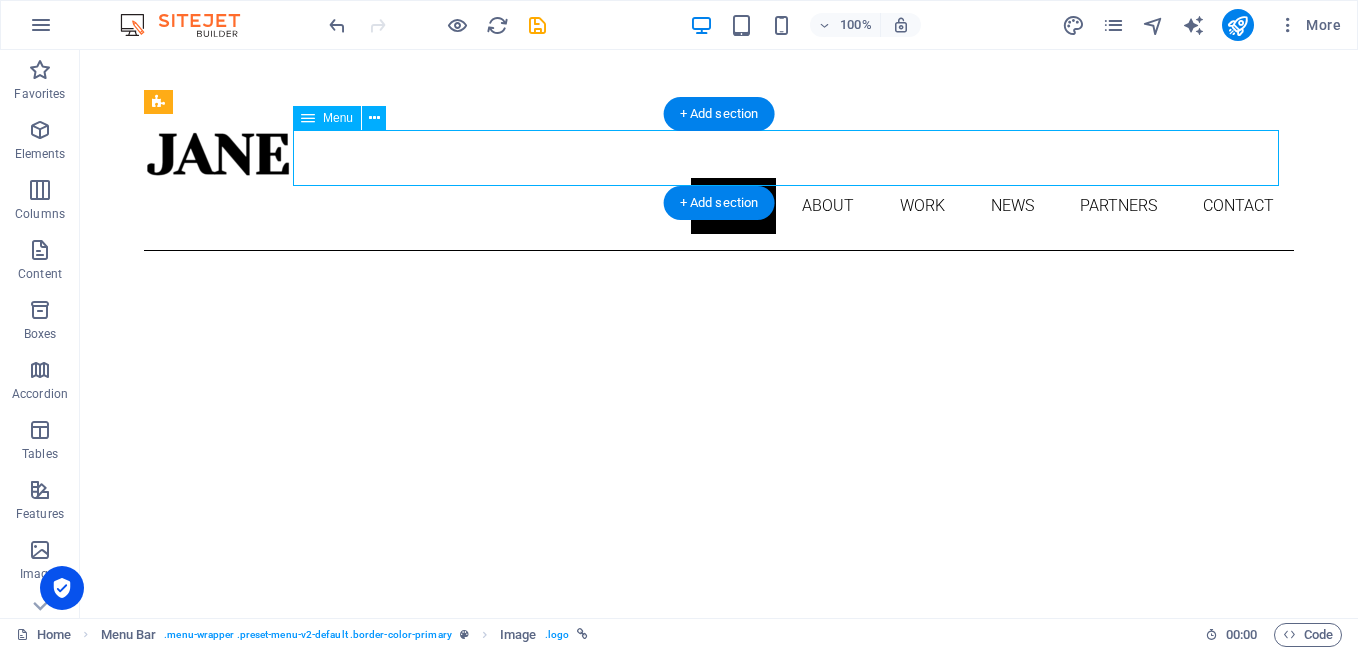 click on "Home About Work News Partners Contact" at bounding box center [719, 206] 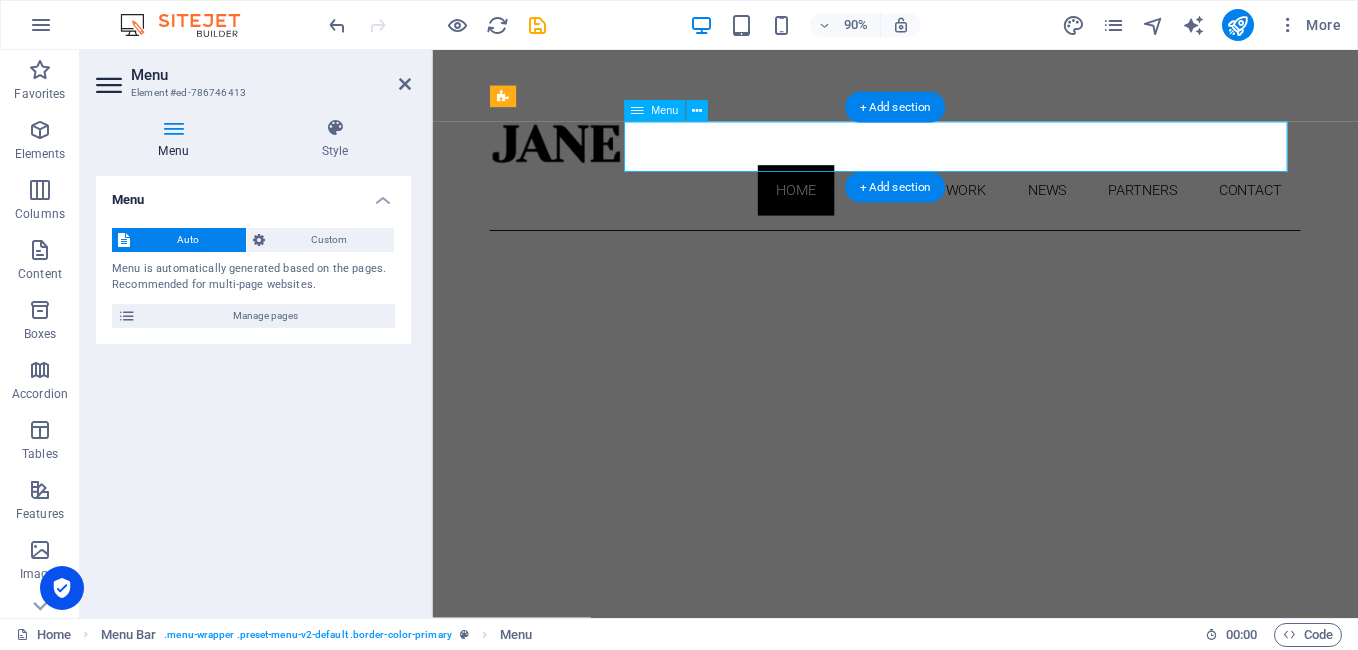 click on "Home About Work News Partners Contact" at bounding box center (946, 206) 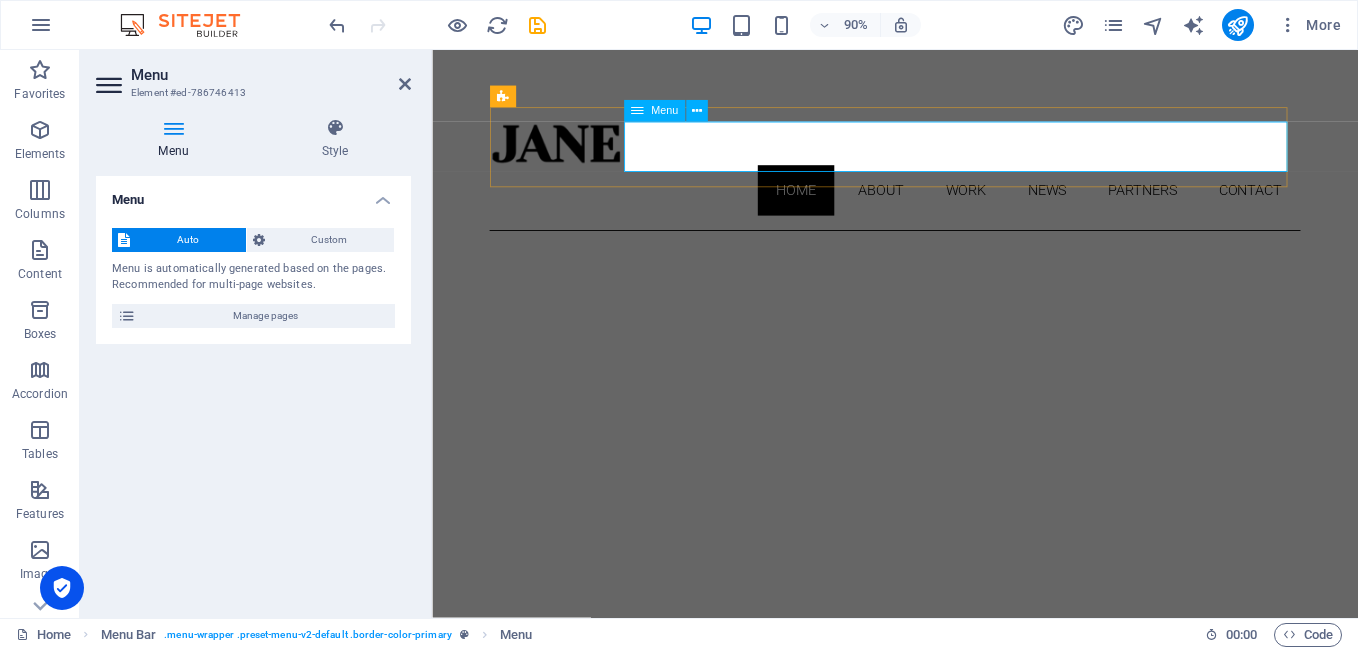 click on "Home About Work News Partners Contact" at bounding box center [946, 206] 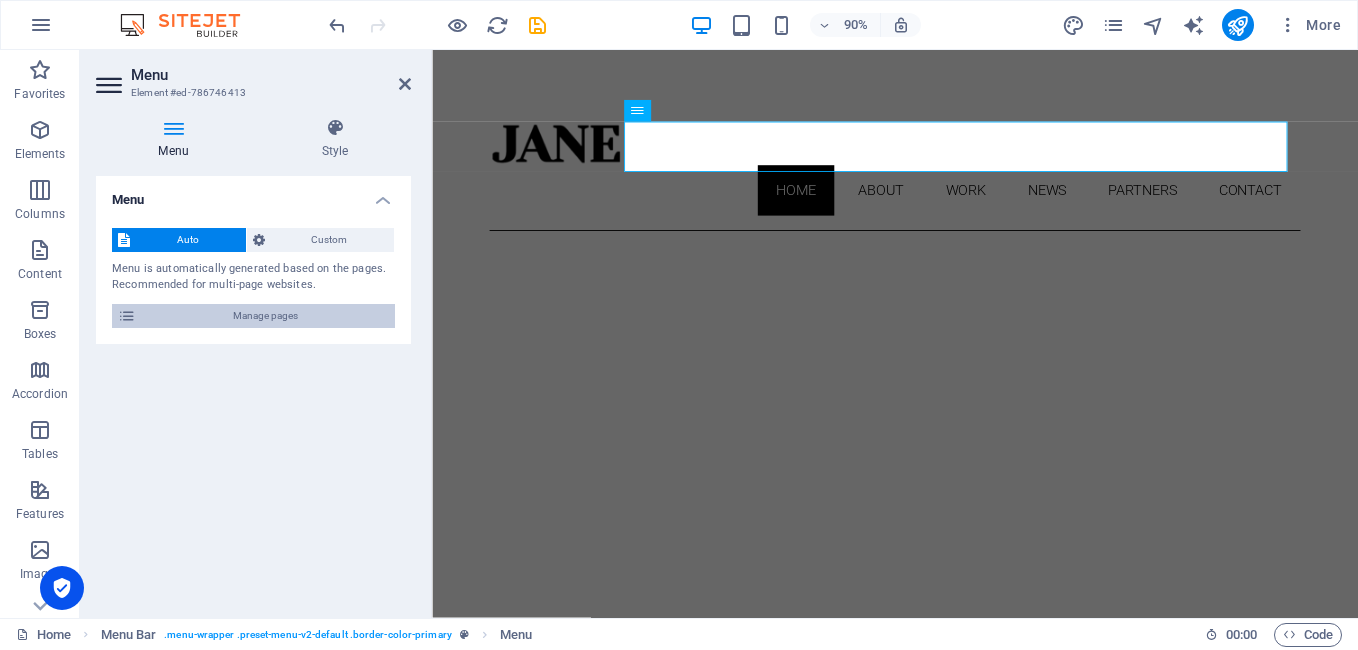 click on "Manage pages" at bounding box center [265, 316] 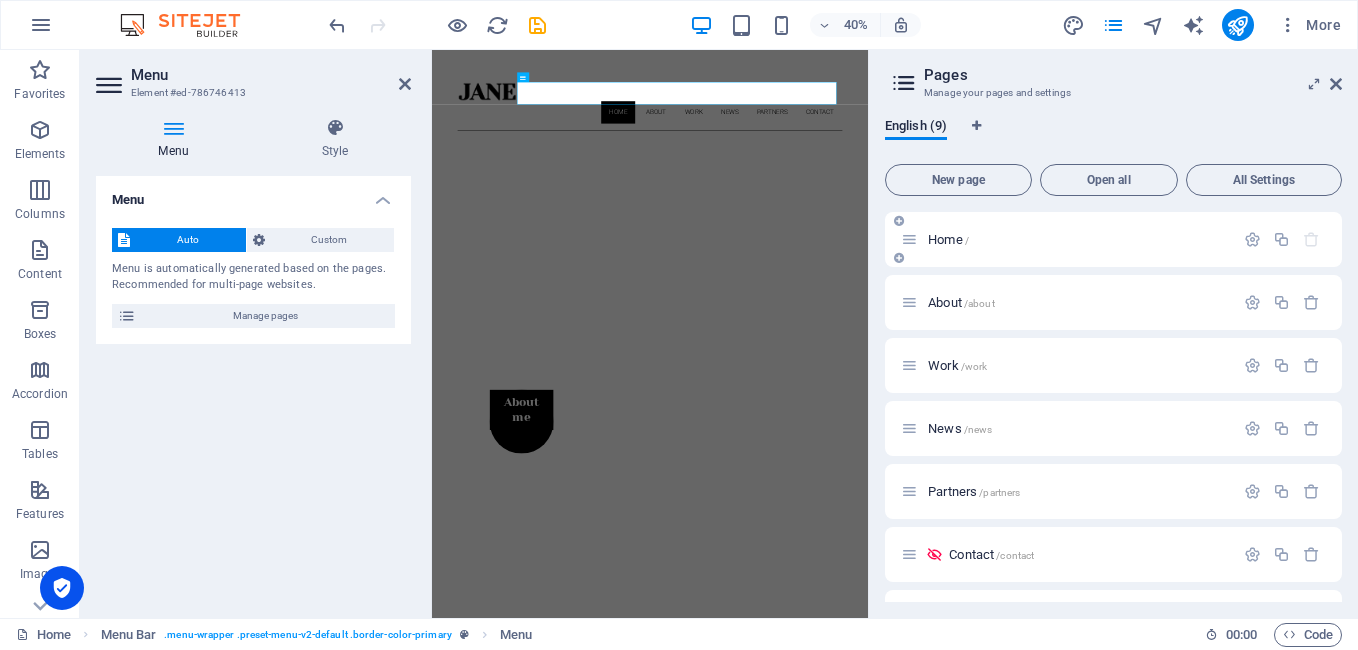 click on "Home /" at bounding box center [948, 239] 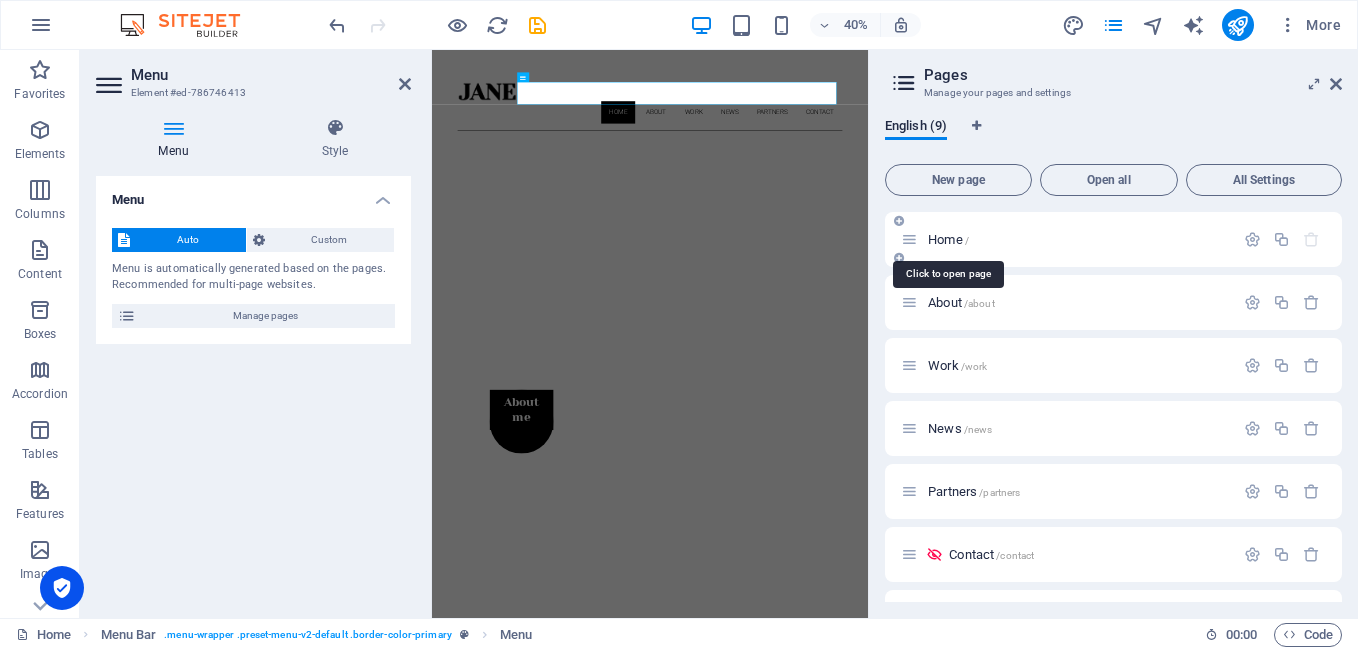 click on "Home /" at bounding box center (948, 239) 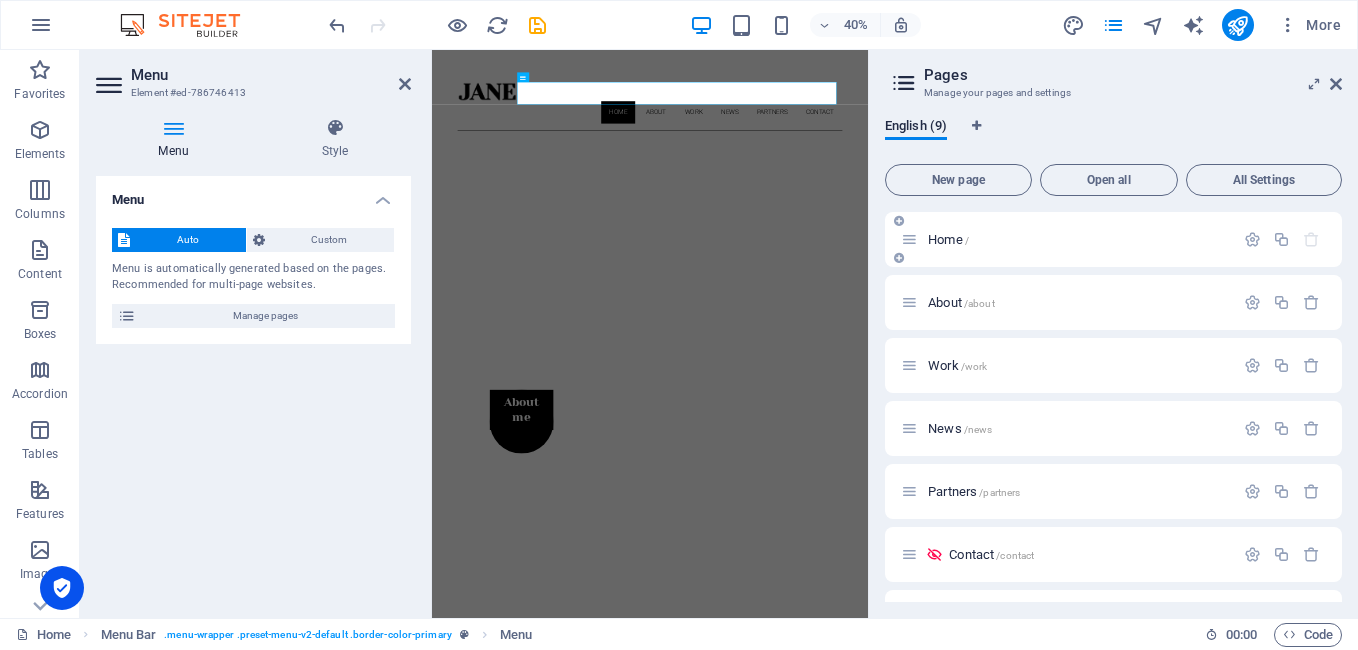 click at bounding box center (909, 239) 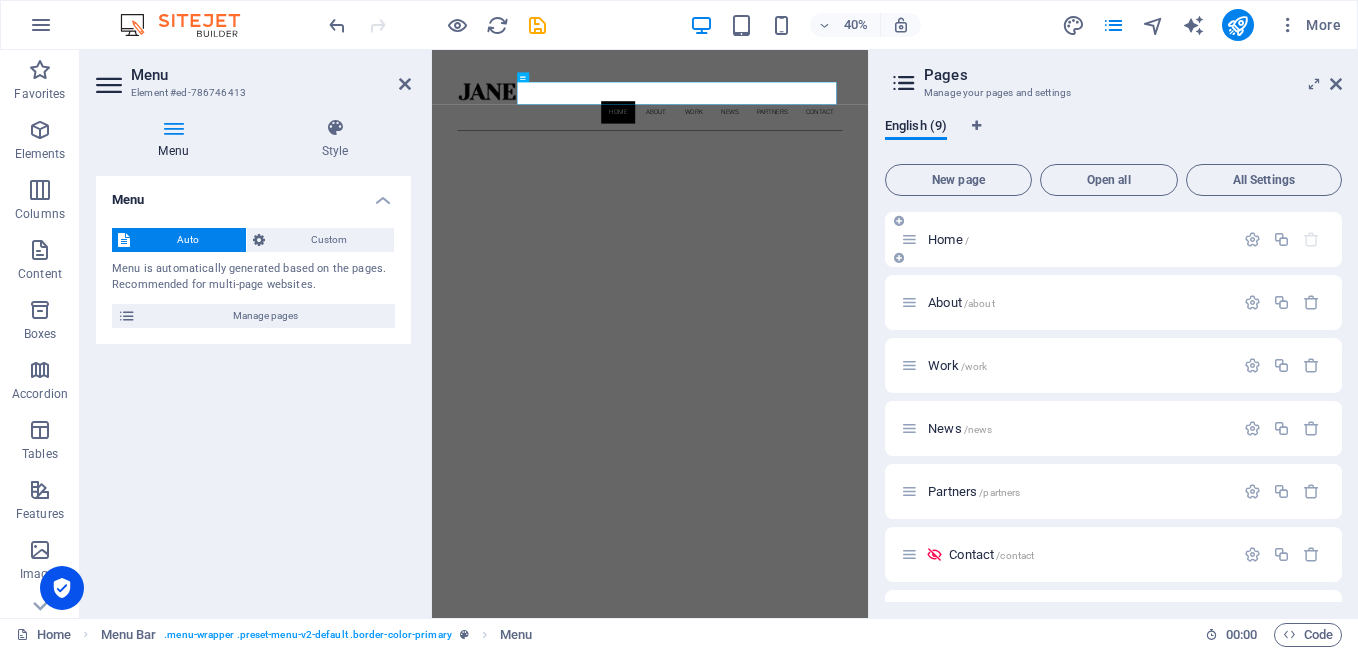 click on "Home /" at bounding box center (948, 239) 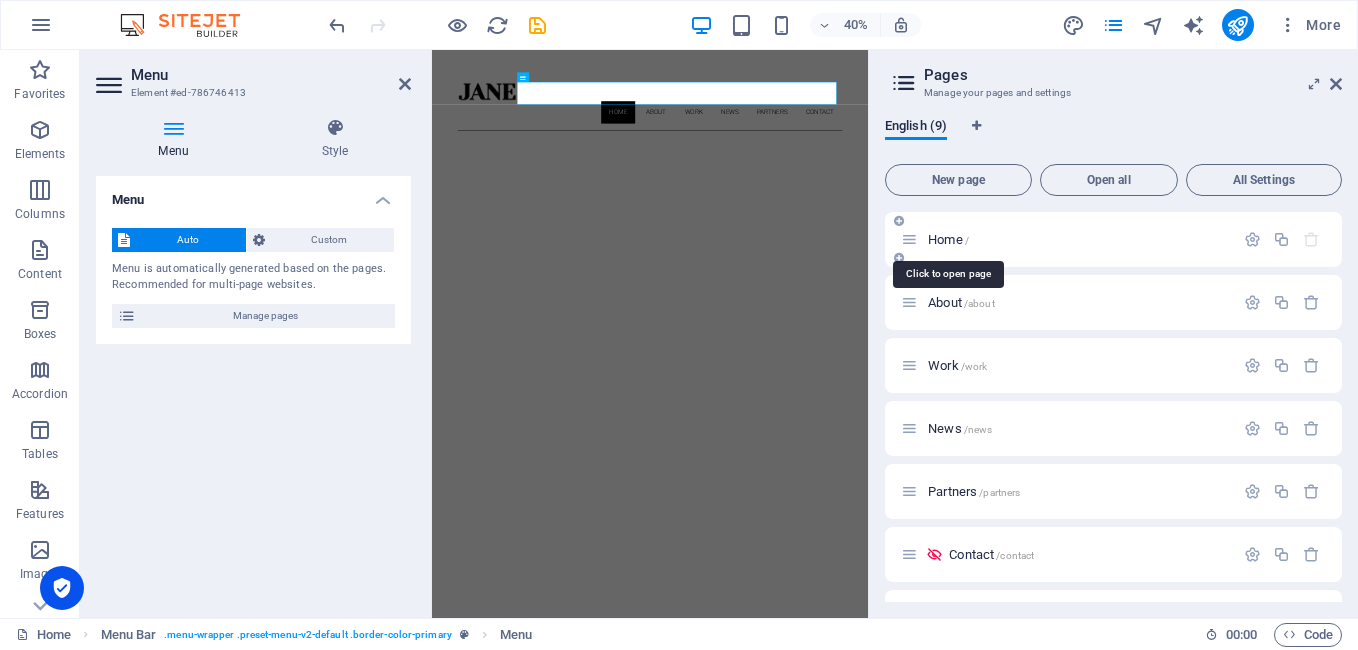 click on "Home /" at bounding box center (948, 239) 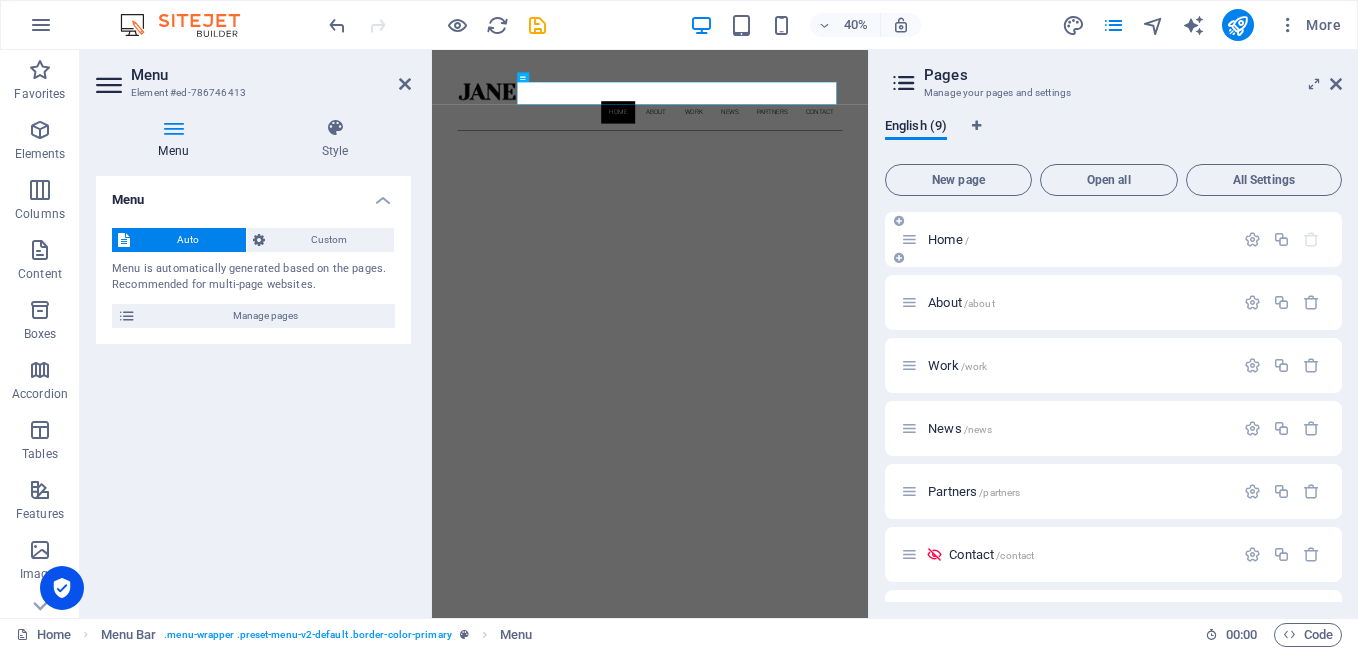 click on "Home /" at bounding box center [1067, 239] 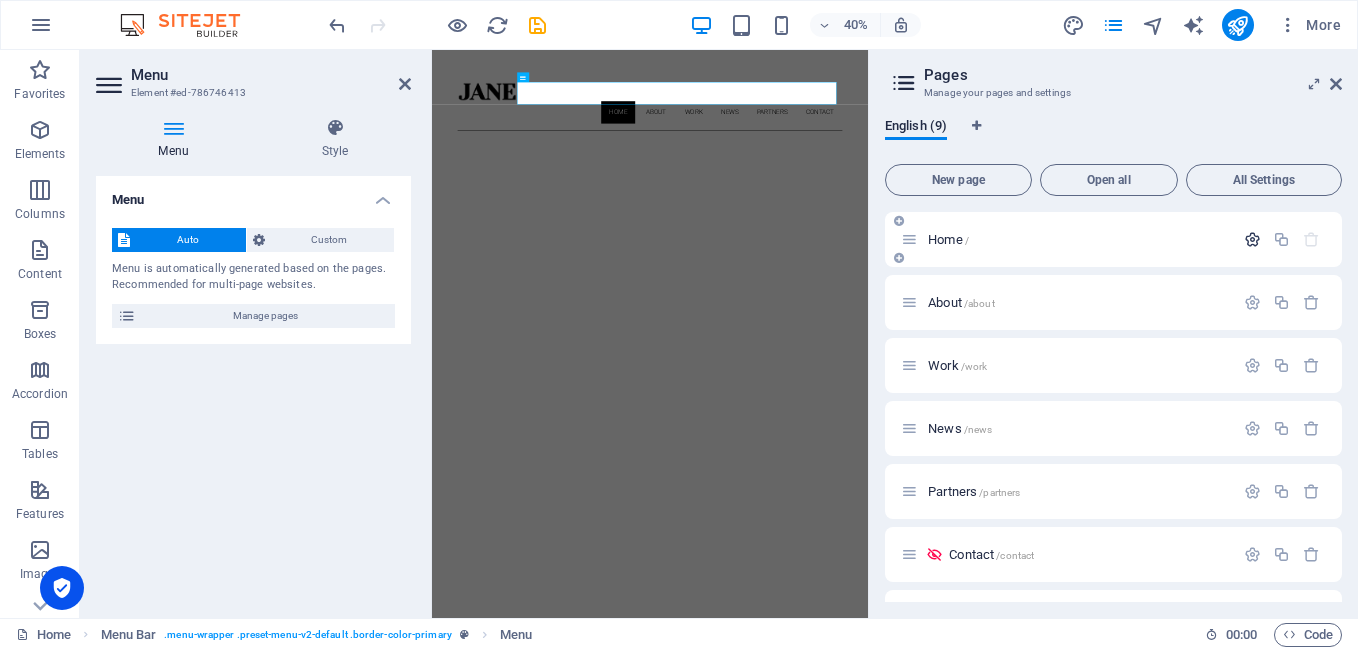 click at bounding box center [1252, 239] 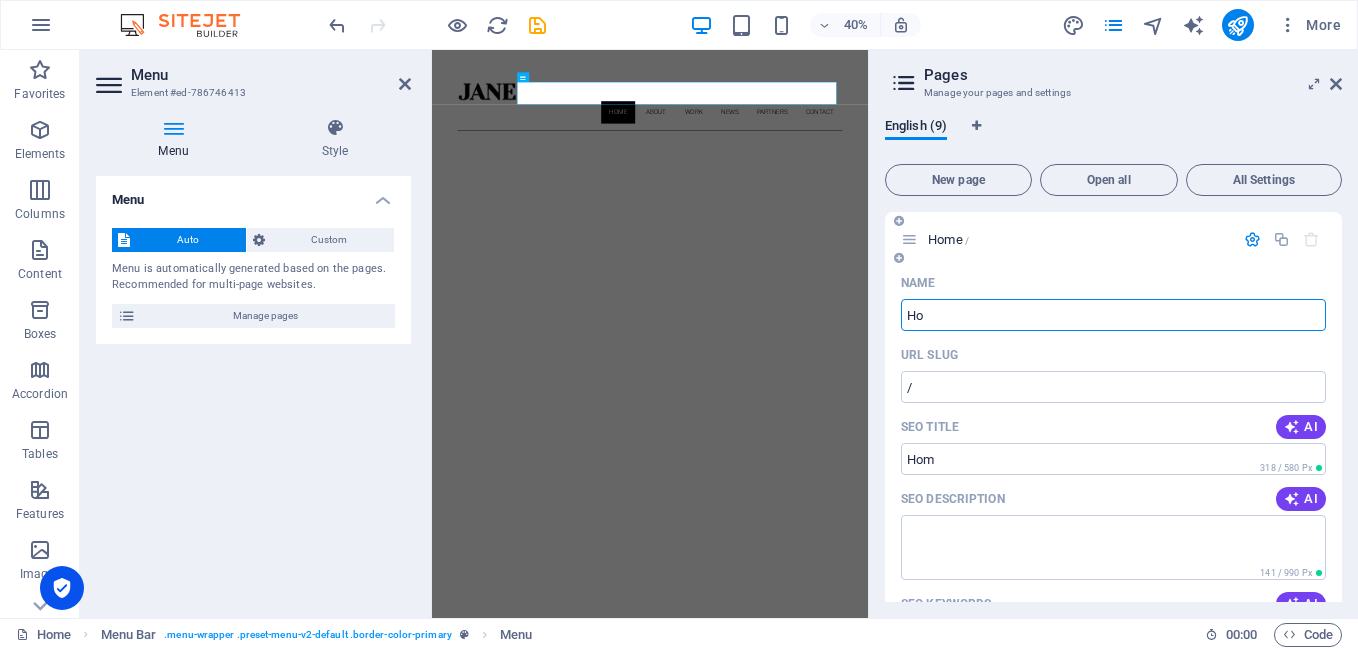 type on "H" 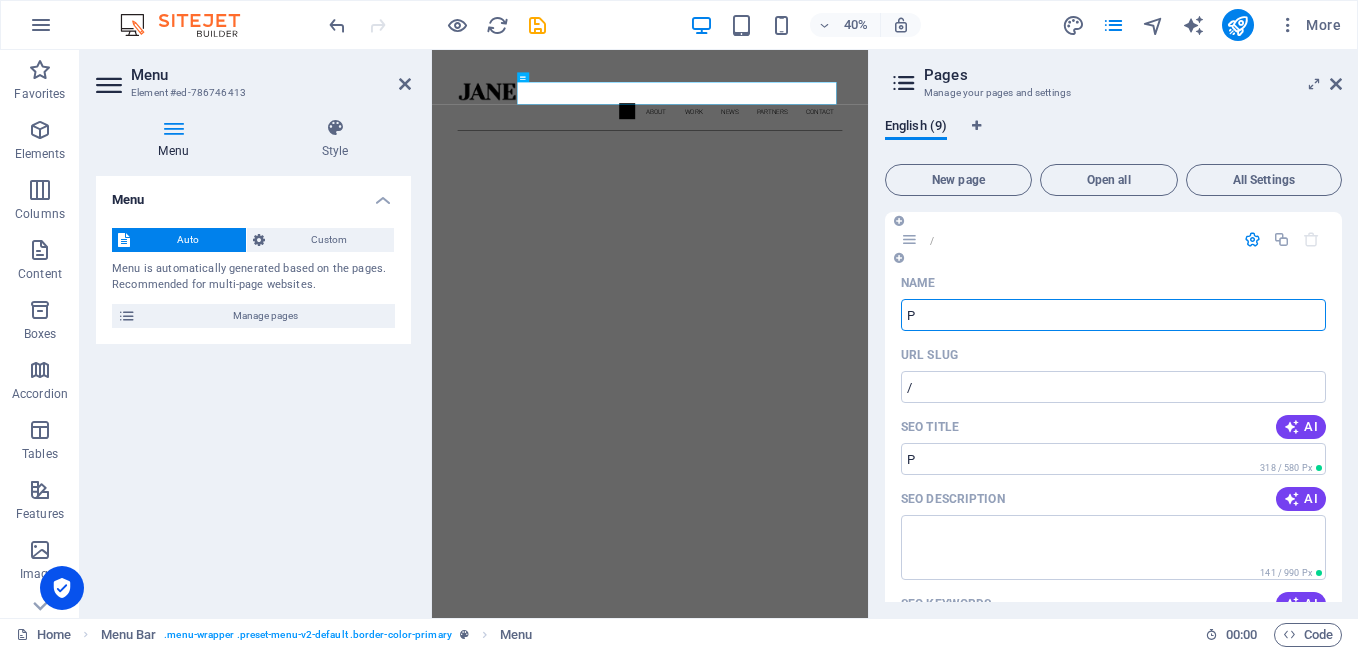 type on "P" 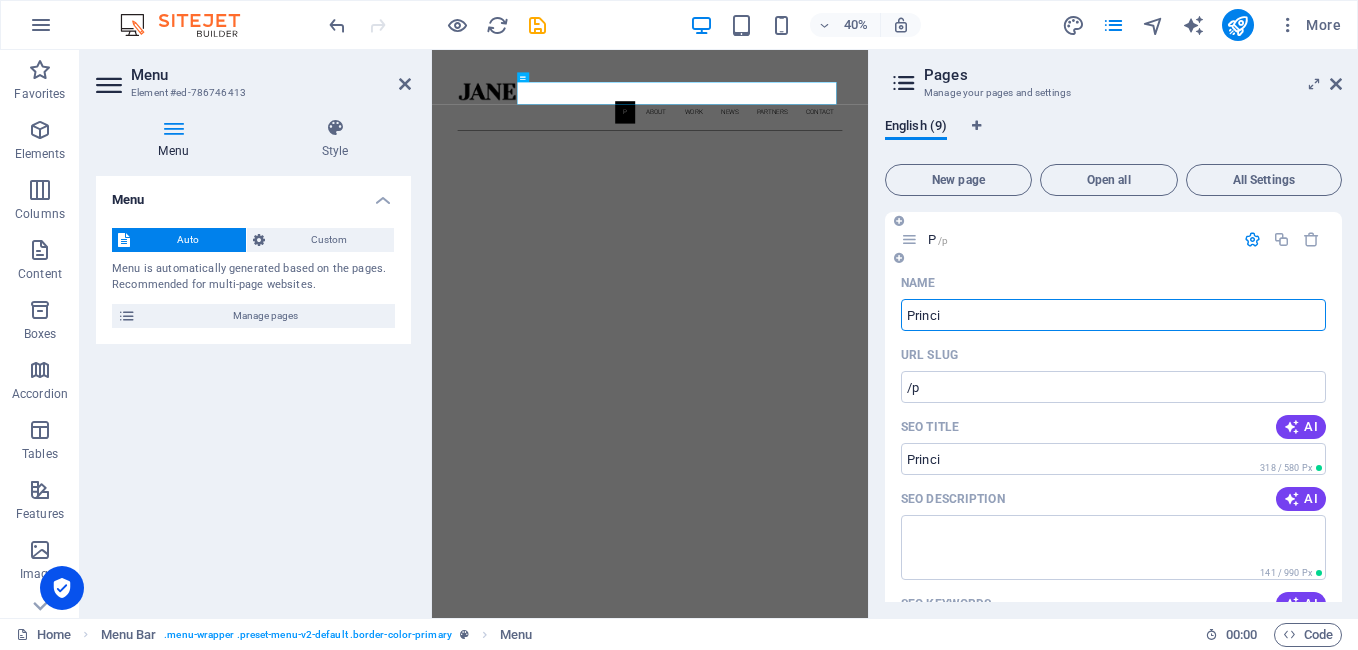 type on "Princi" 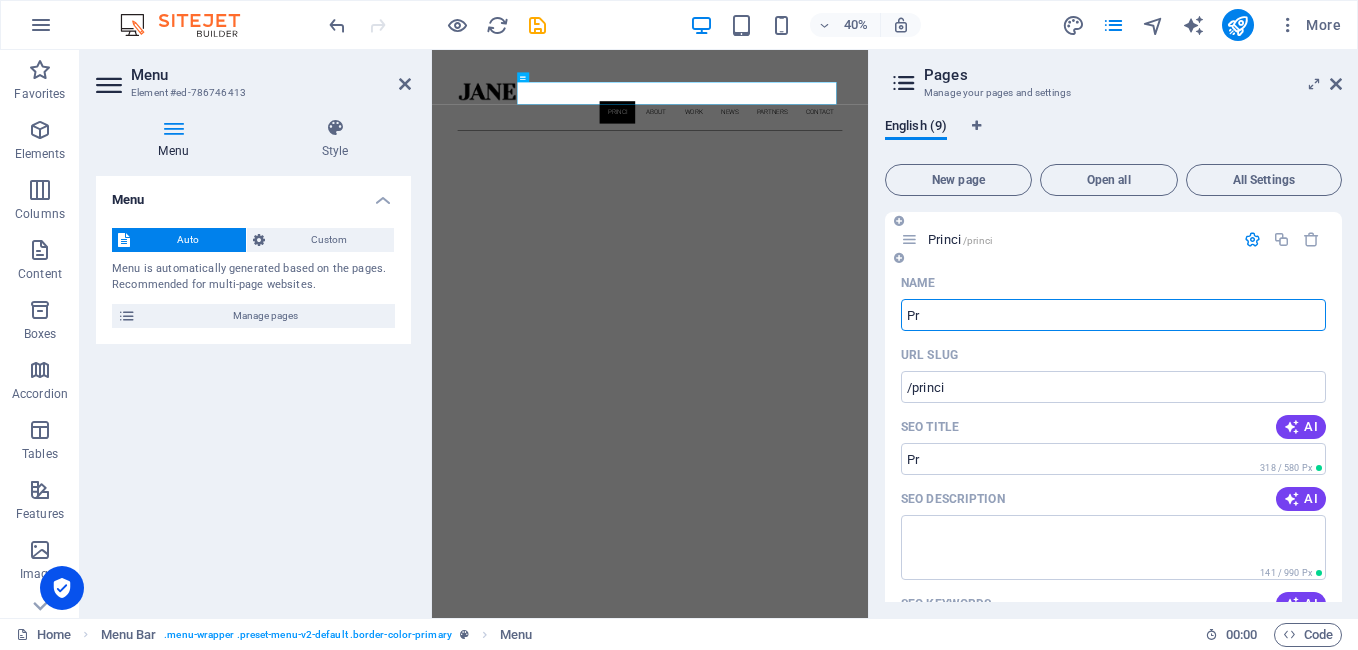 type on "P" 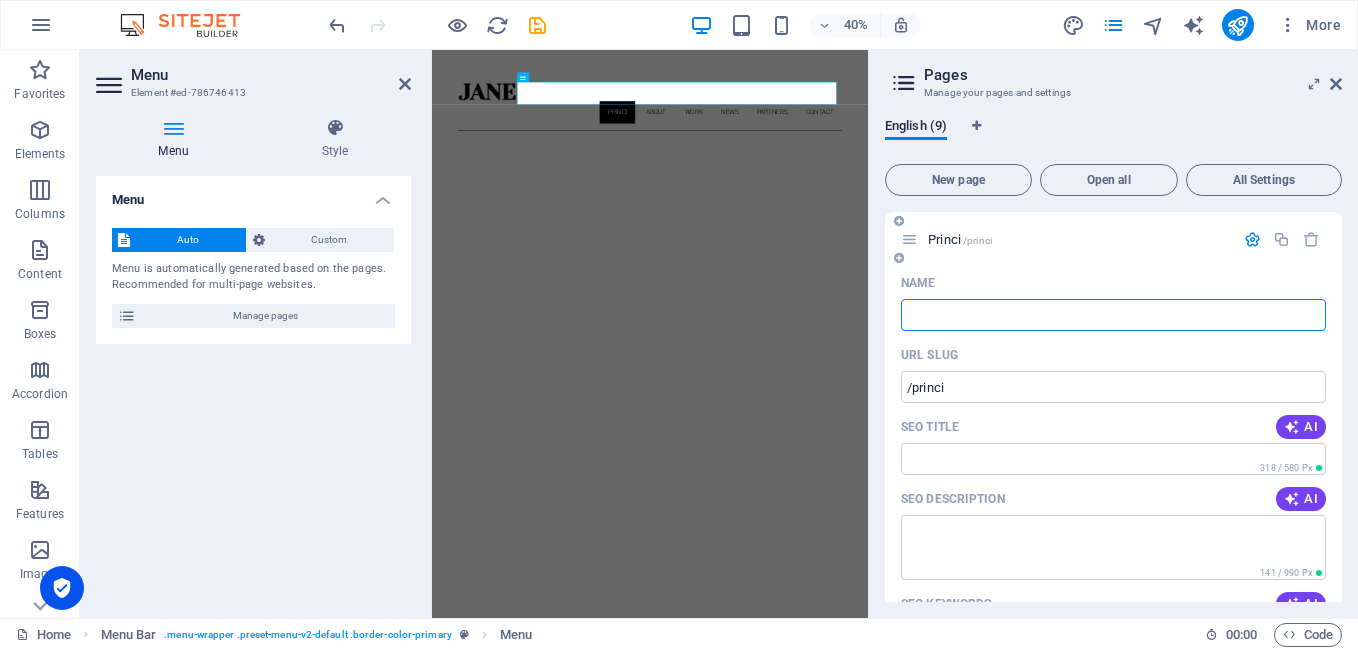 type on "P" 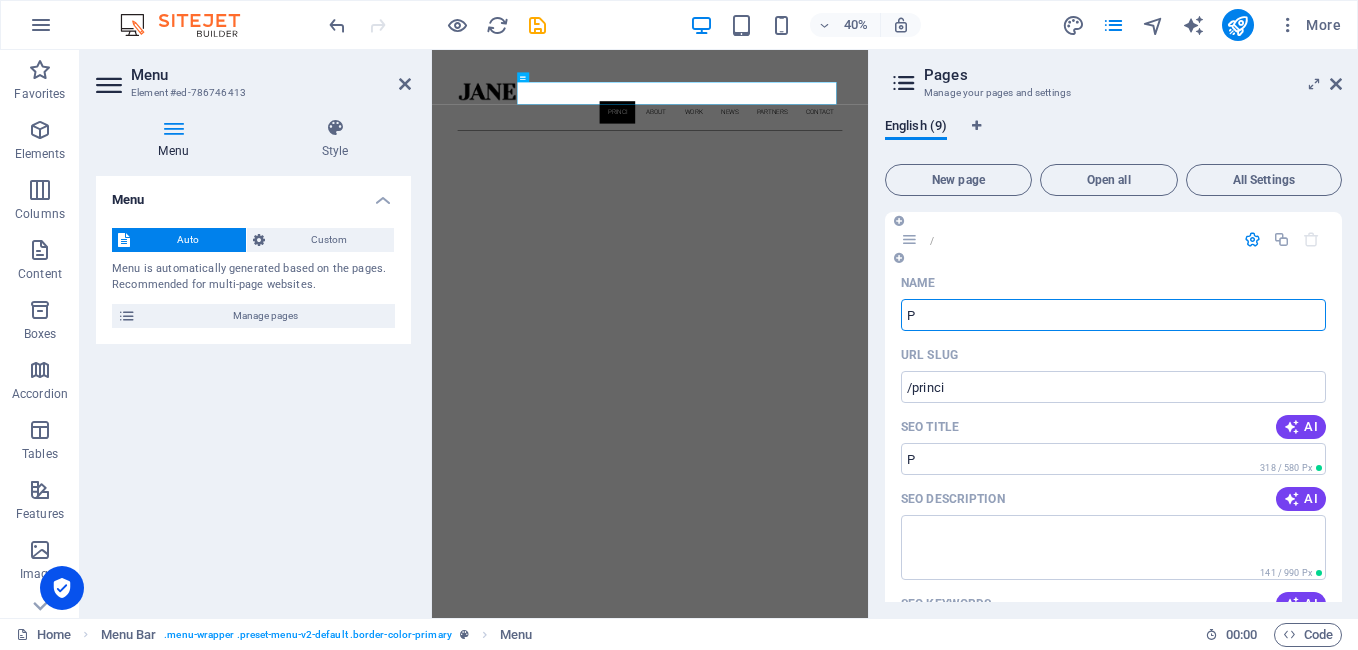 type on "/" 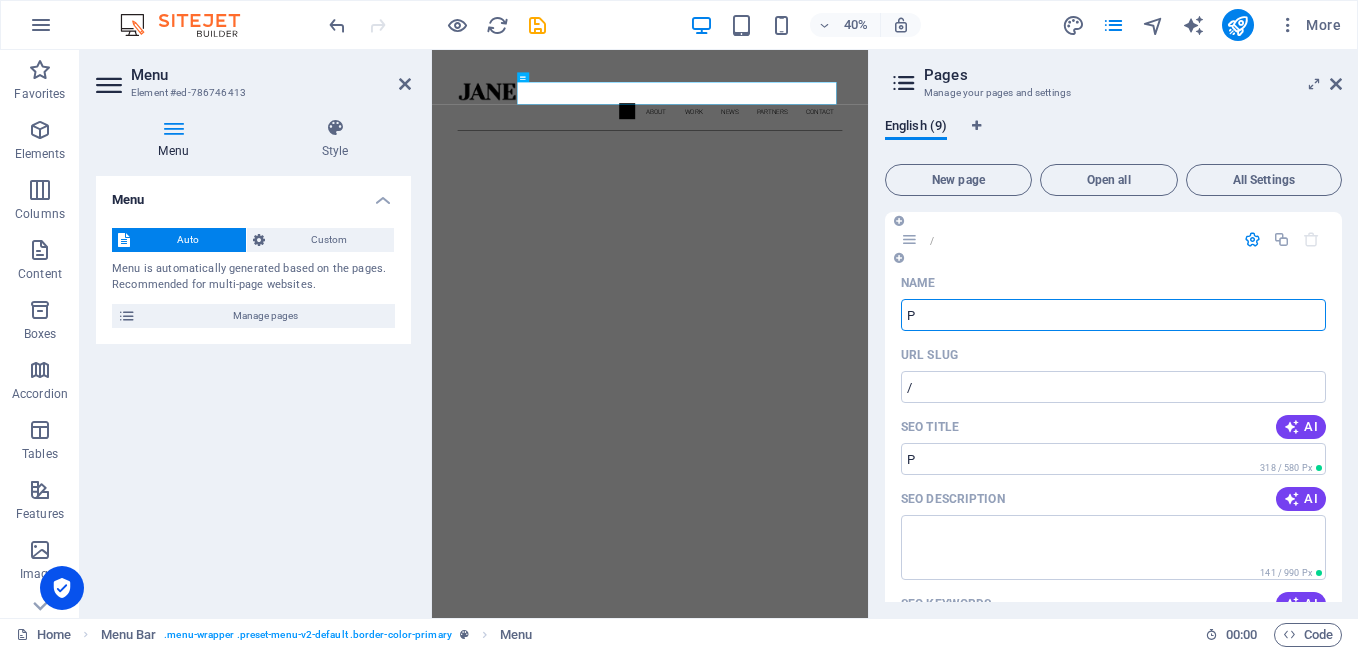type on "P" 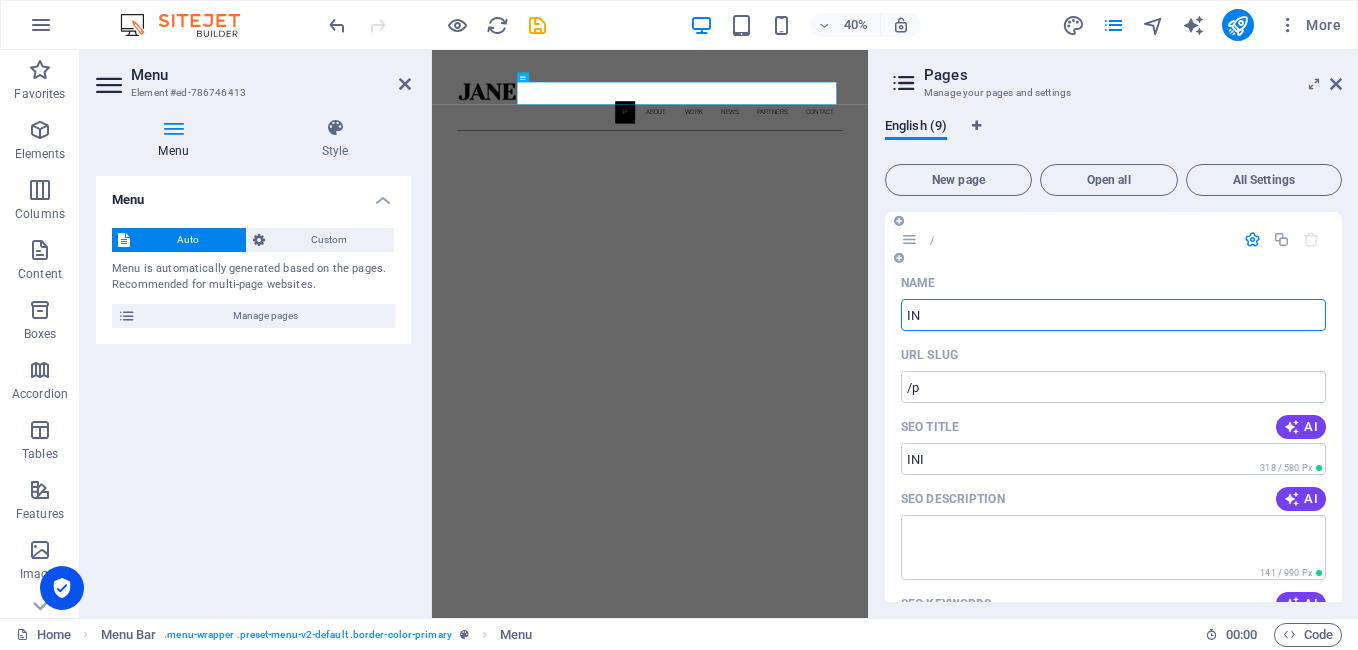 type on "INI" 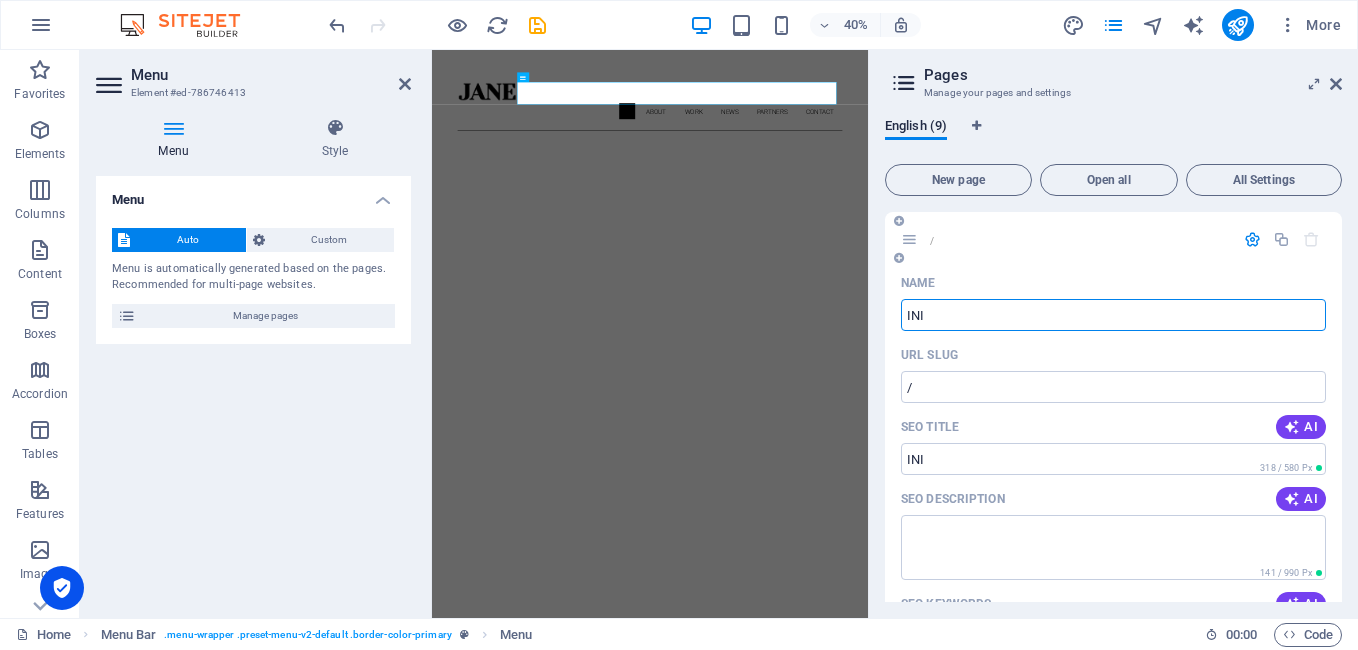 type on "INI" 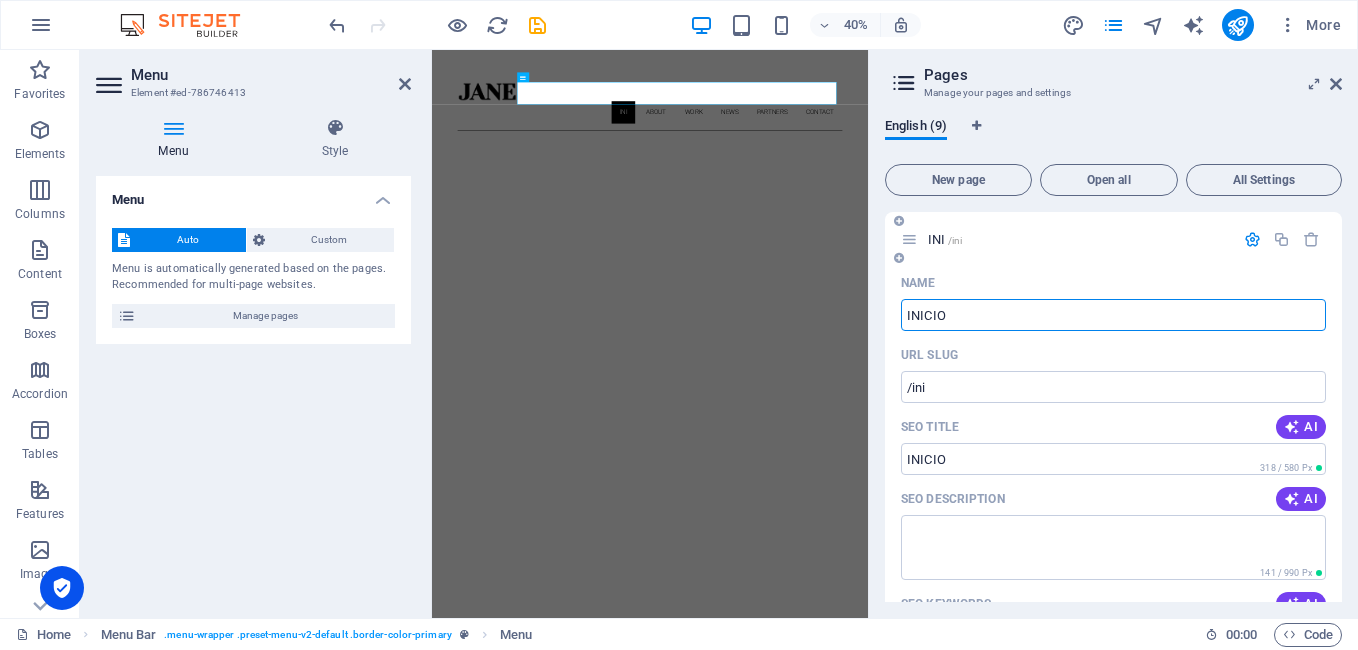 type on "INICIO" 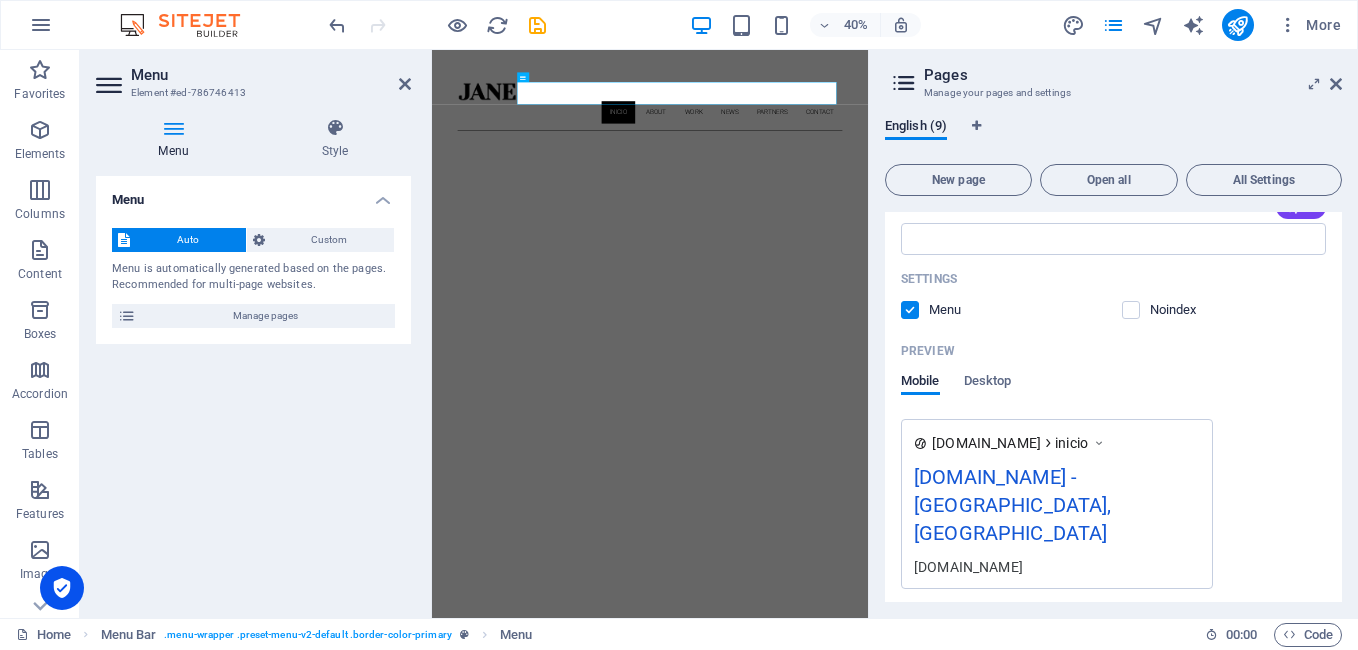 scroll, scrollTop: 406, scrollLeft: 0, axis: vertical 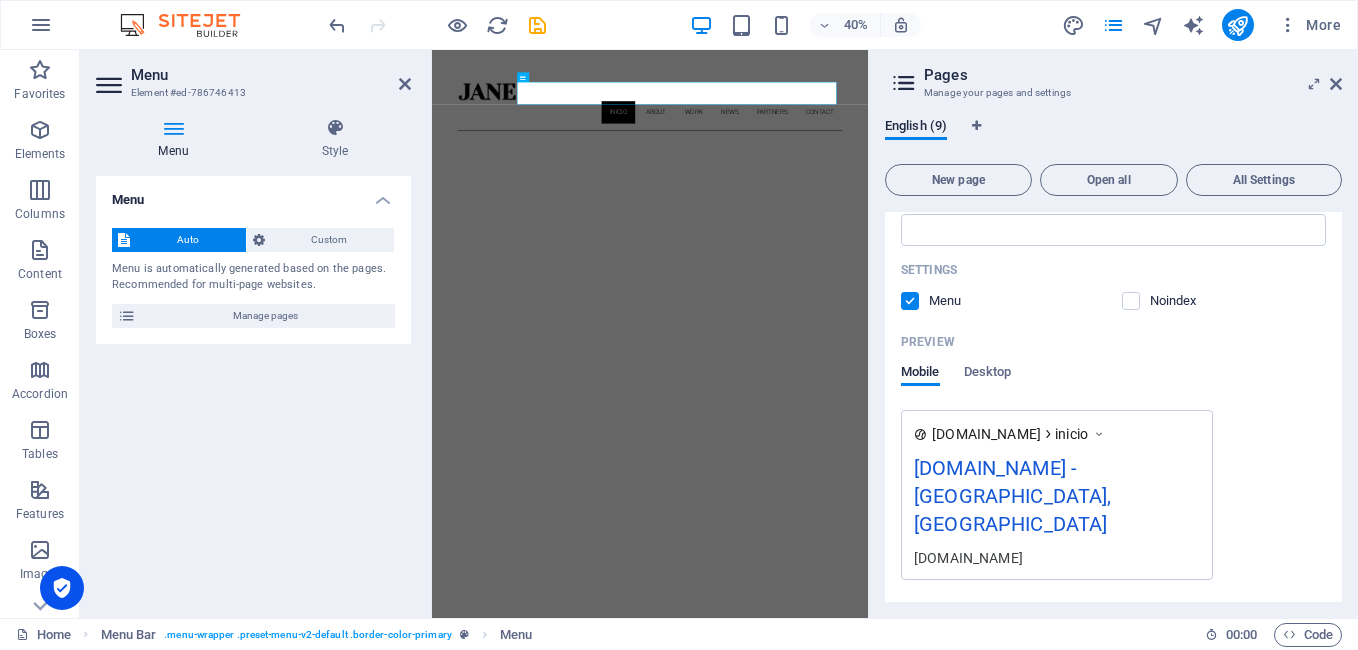 type on "INICIO" 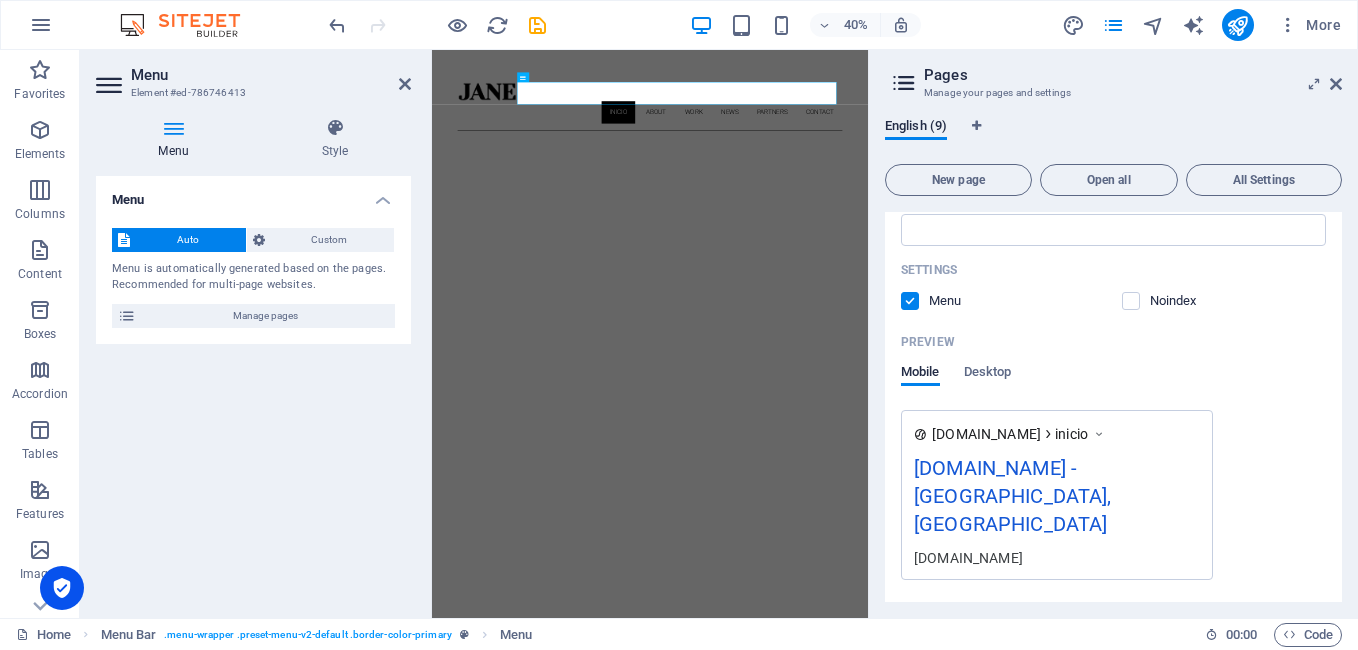 click on "[DOMAIN_NAME] - [GEOGRAPHIC_DATA], [GEOGRAPHIC_DATA]" at bounding box center [1057, 500] 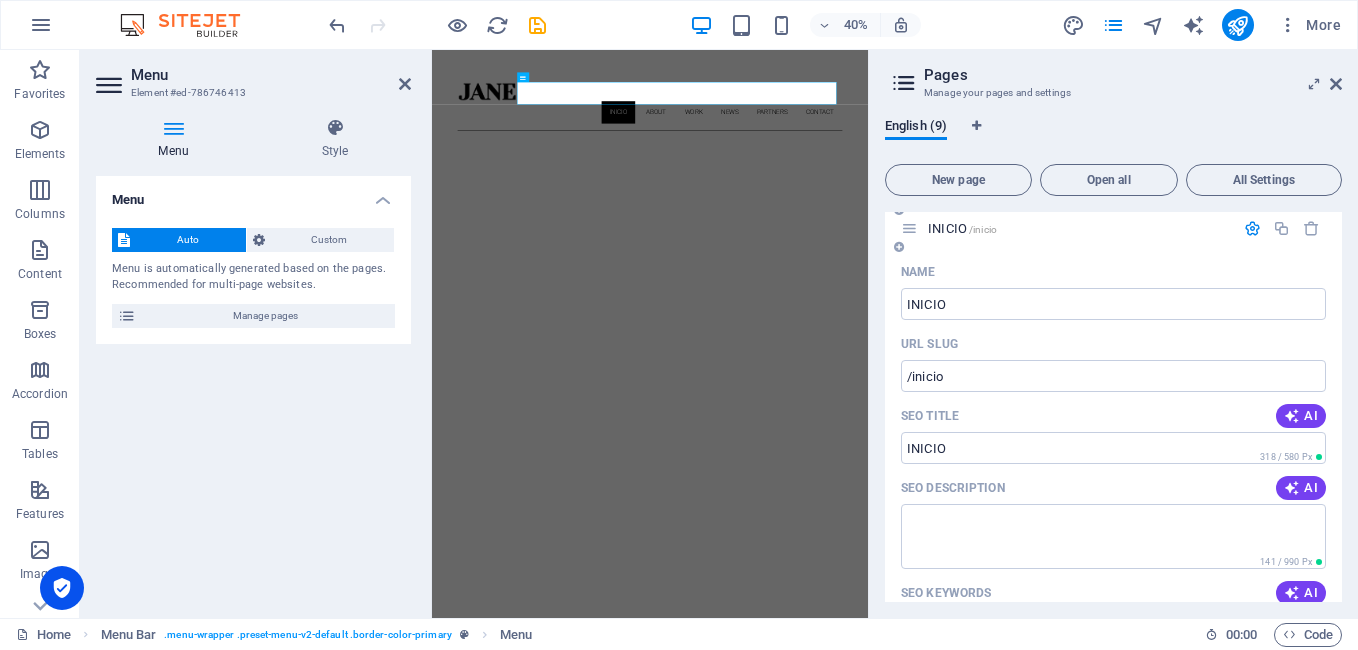 scroll, scrollTop: 0, scrollLeft: 0, axis: both 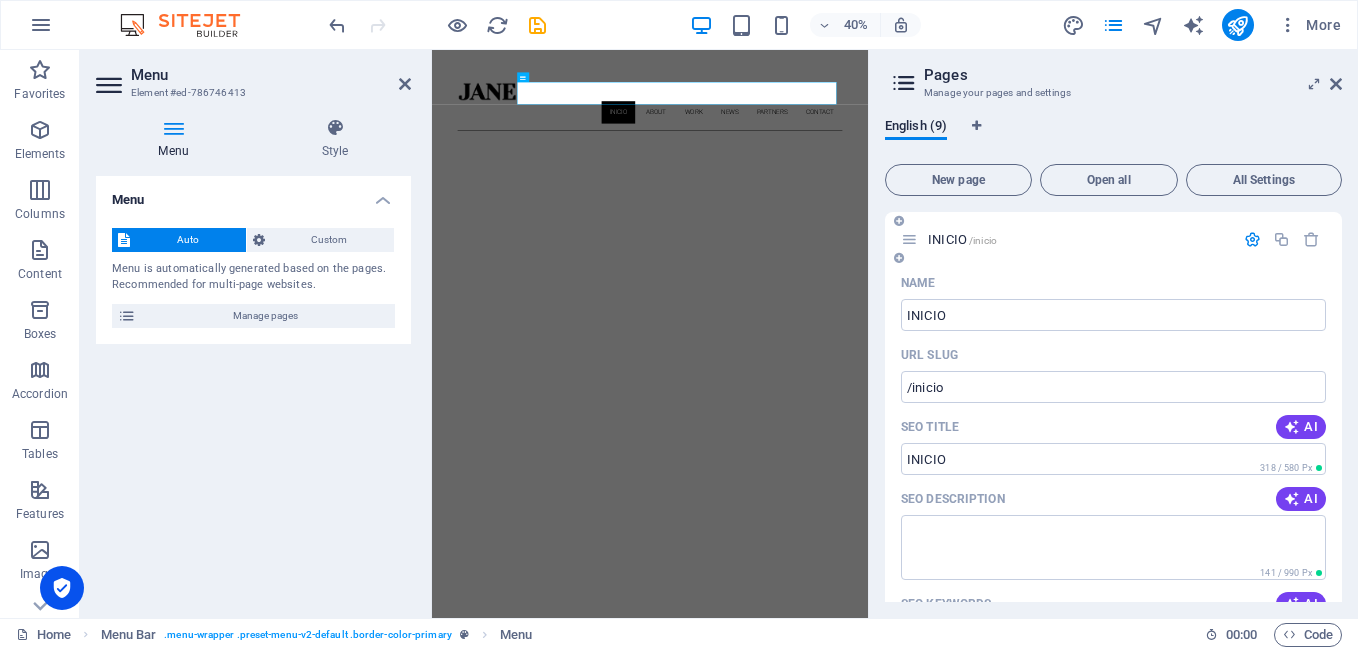 click at bounding box center (1252, 239) 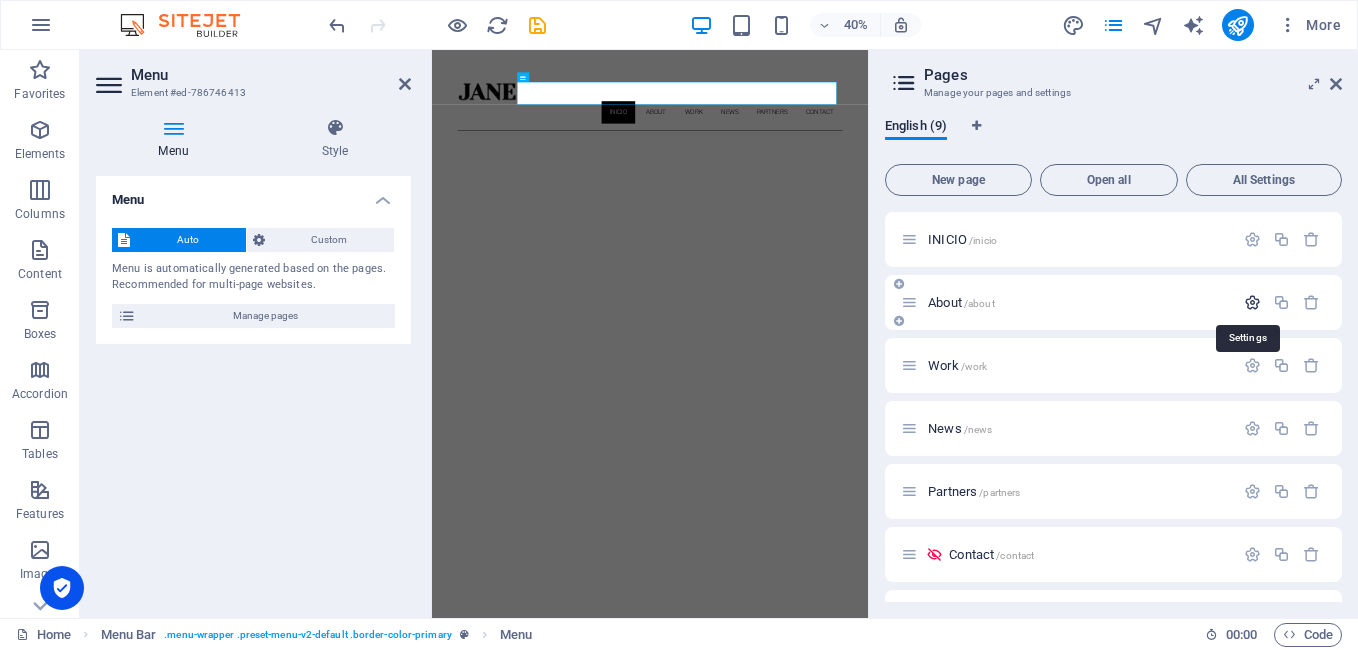 click at bounding box center (1252, 302) 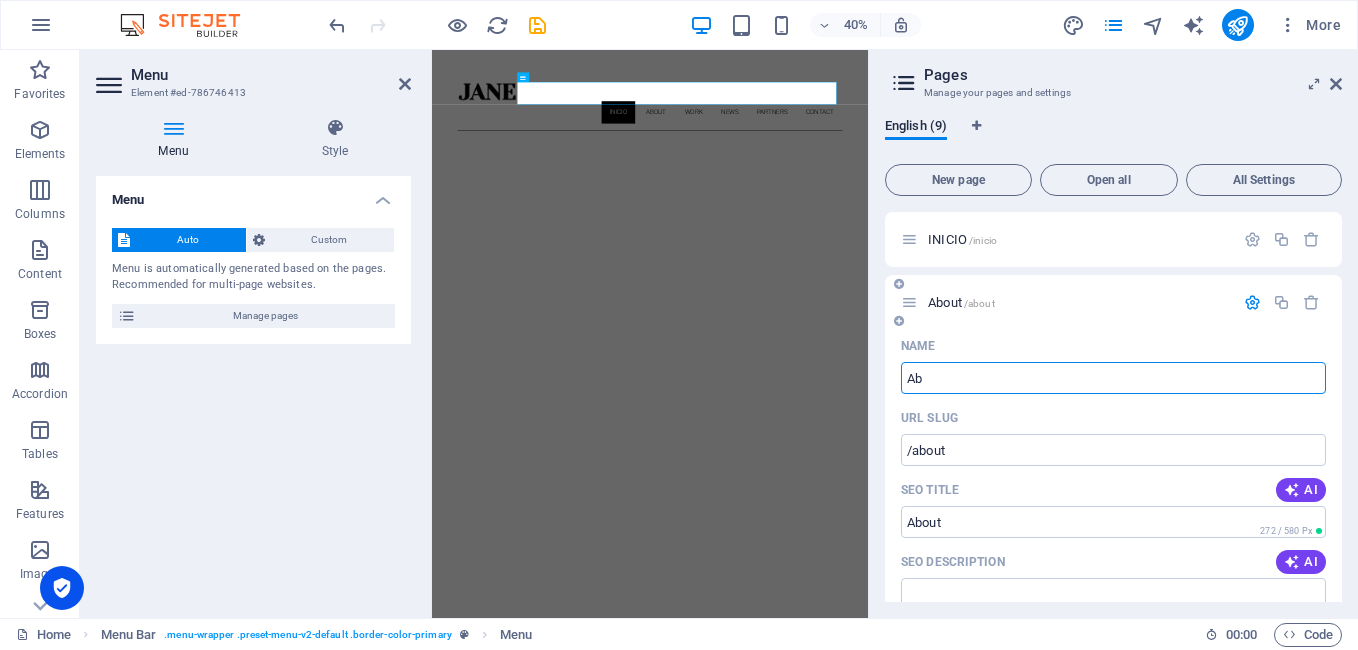 type on "A" 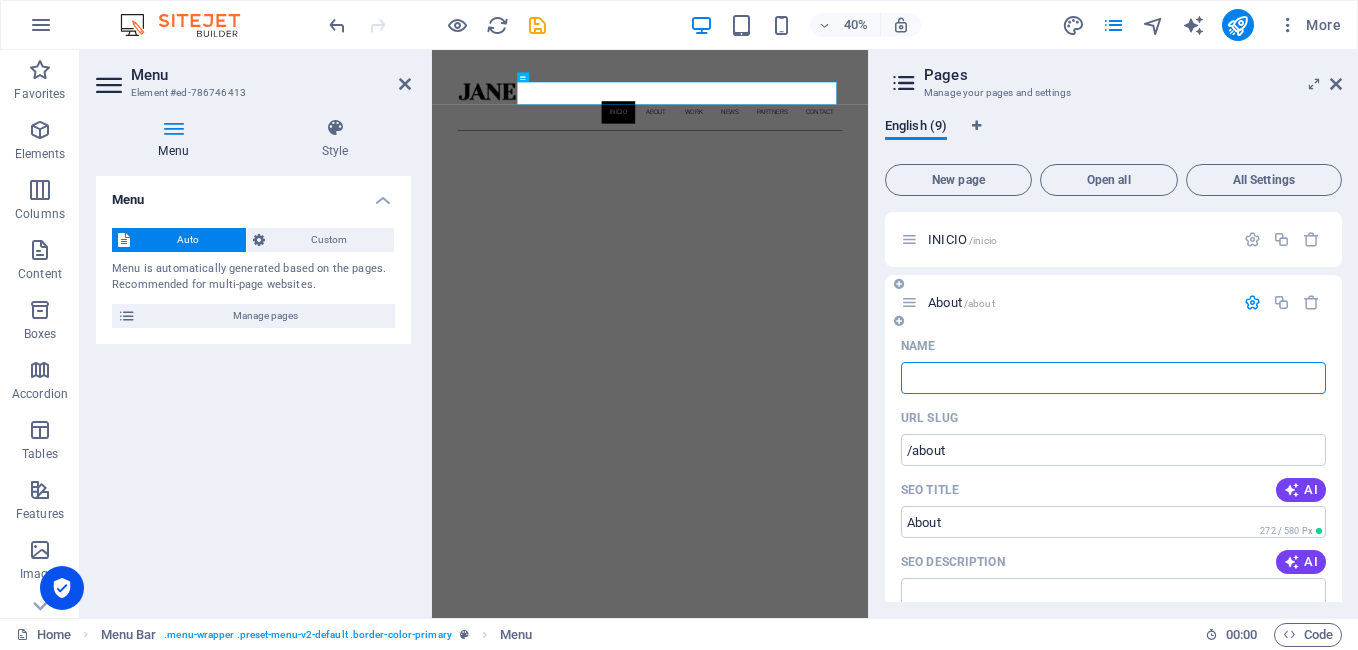 type on "S" 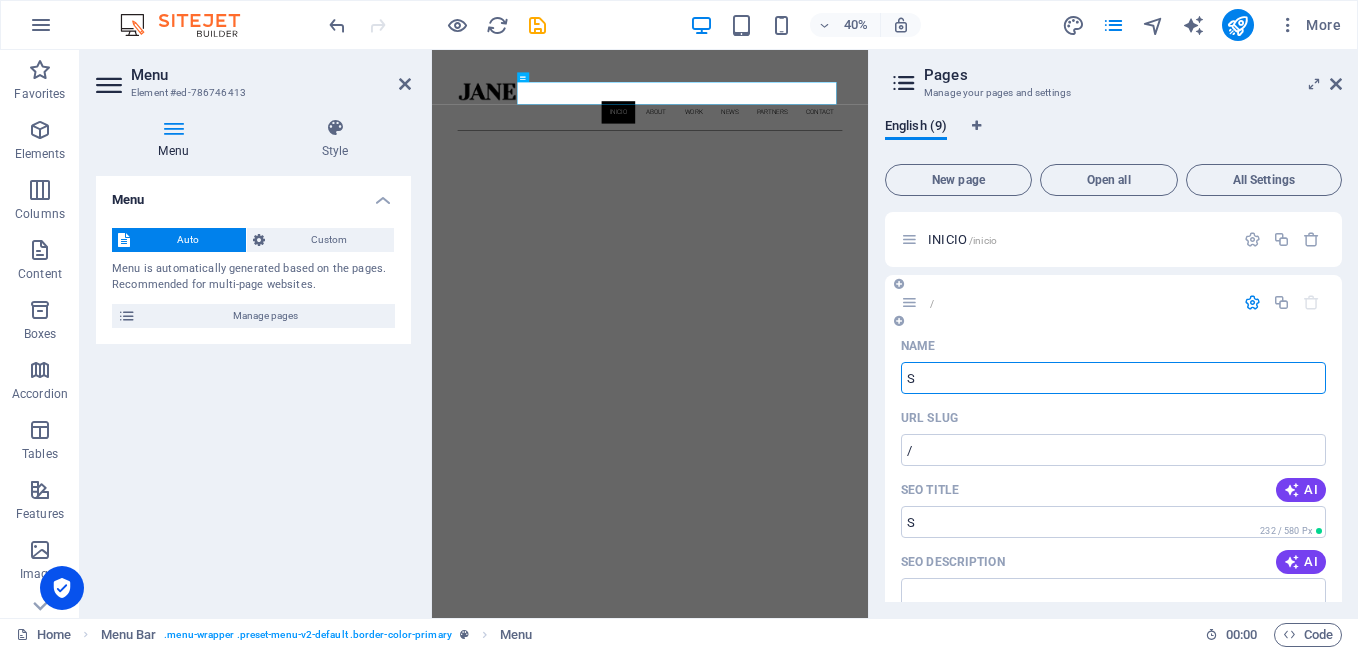 type on "/" 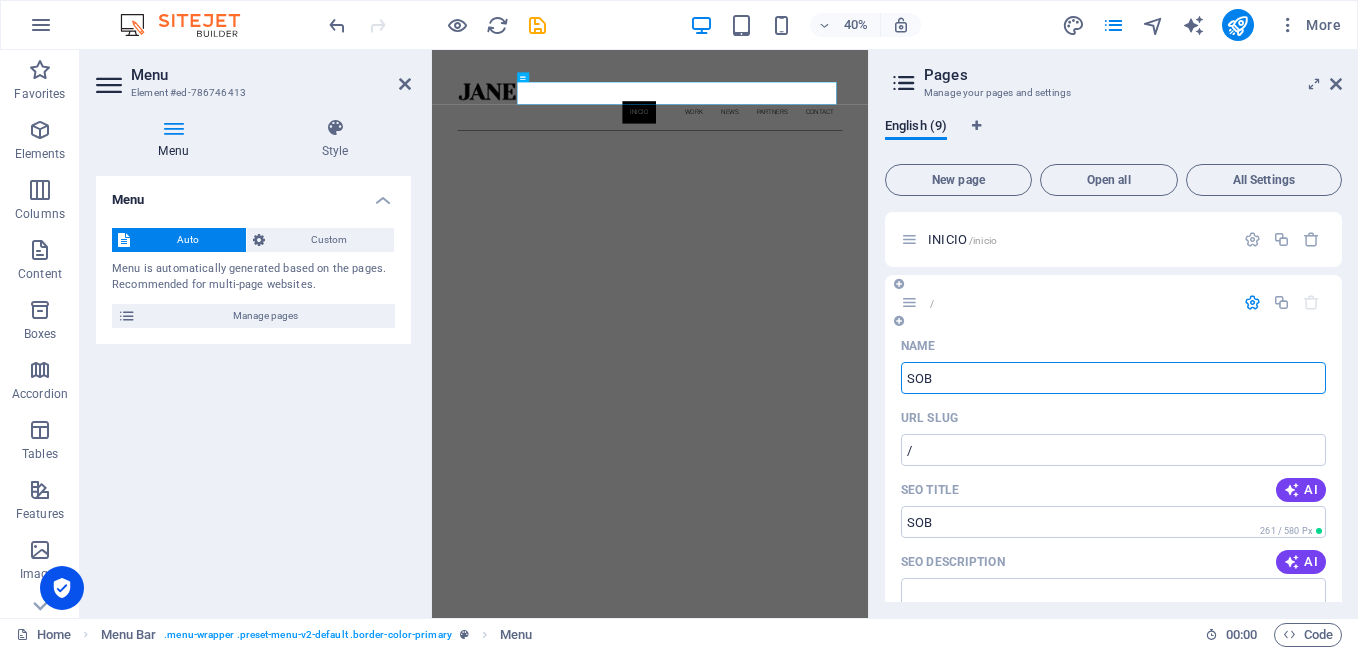 type on "SOB" 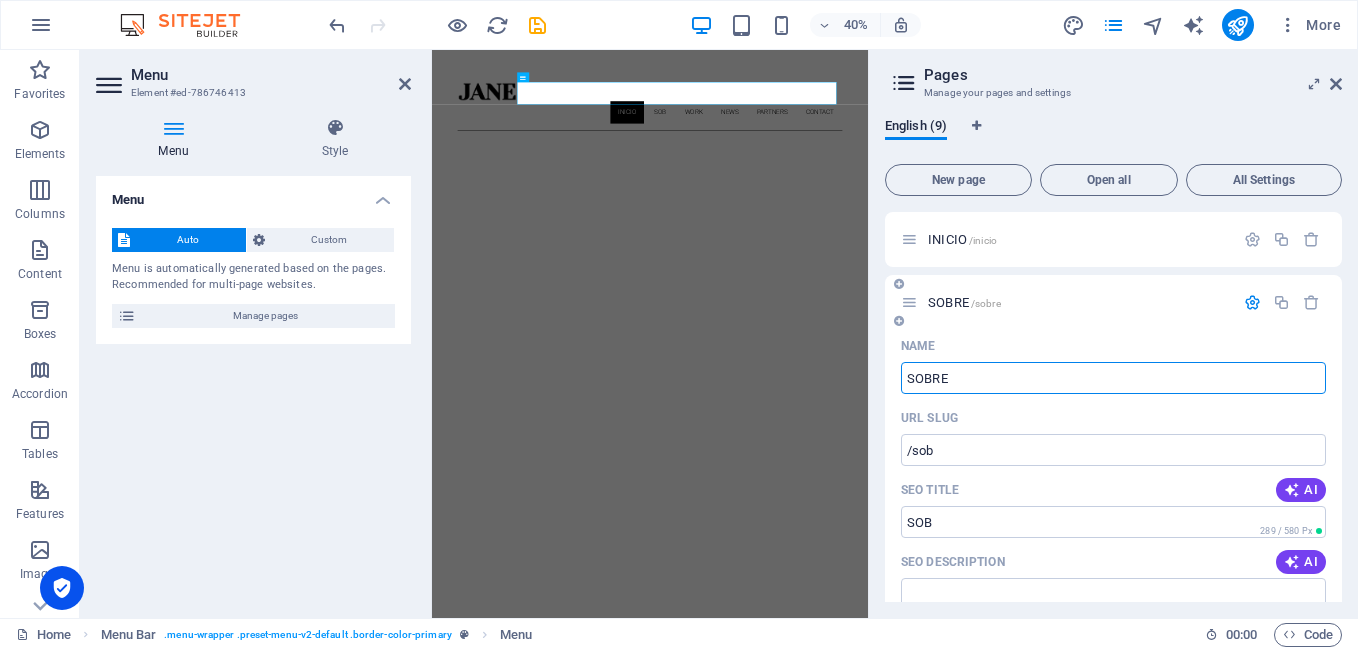 type on "SOBRE" 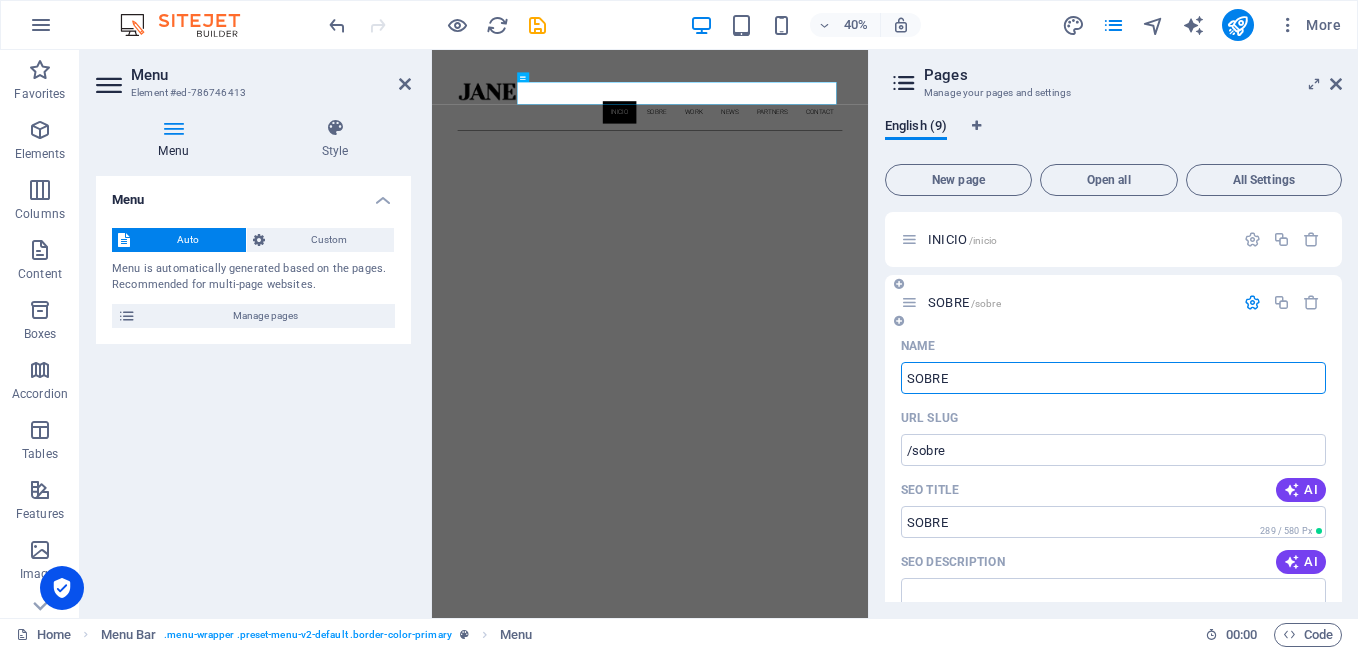 type on "SOBRE" 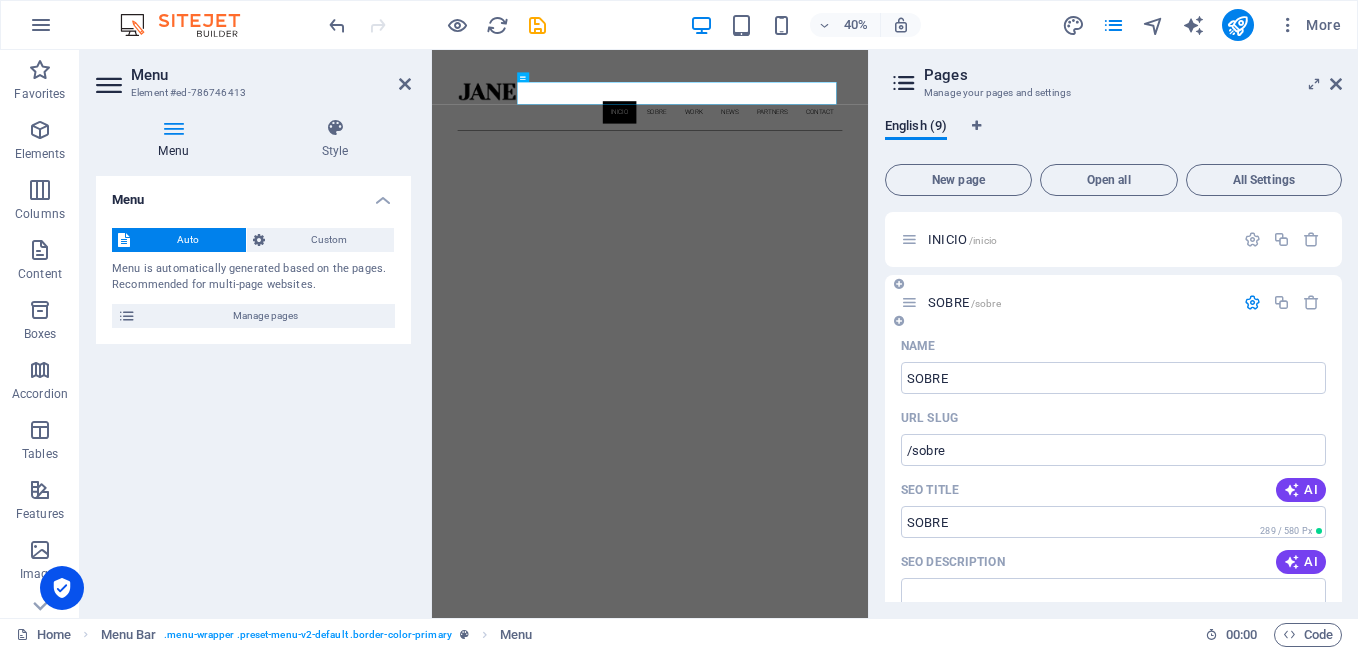 click at bounding box center (1252, 302) 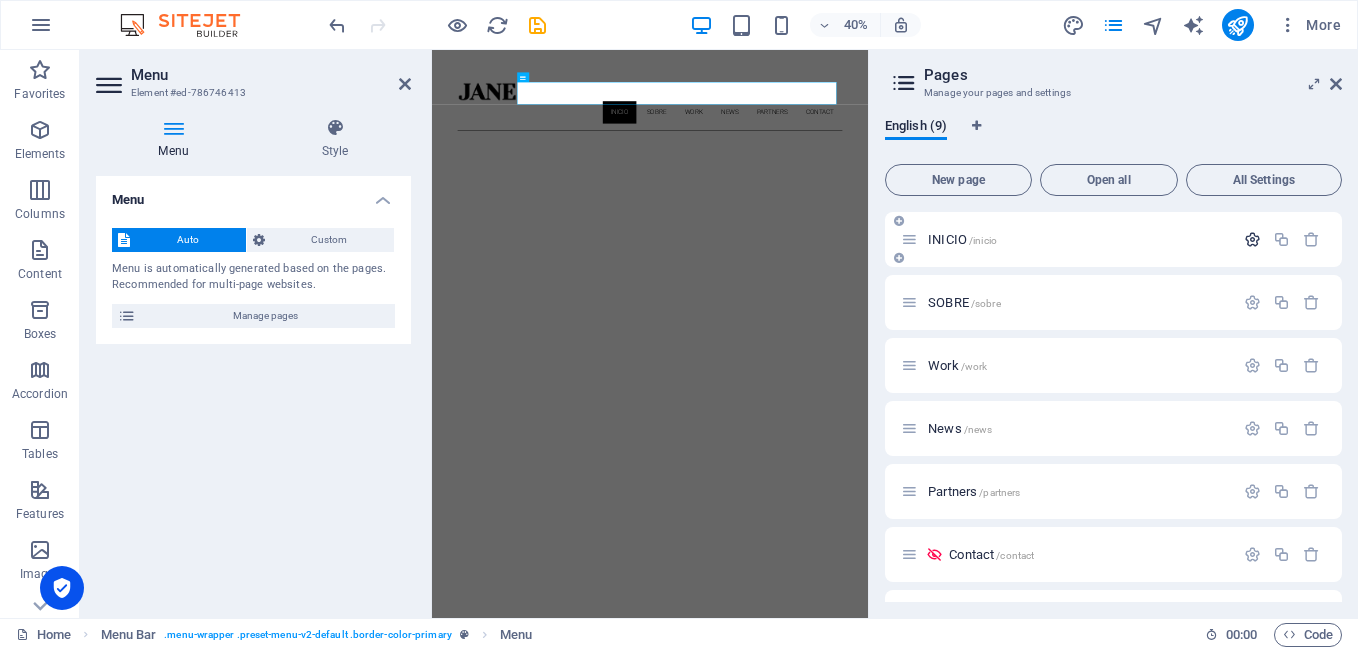 click at bounding box center (1252, 239) 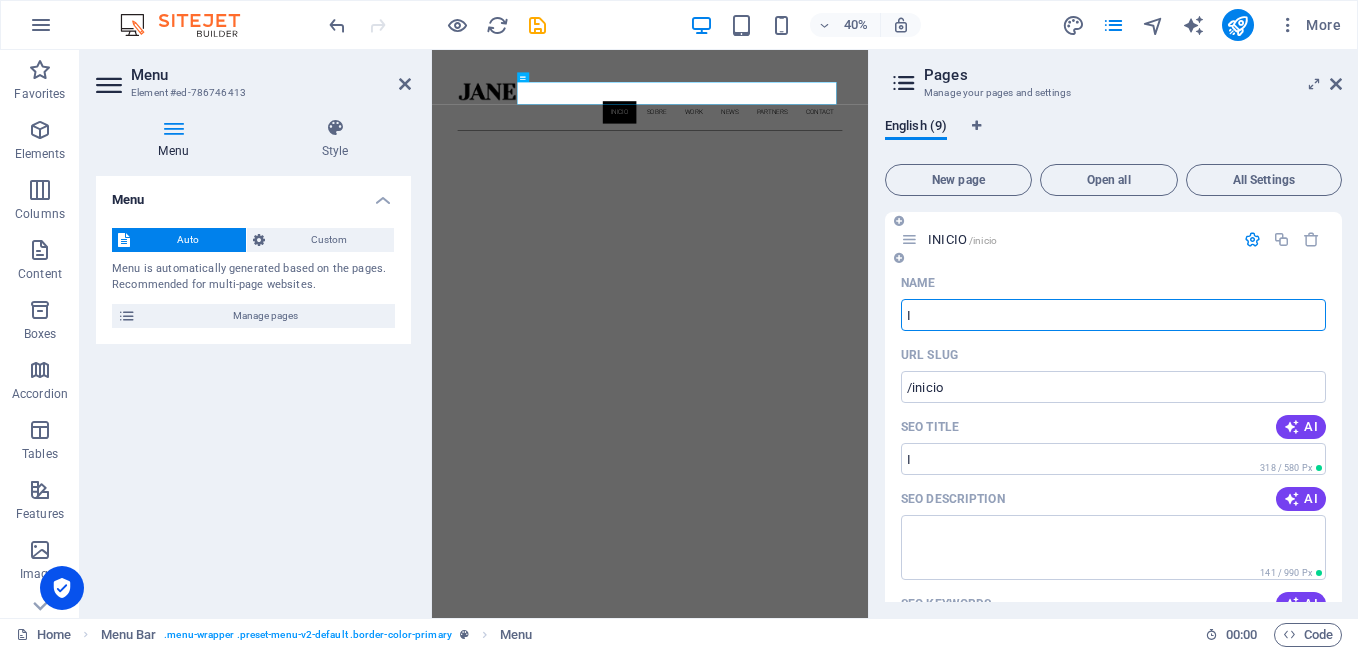 type on "I" 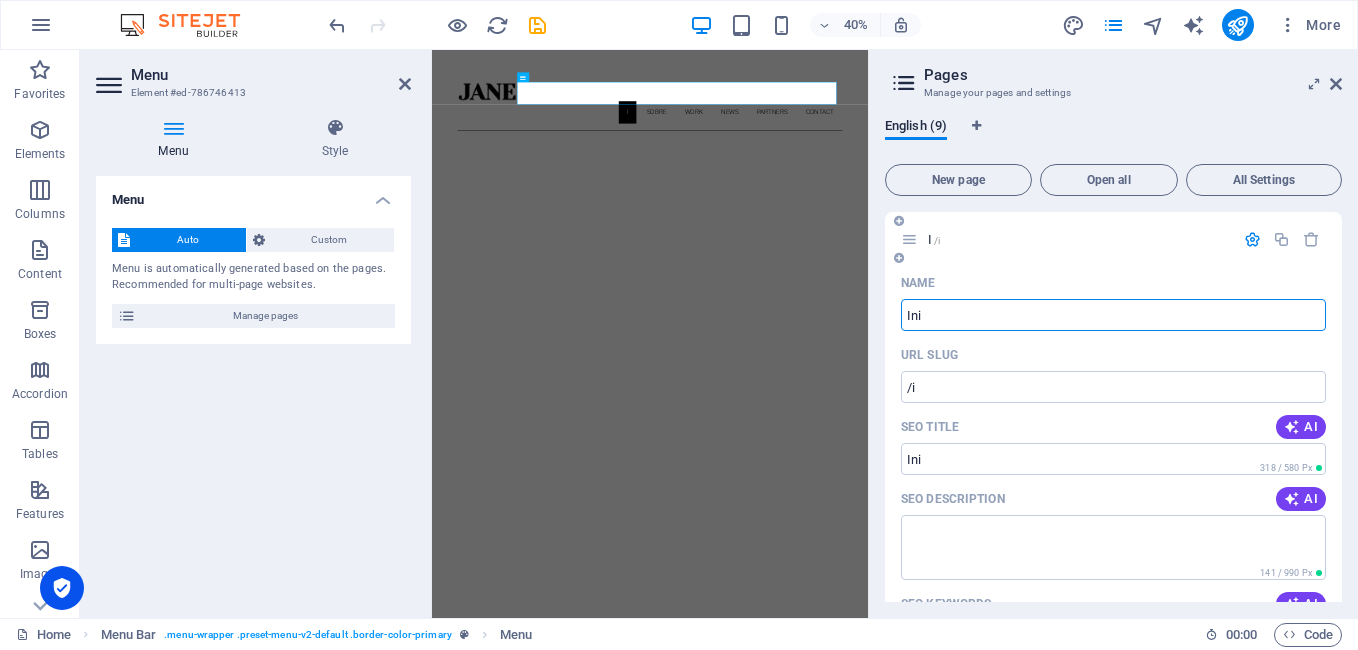type on "Inic" 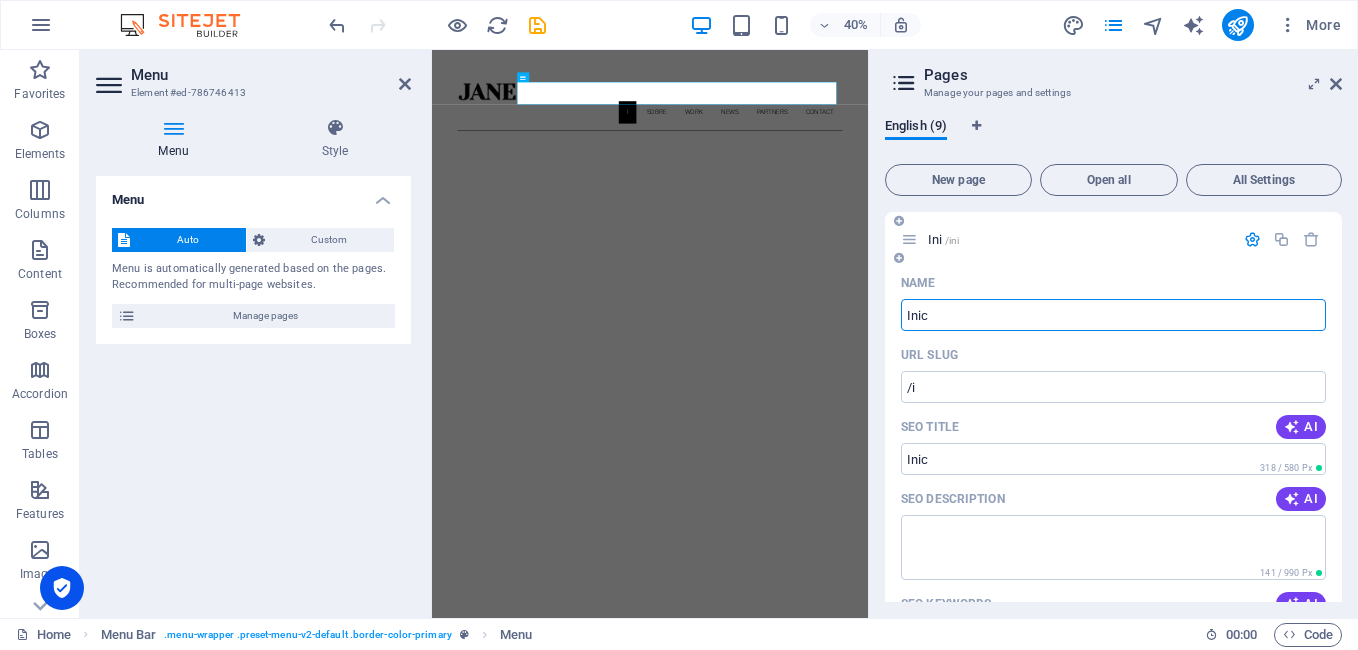 type on "/ini" 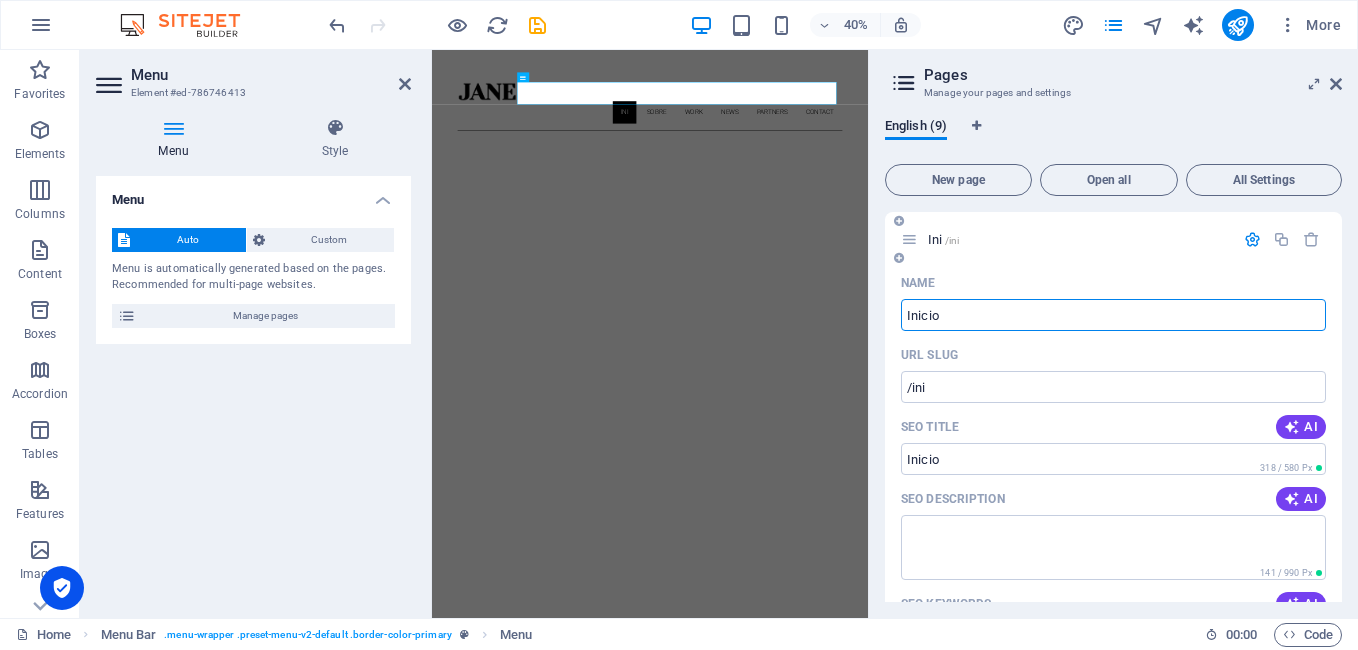 type on "Inicio" 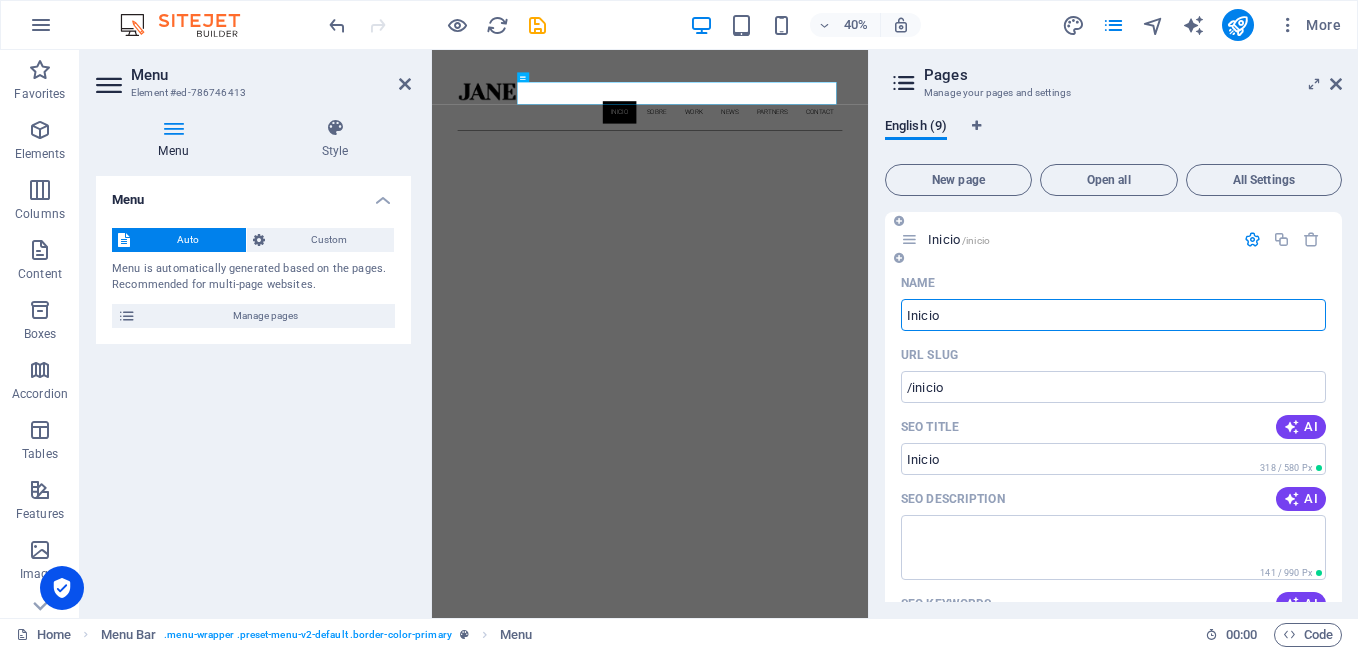 type on "Inicio" 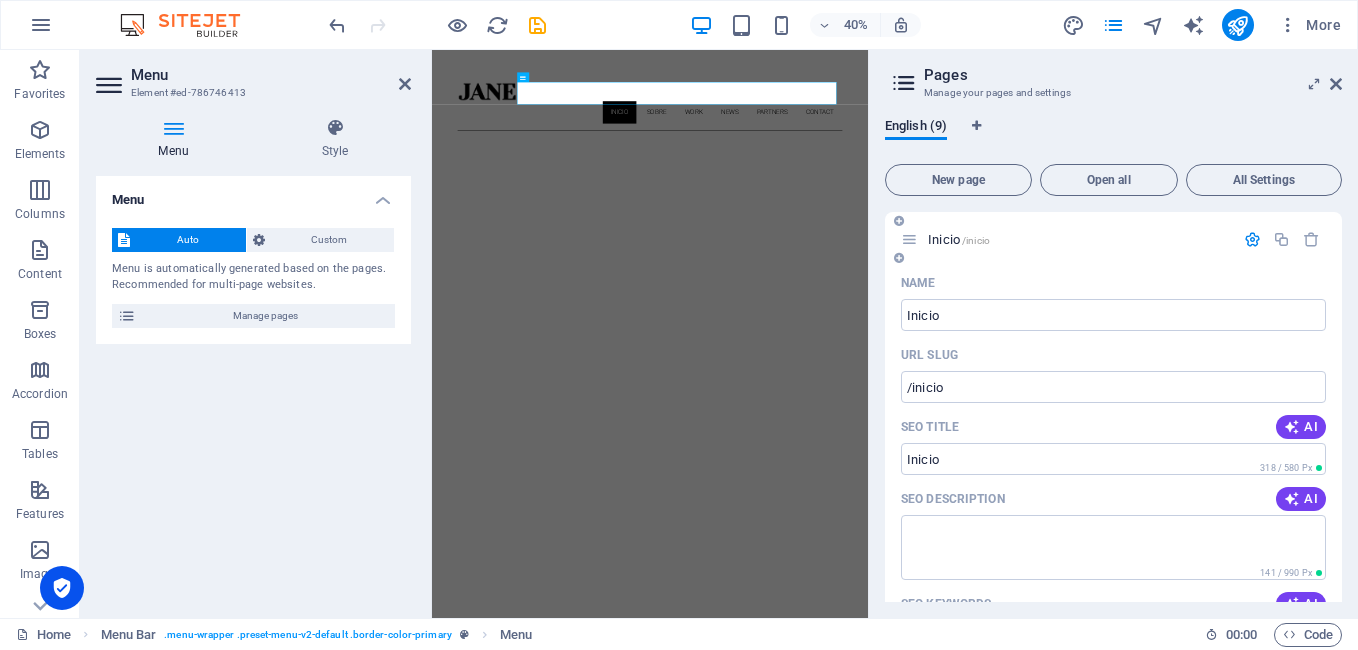 click at bounding box center (1252, 239) 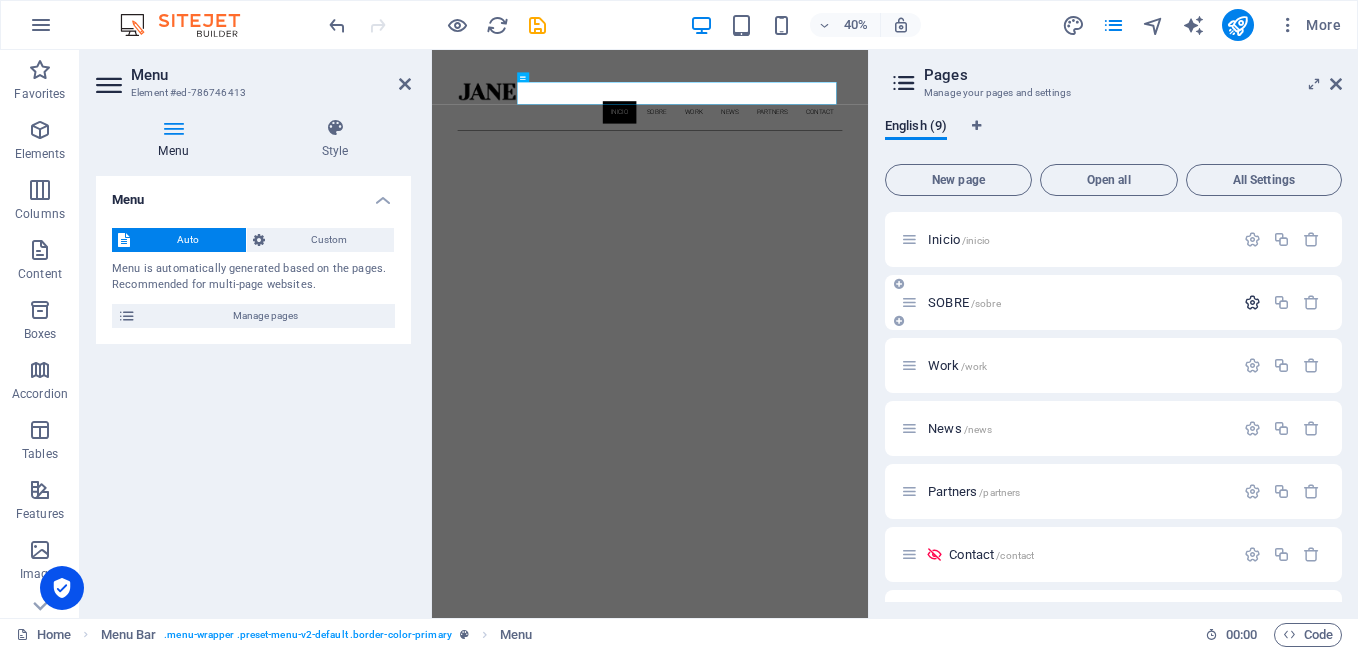 click at bounding box center (1252, 302) 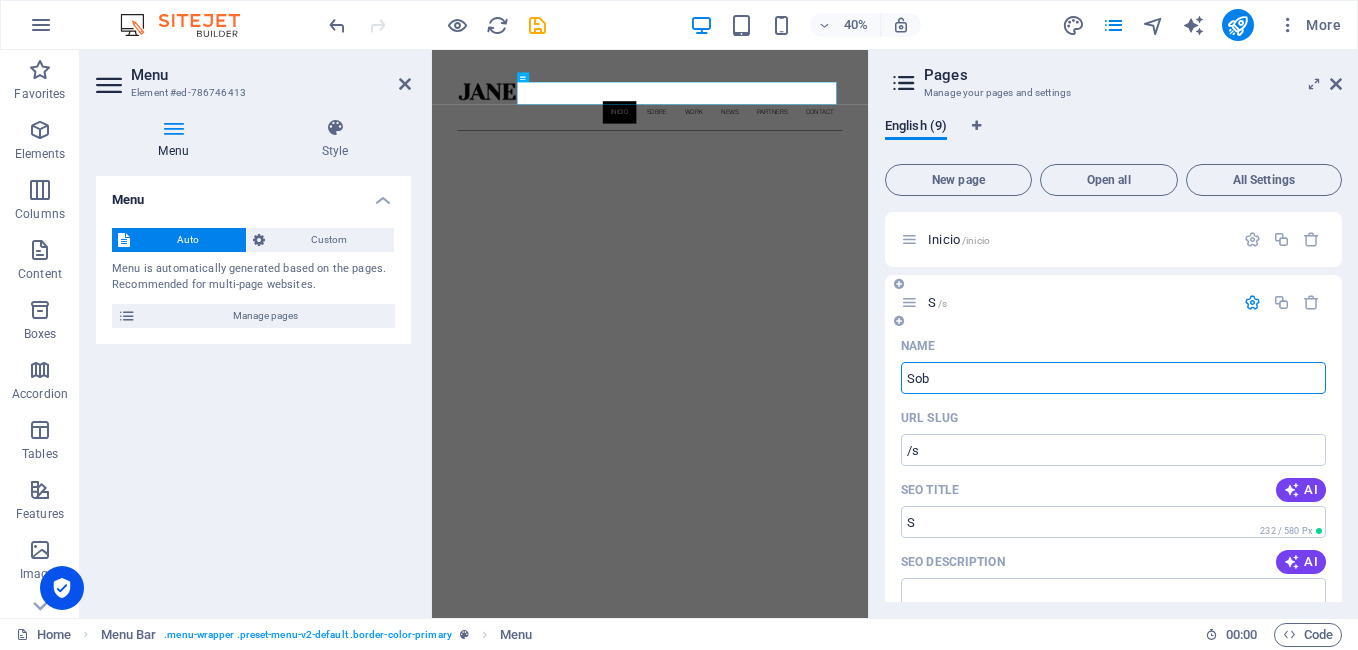 type on "Sobr" 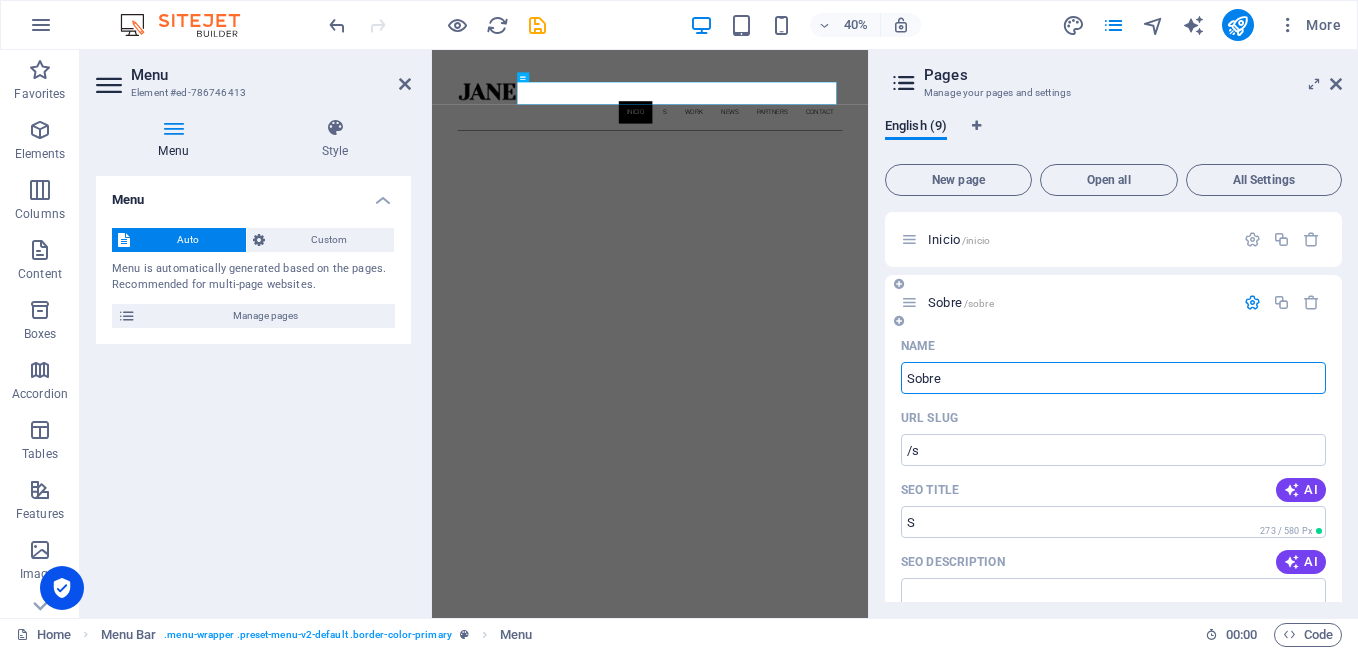 type on "Sobre" 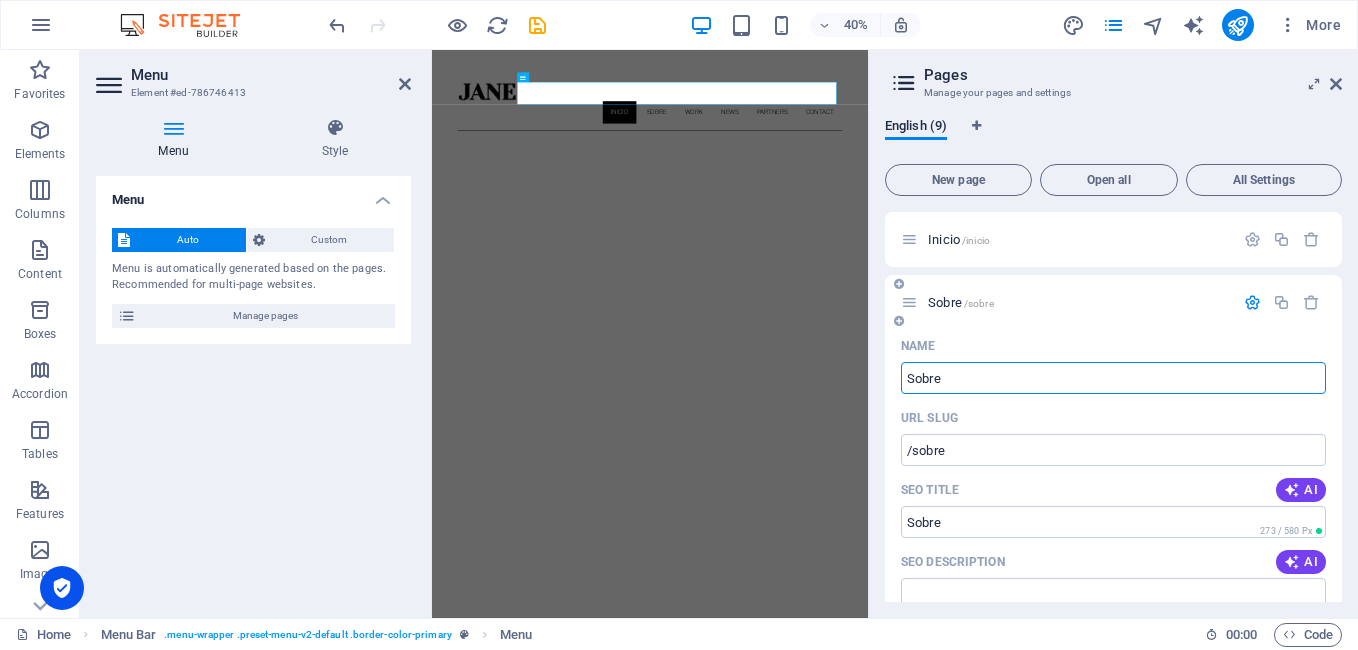 type on "Sobre" 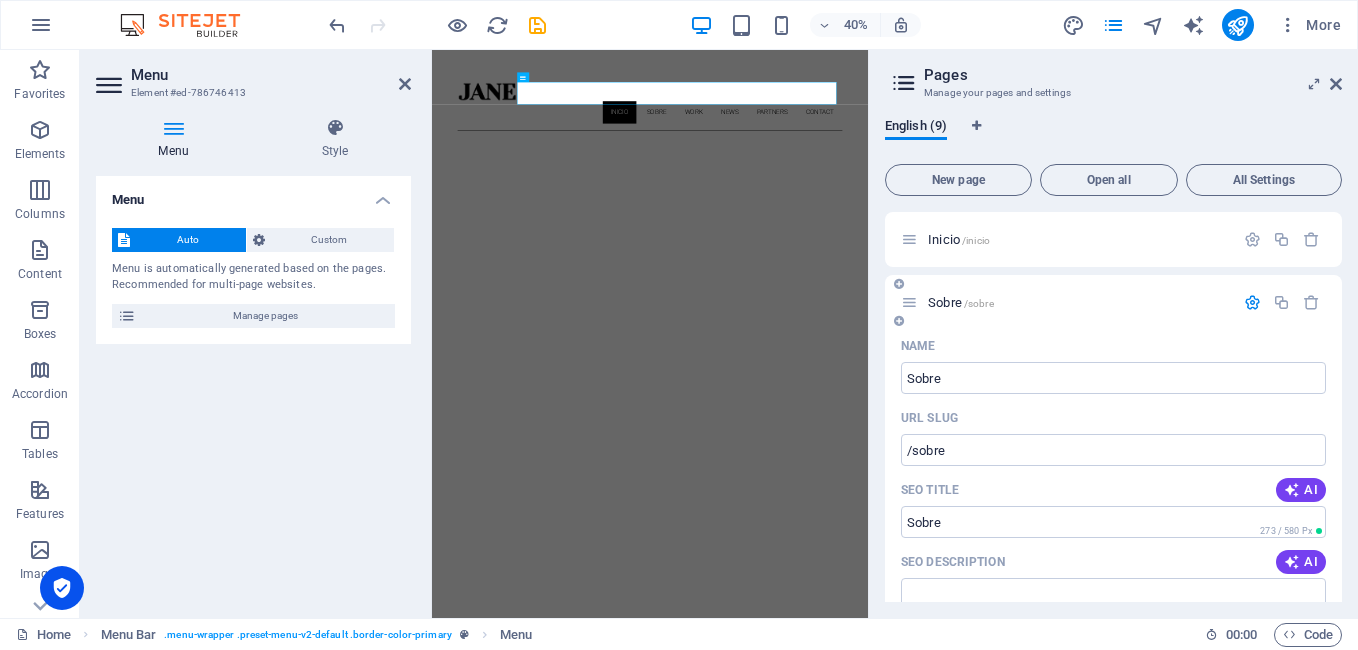 click at bounding box center [1252, 302] 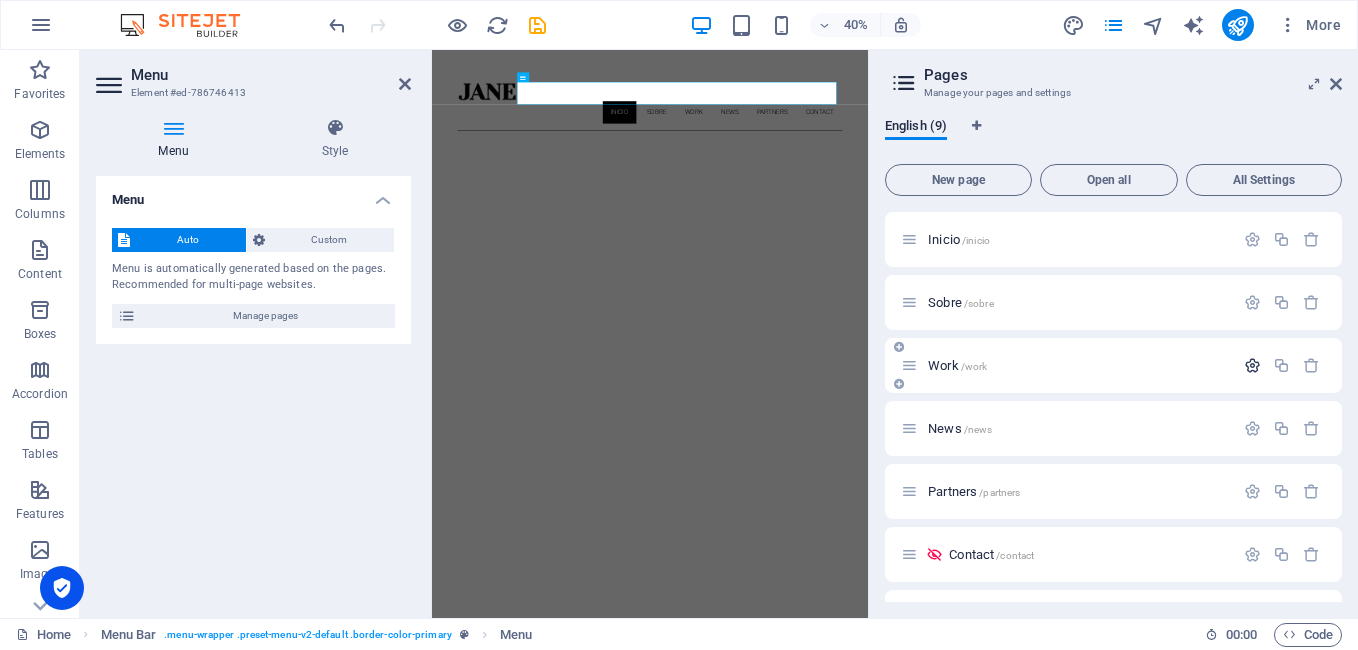 click at bounding box center (1252, 365) 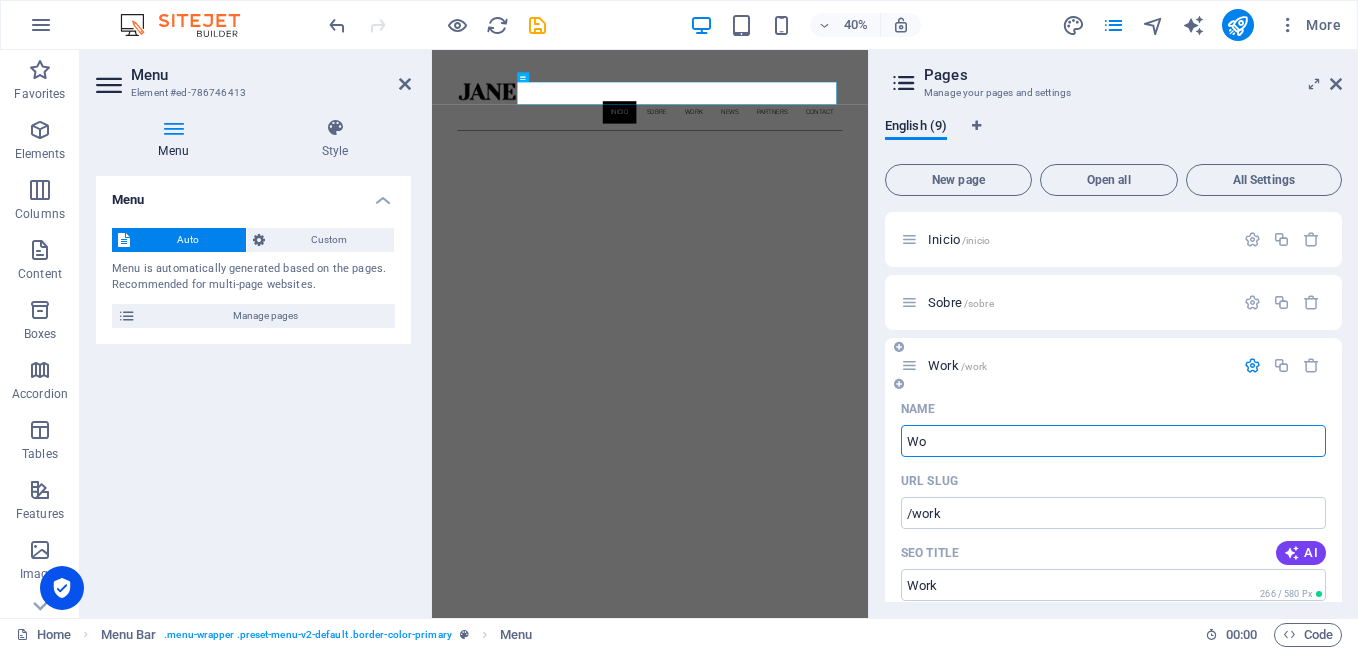 type on "W" 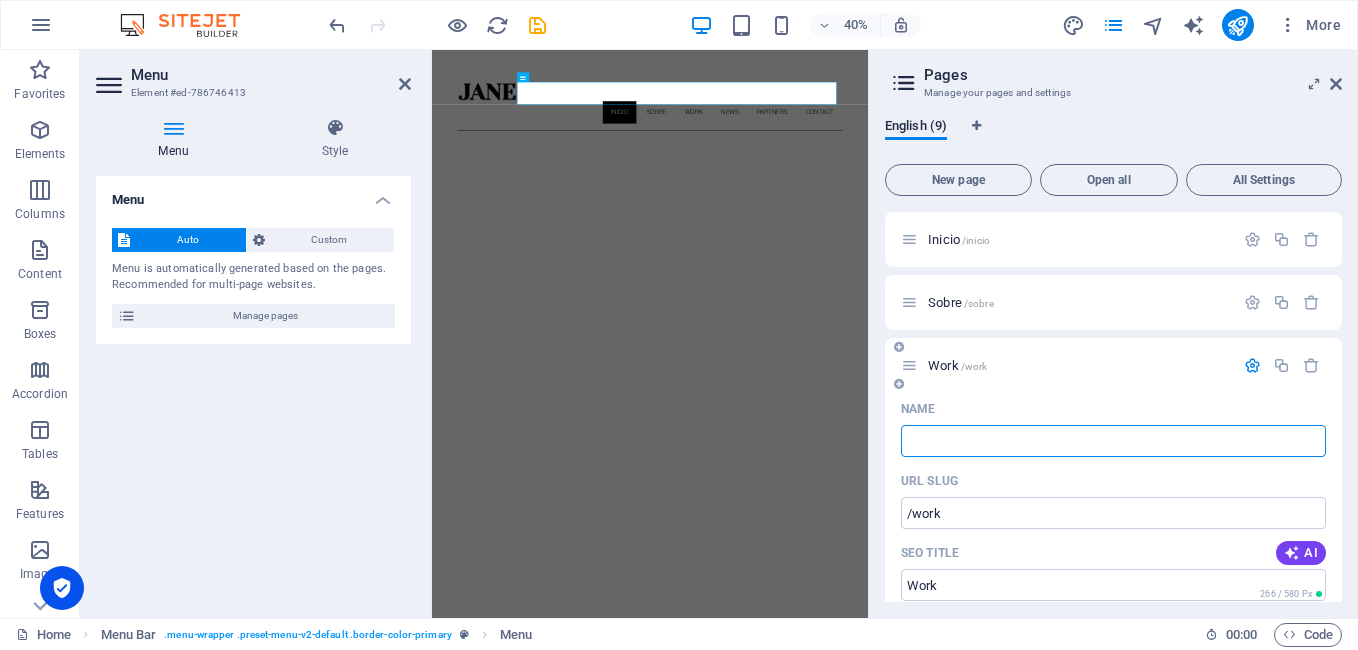 type on "T" 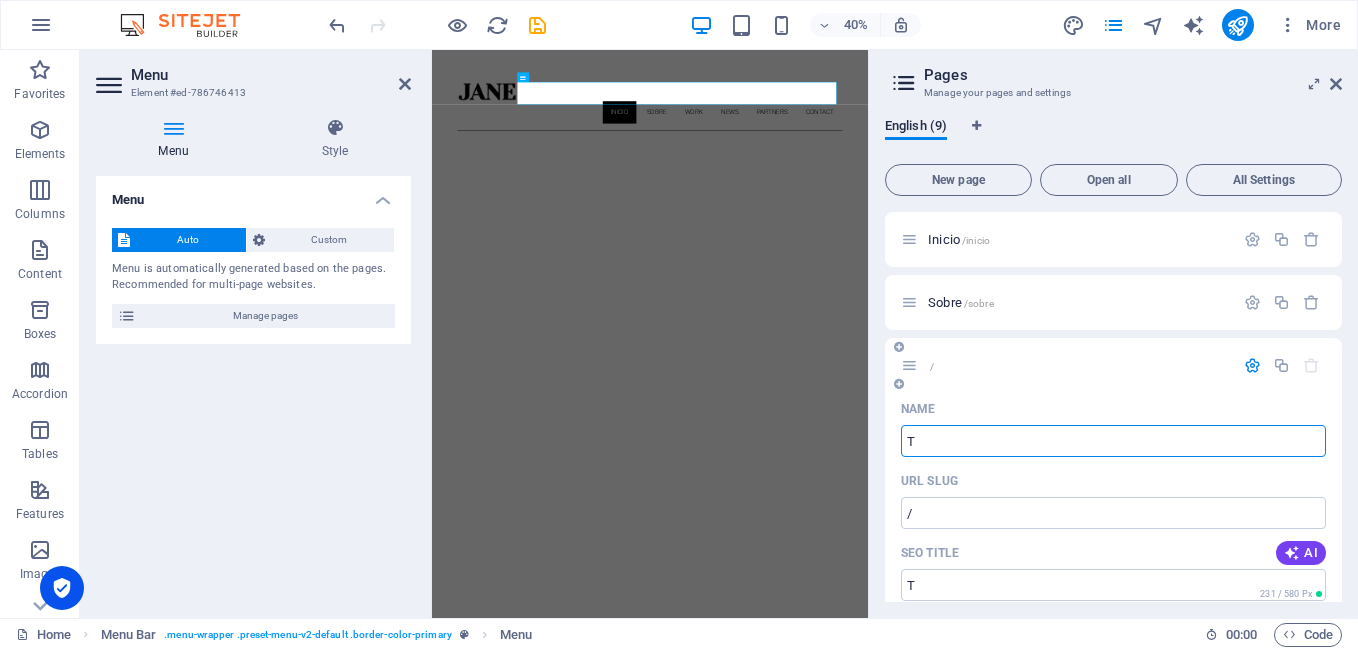type on "/" 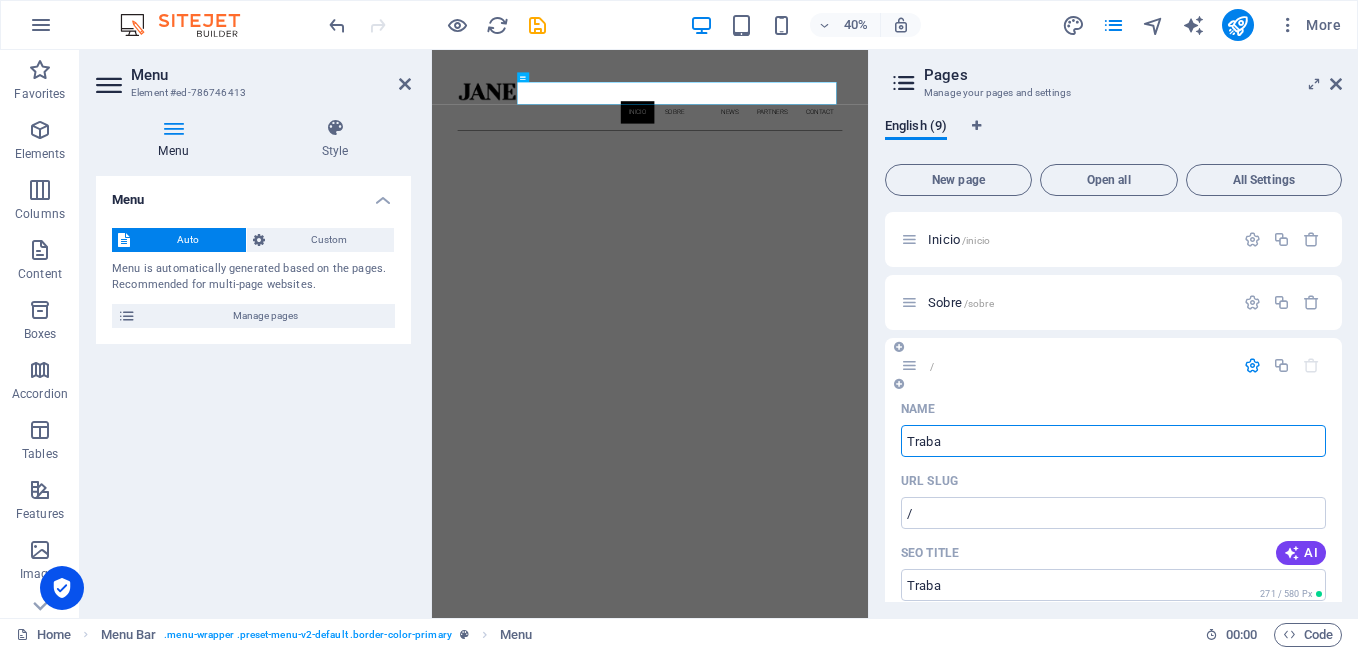 type on "Traba" 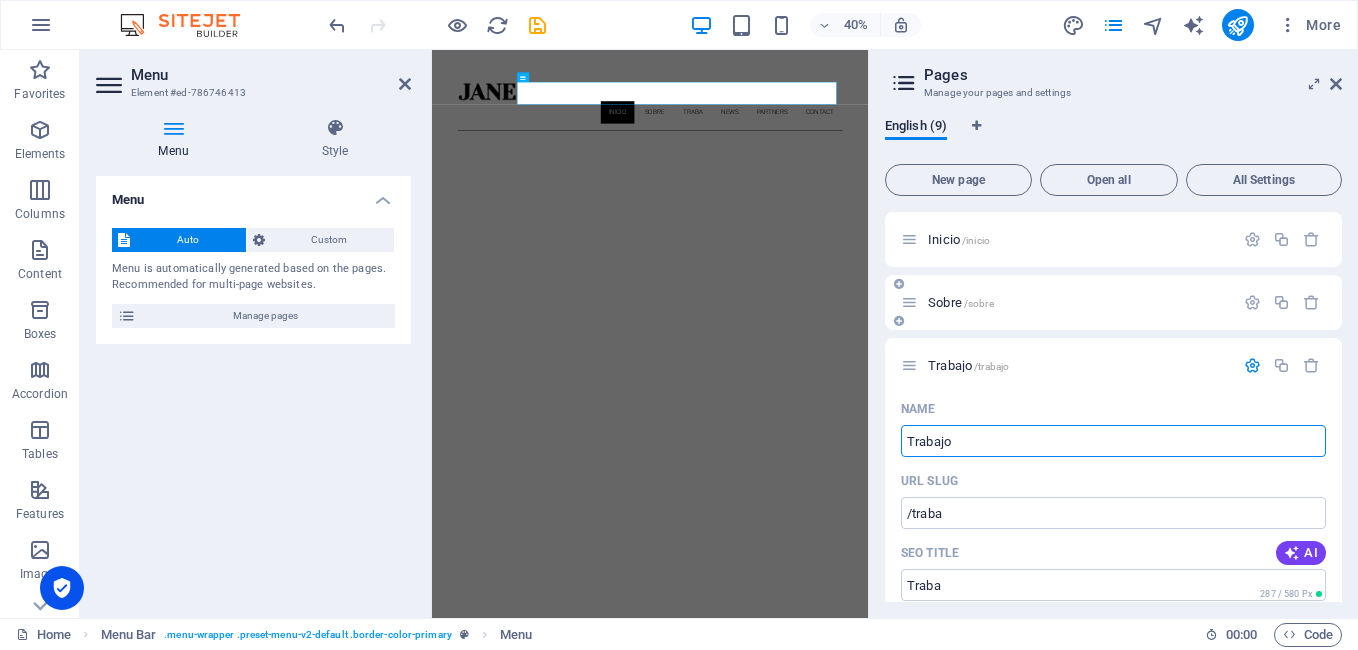 type on "Trabajo" 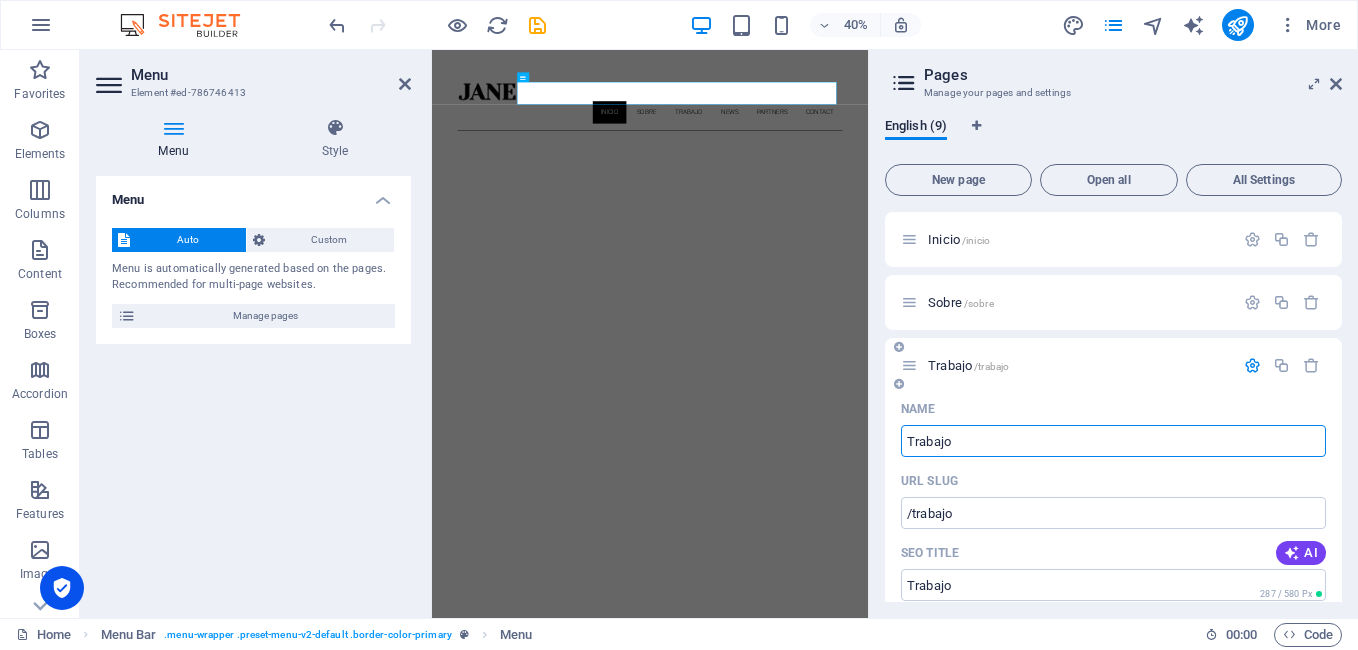 type on "Trabajo" 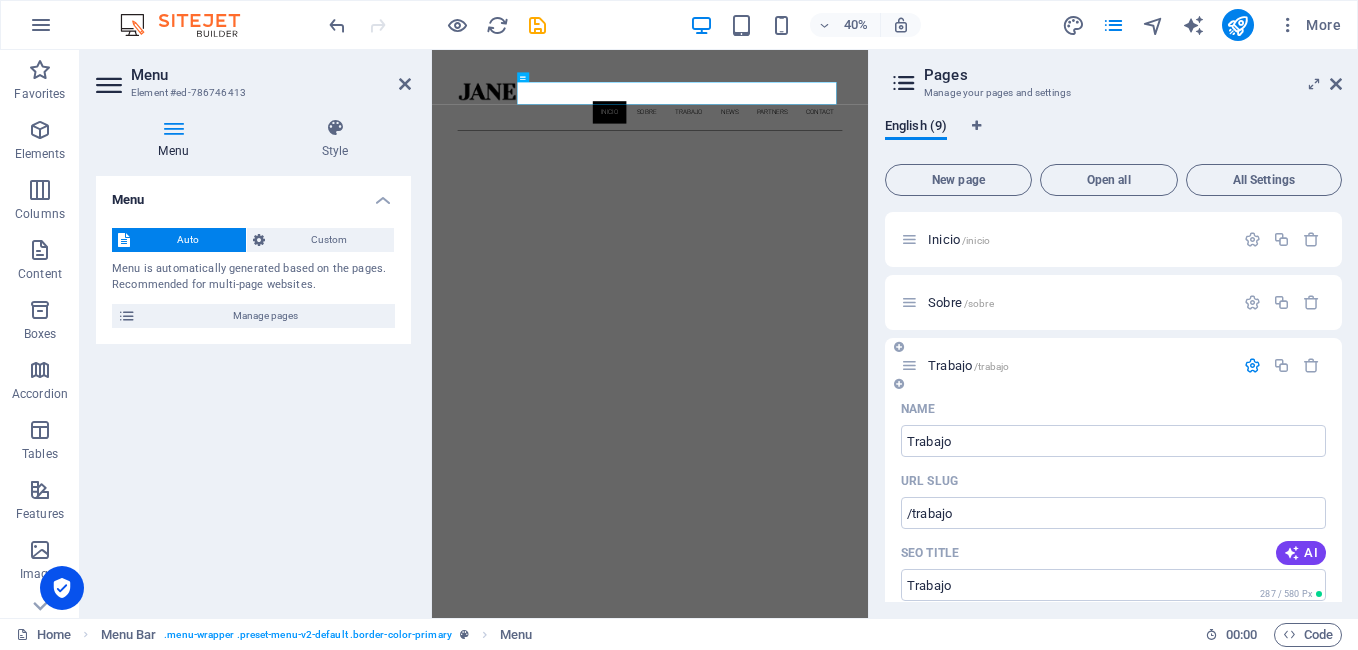 click at bounding box center [1252, 365] 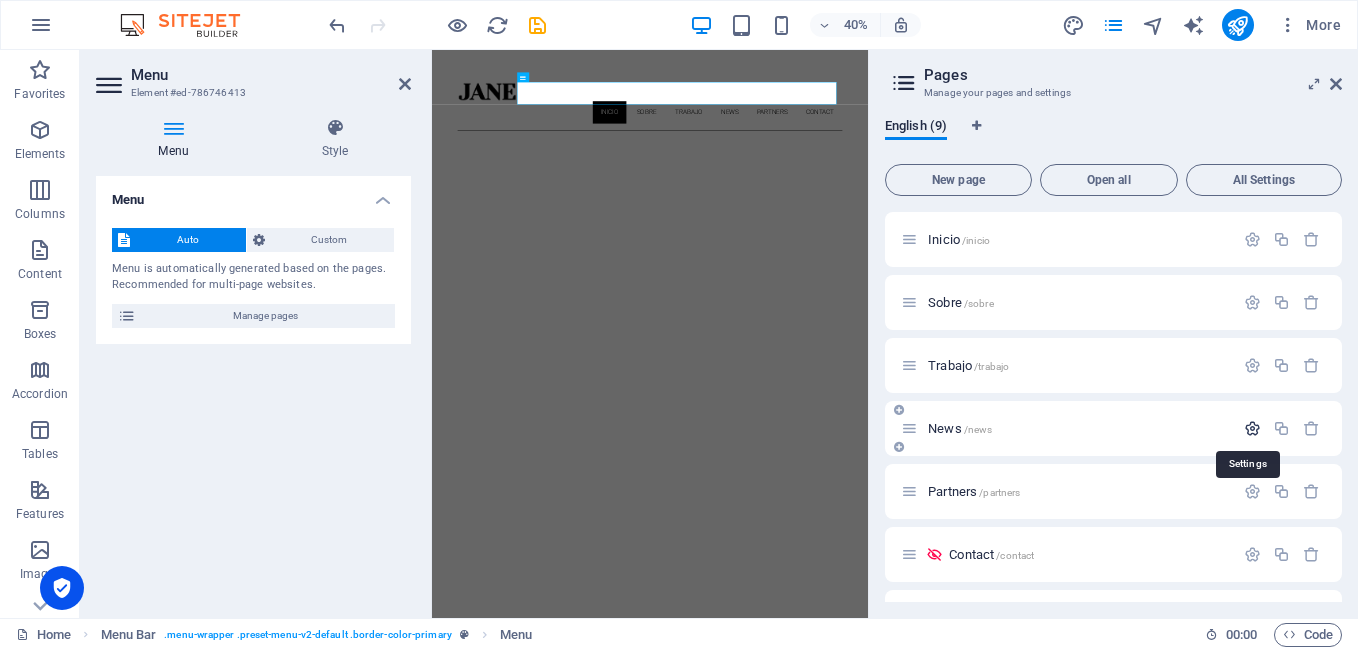click at bounding box center [1252, 428] 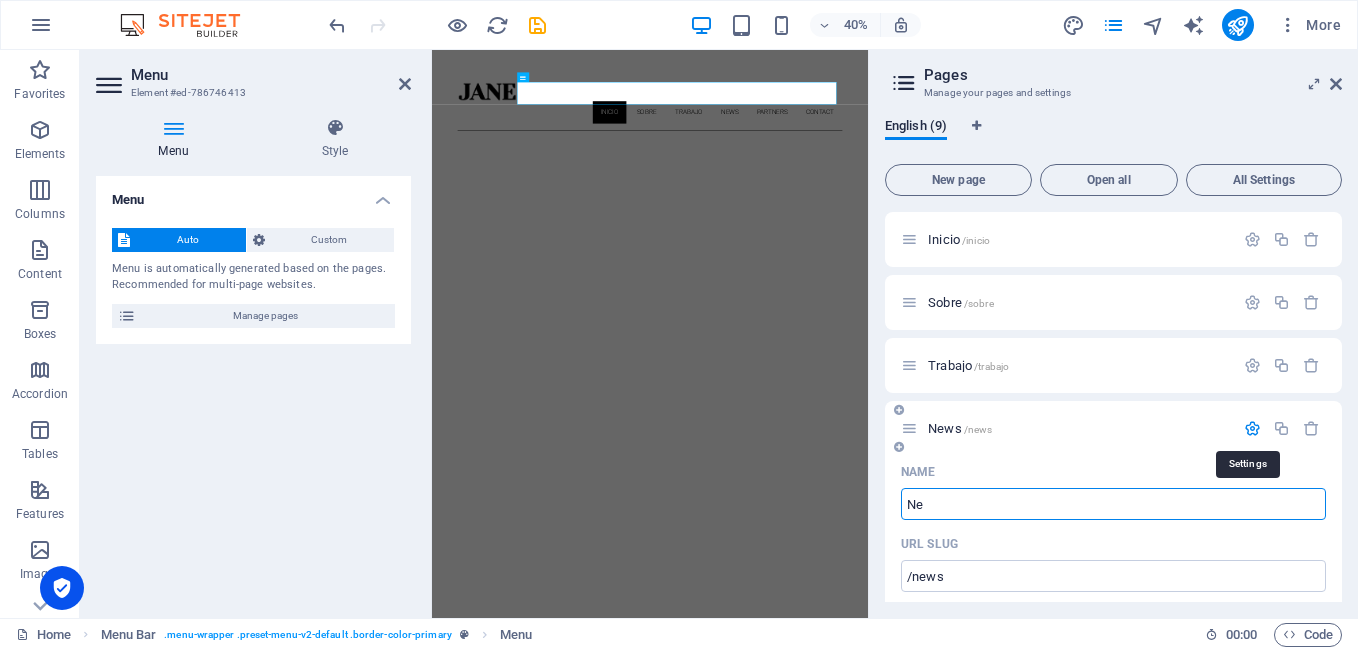 type on "N" 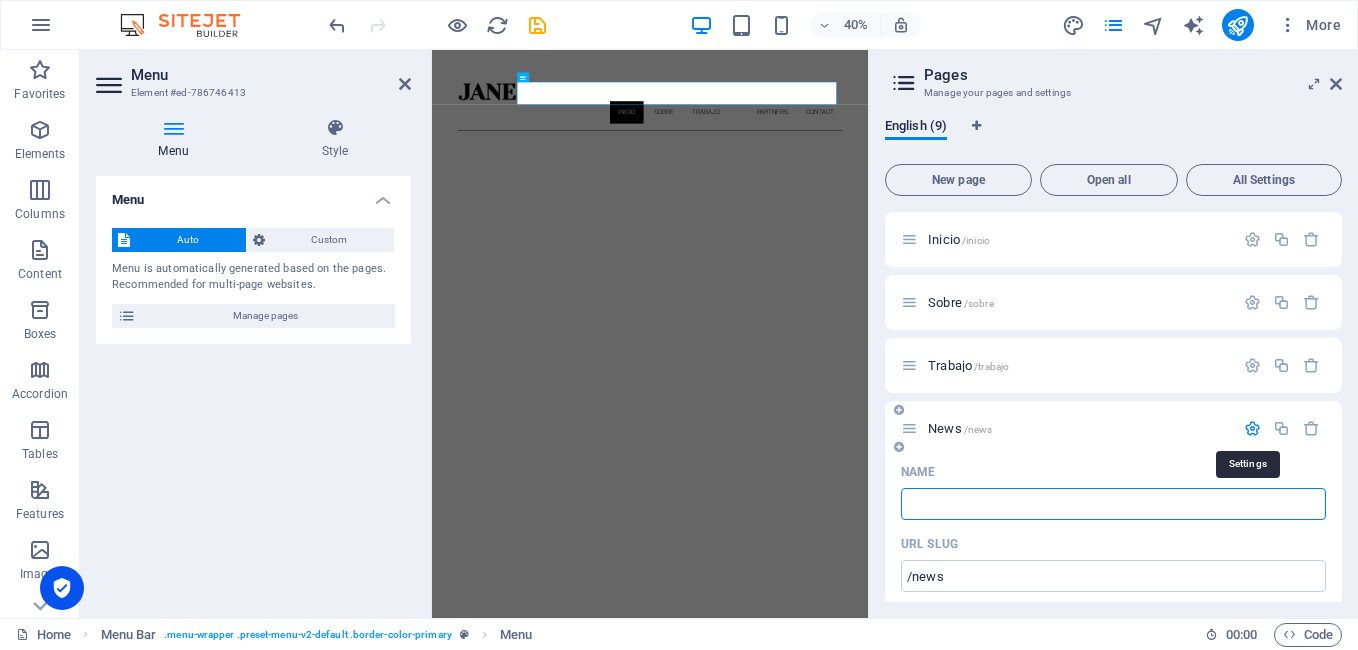 type 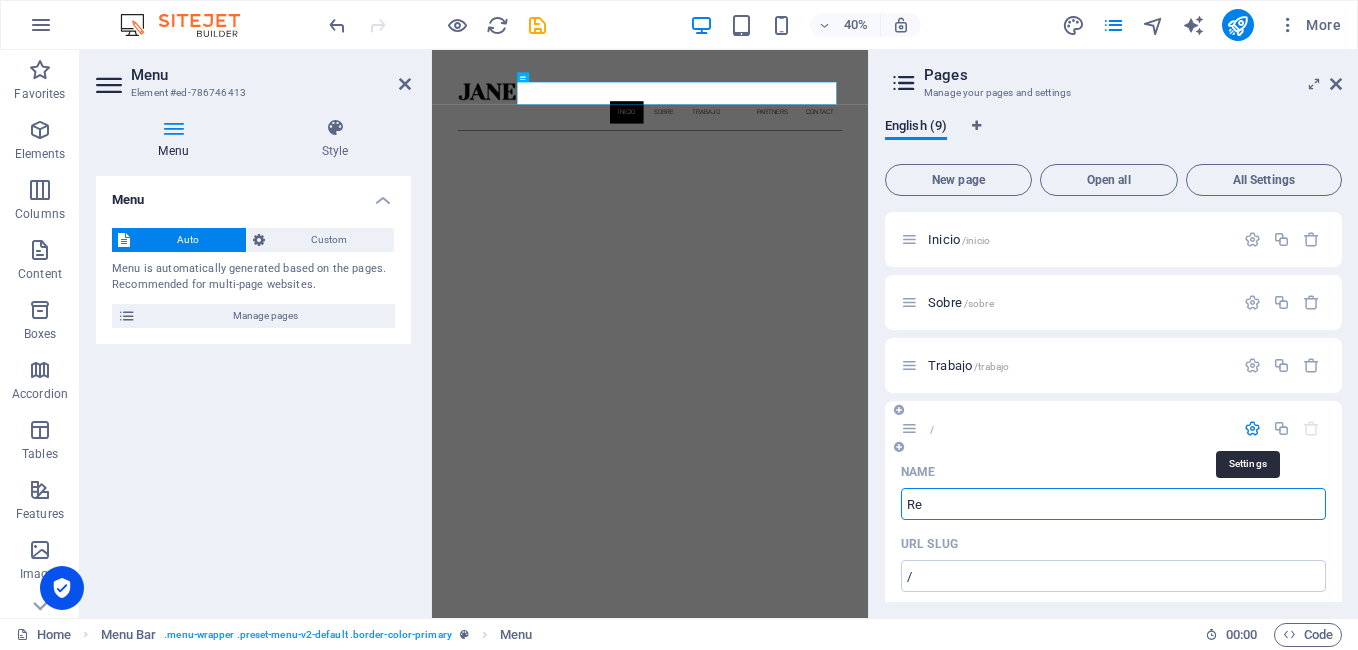 type on "Res" 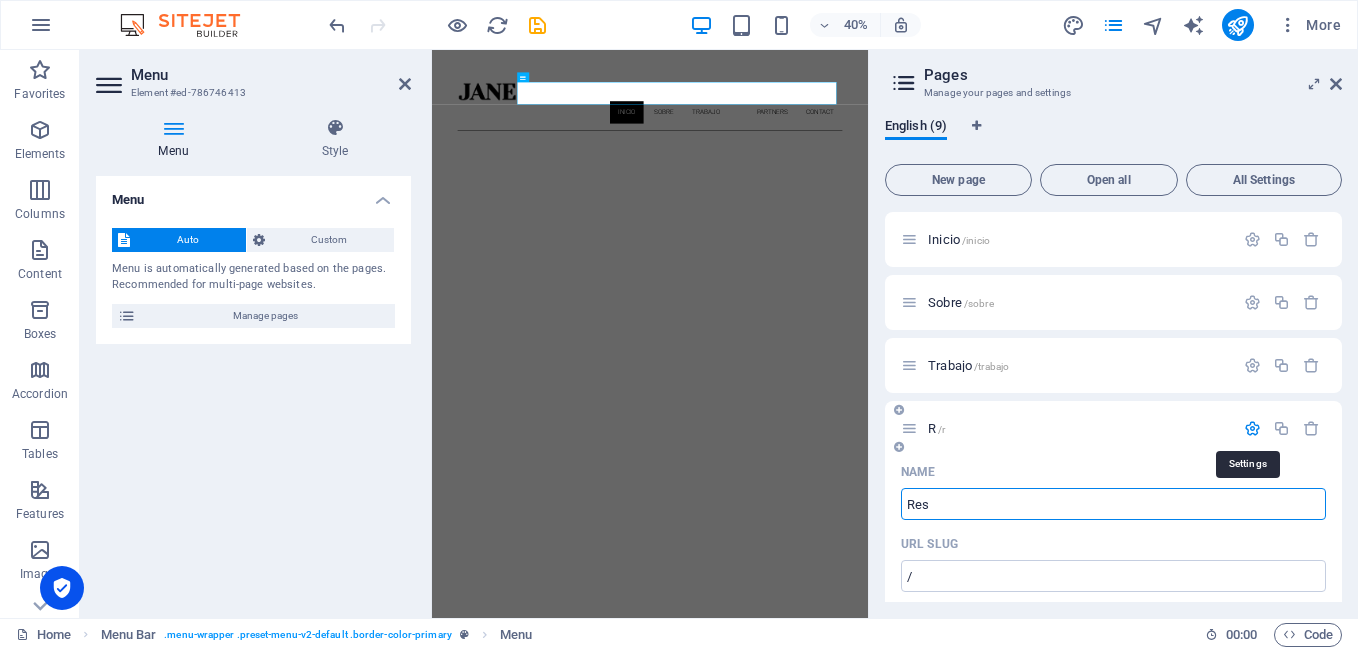 type on "/r" 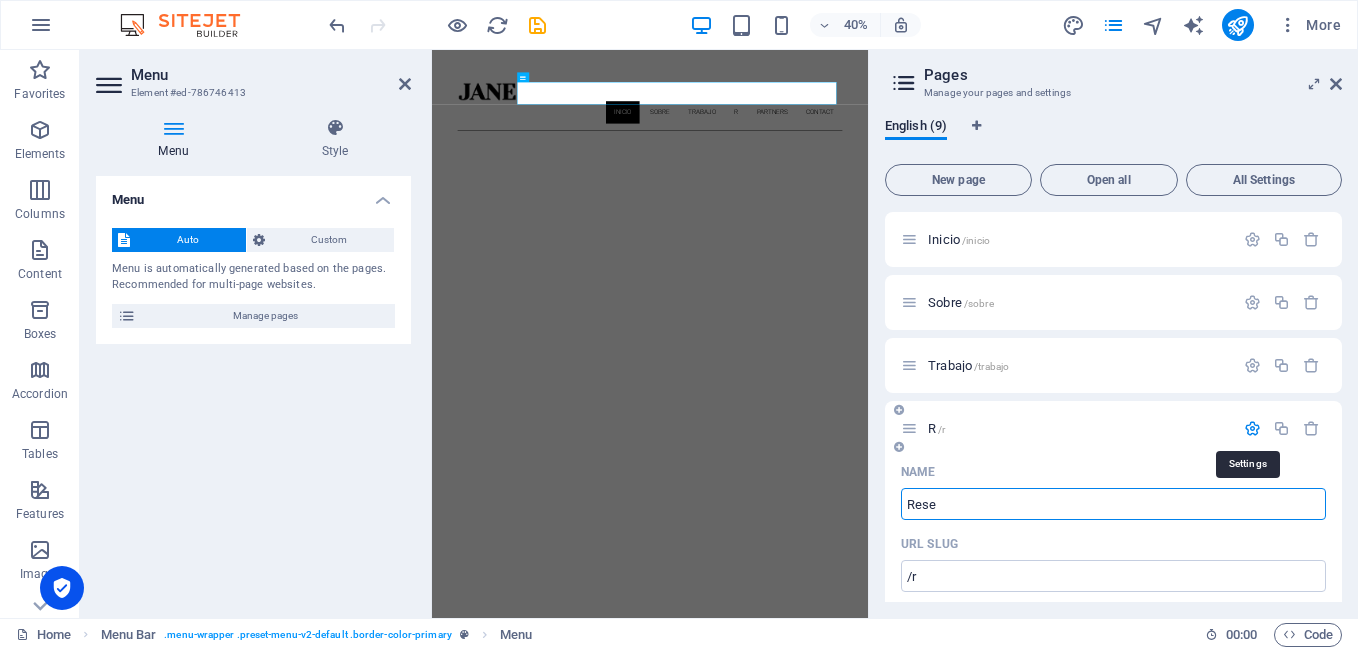 type on "Rese" 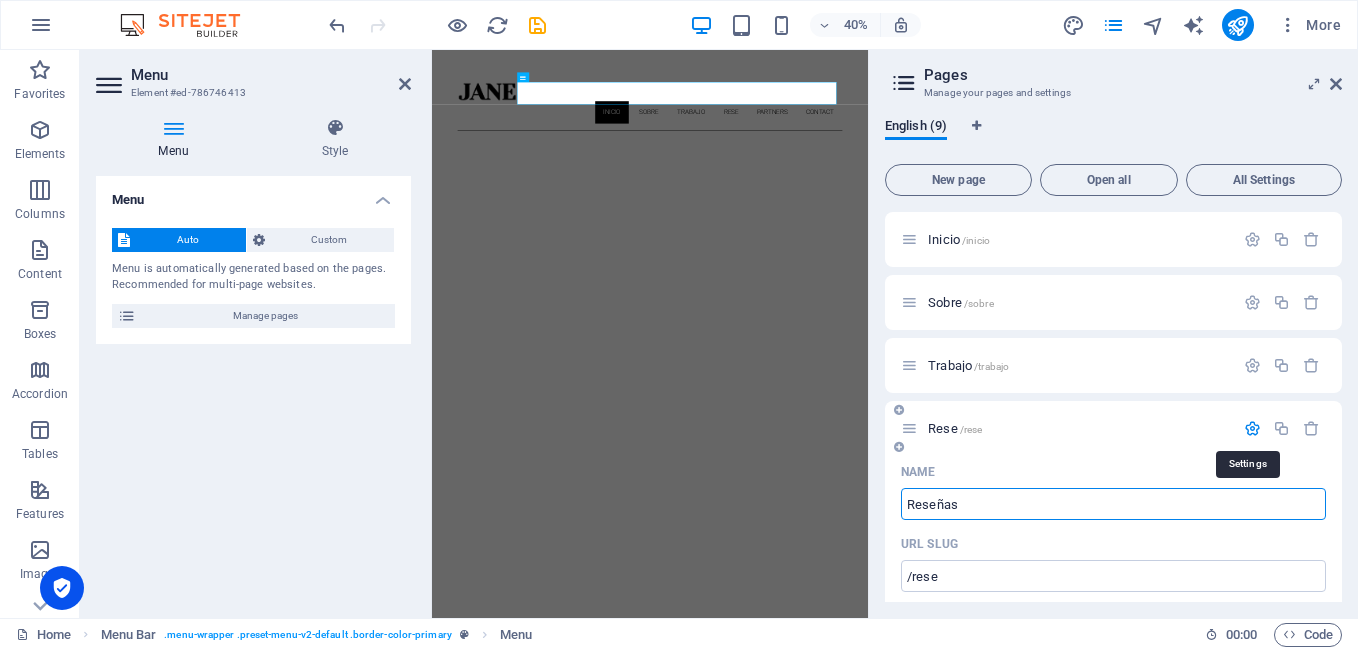 type on "Reseñas" 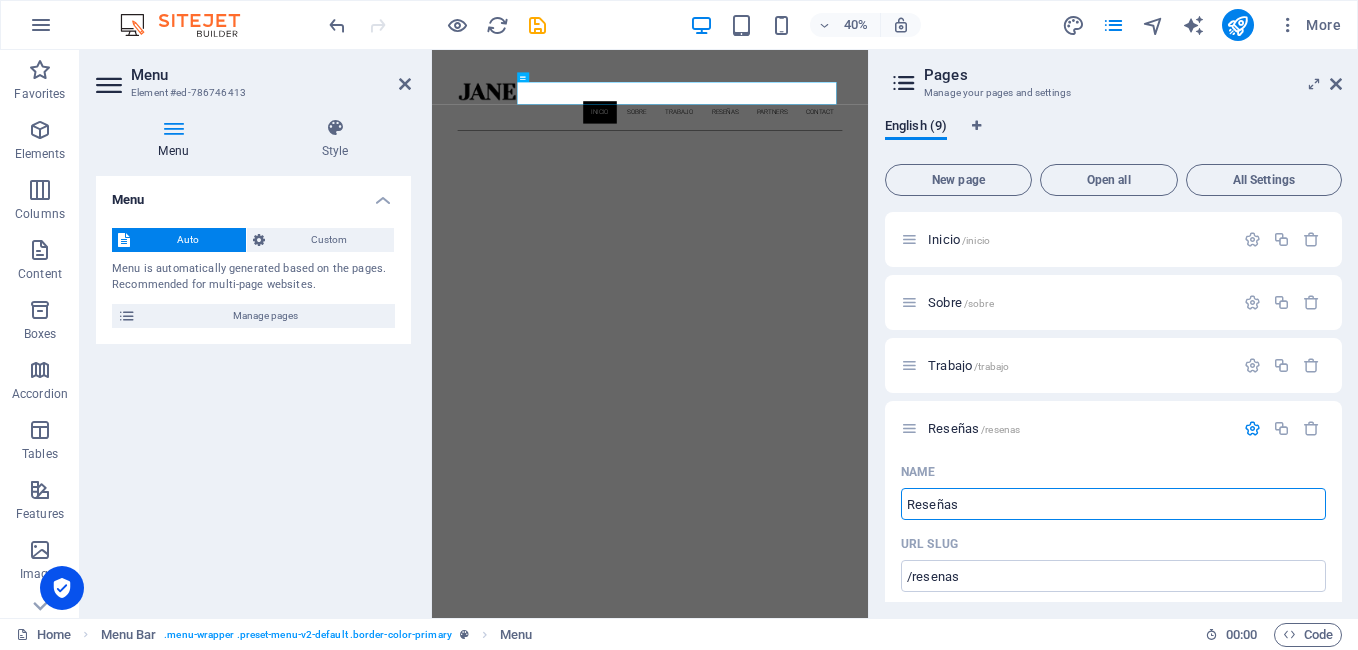 type on "Reseñas" 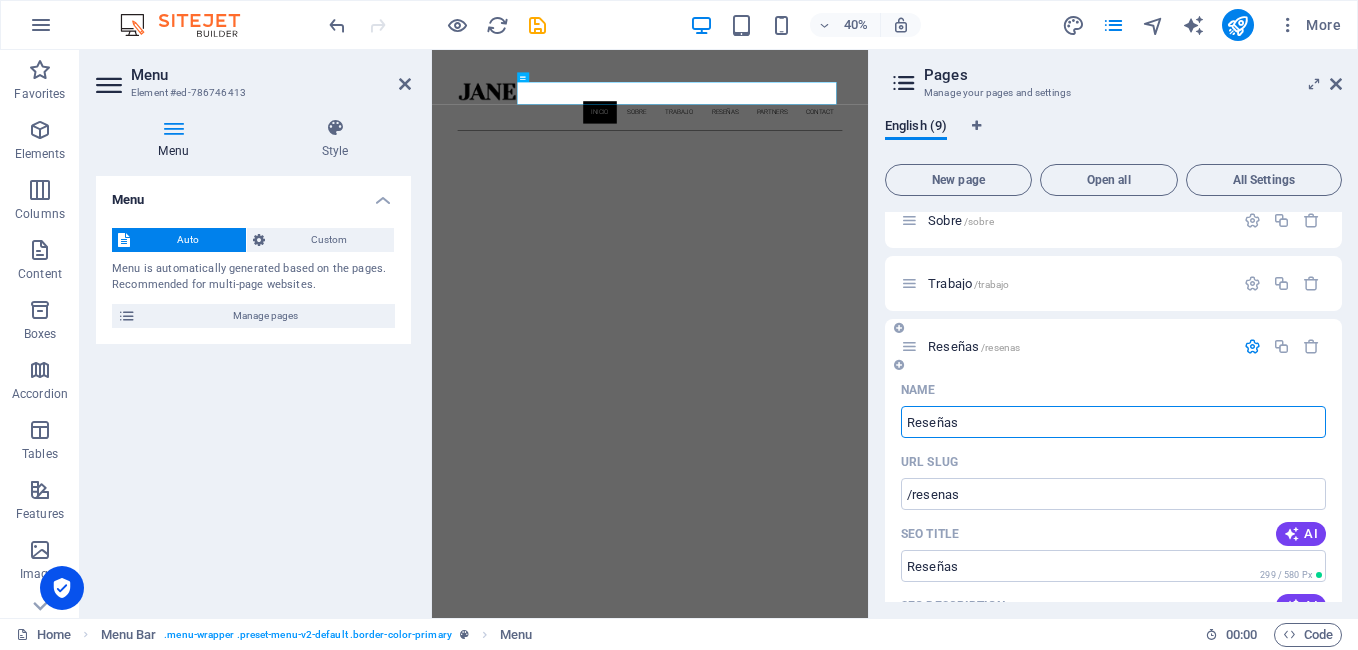 scroll, scrollTop: 103, scrollLeft: 0, axis: vertical 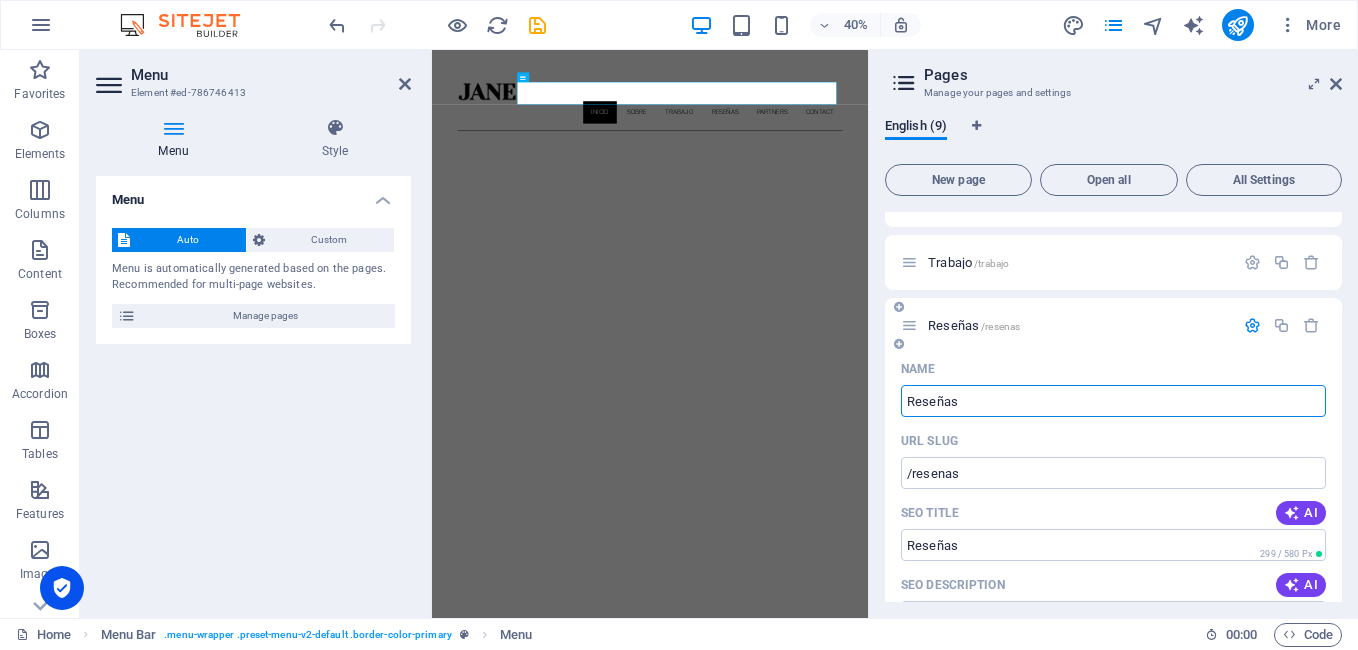 click at bounding box center (1252, 325) 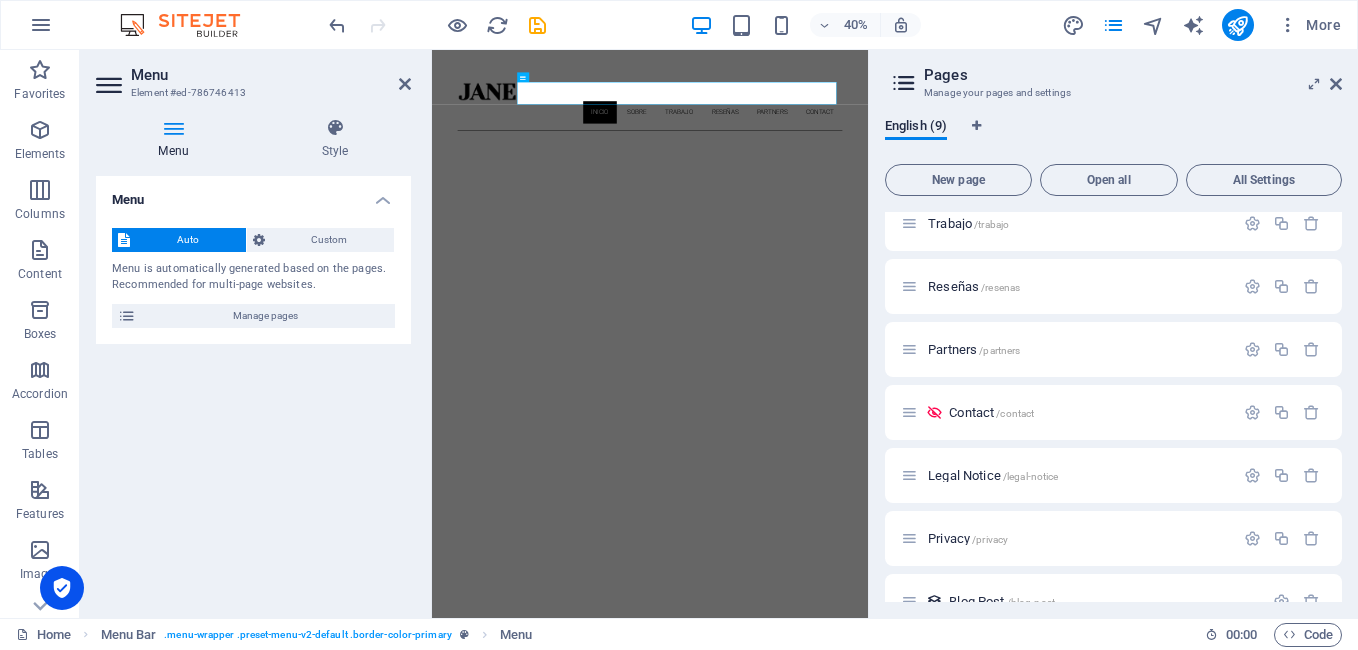 scroll, scrollTop: 177, scrollLeft: 0, axis: vertical 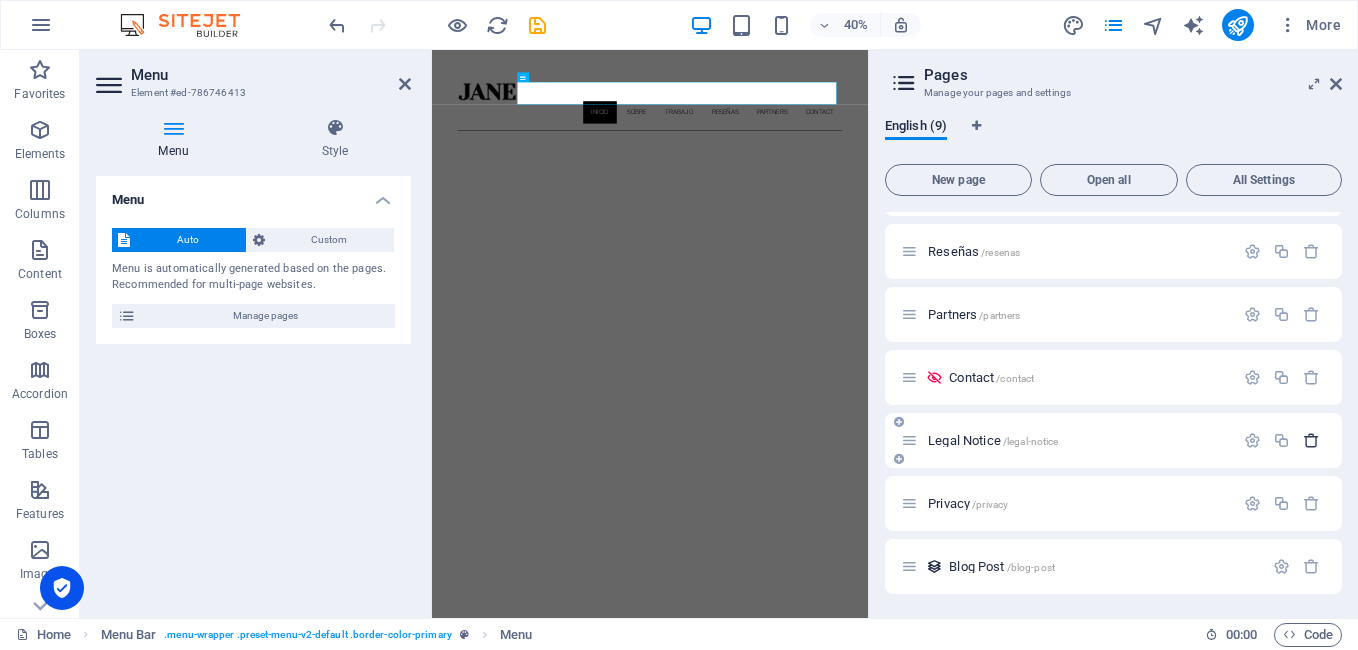 click at bounding box center (1311, 440) 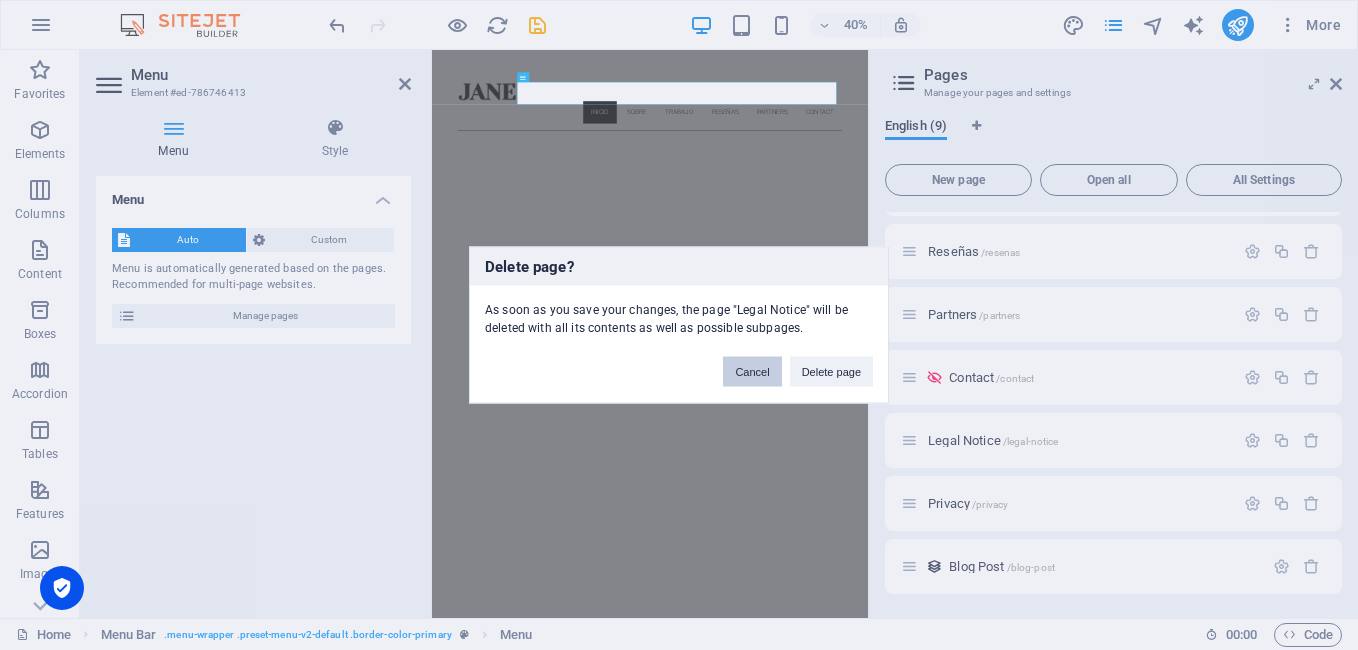 click on "Cancel" at bounding box center (752, 372) 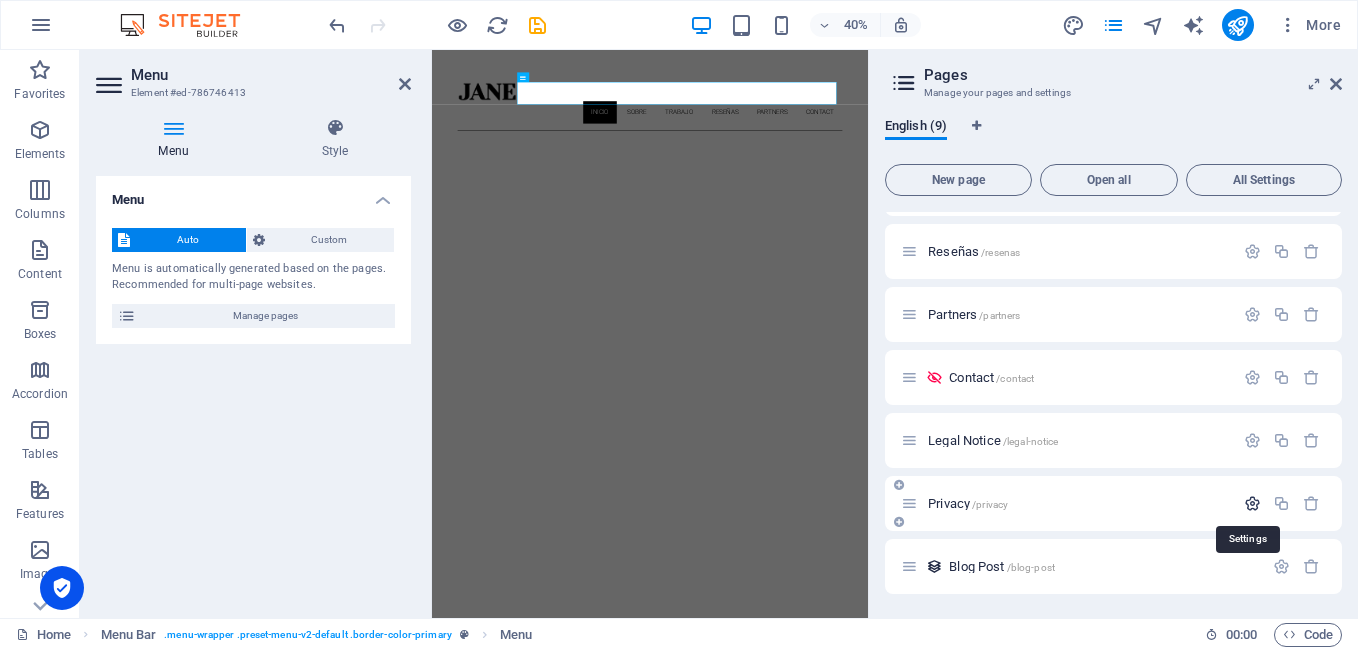 click at bounding box center [1252, 503] 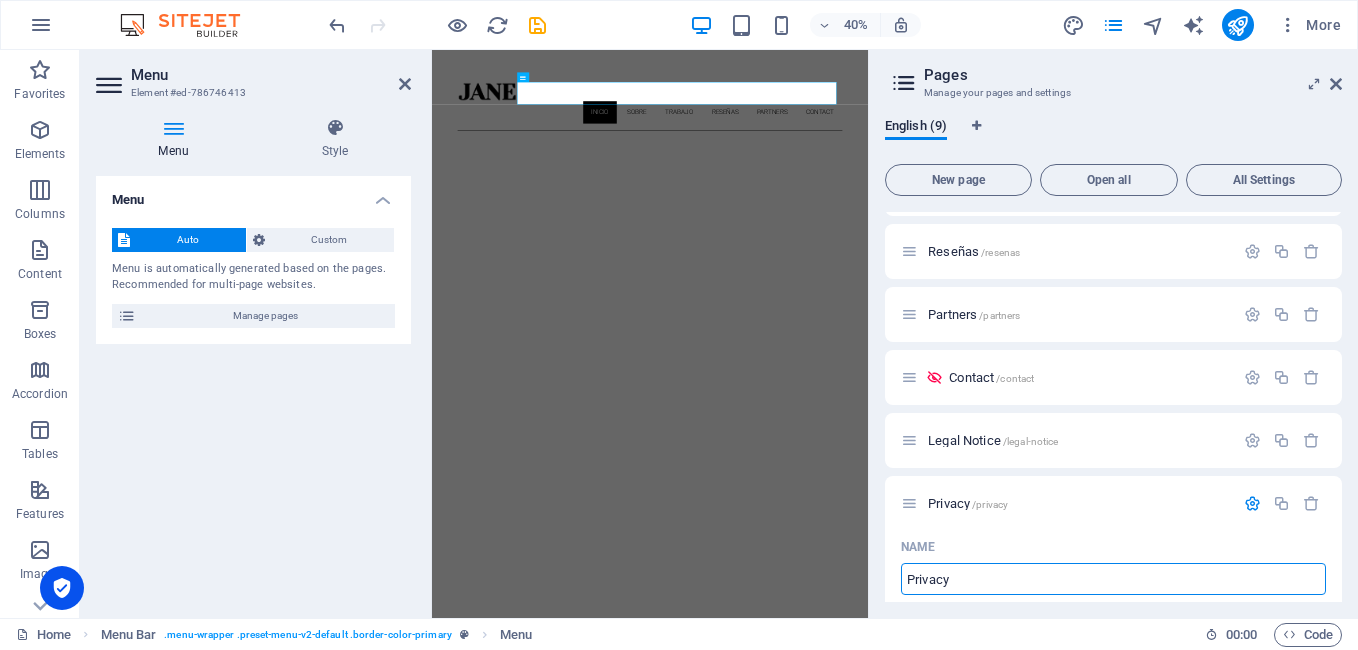 drag, startPoint x: 1004, startPoint y: 577, endPoint x: 868, endPoint y: 579, distance: 136.01471 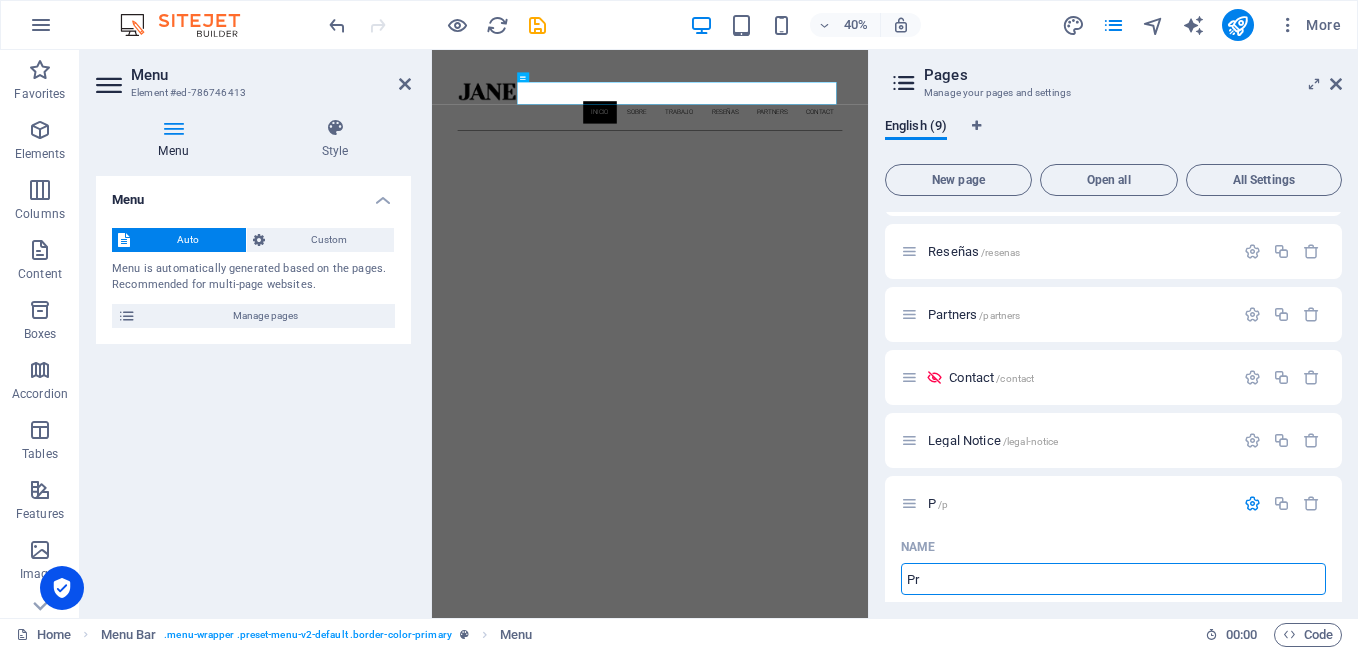 type on "Pri" 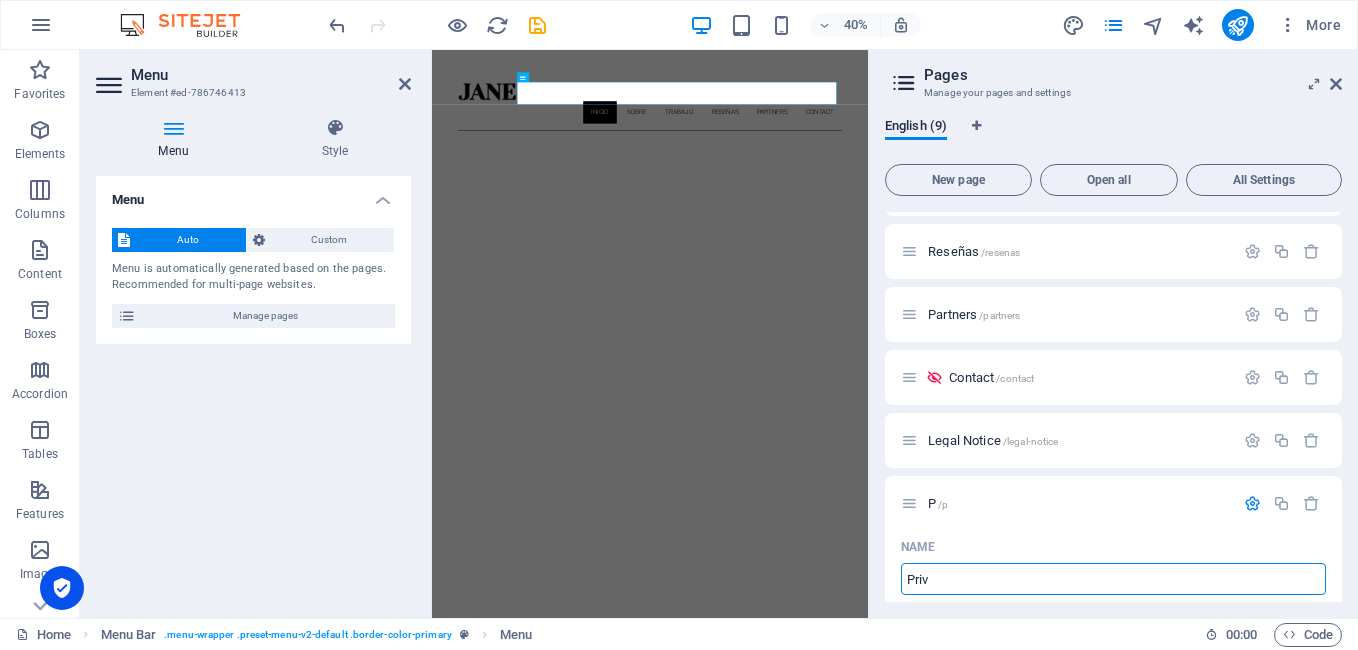 type on "Priva" 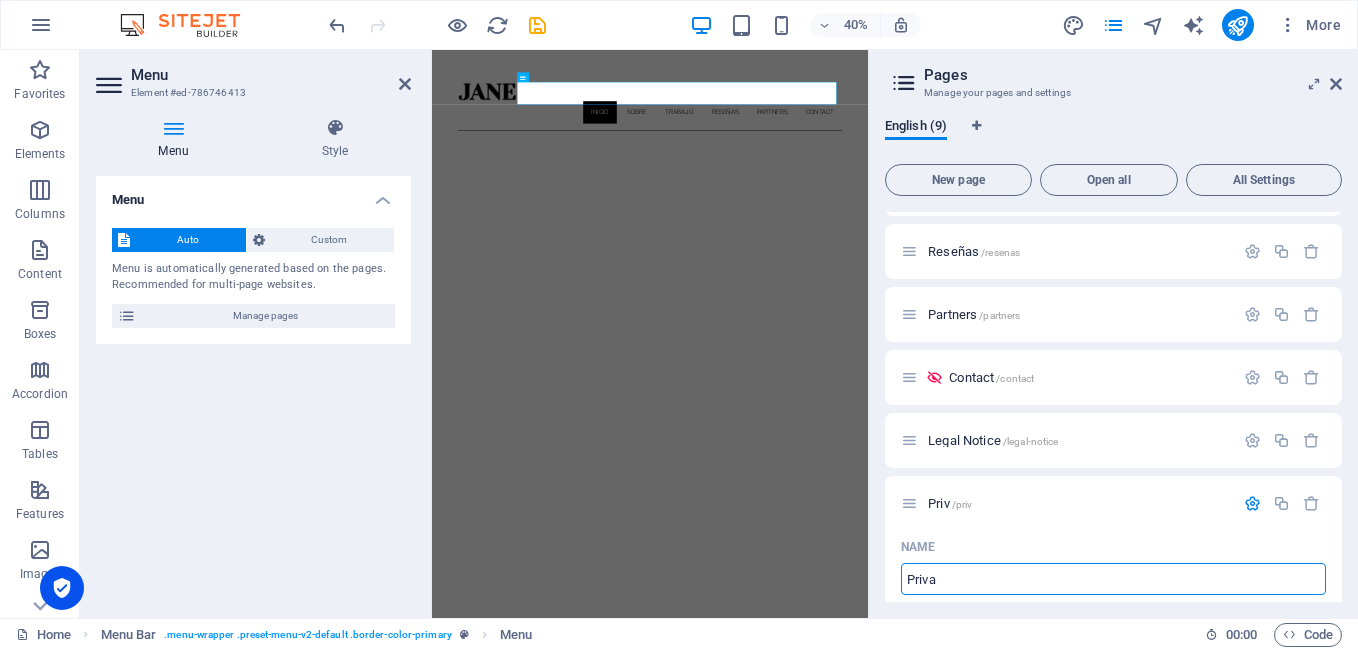 type on "/priv" 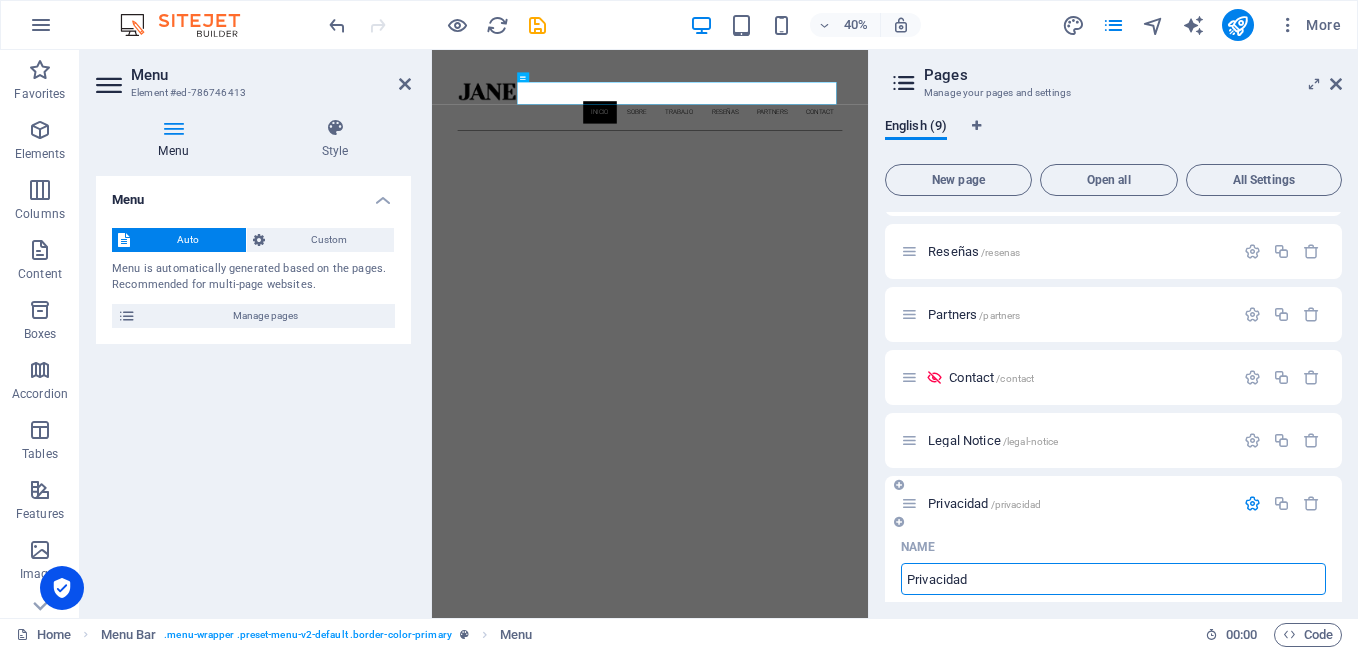 type on "Privacidad" 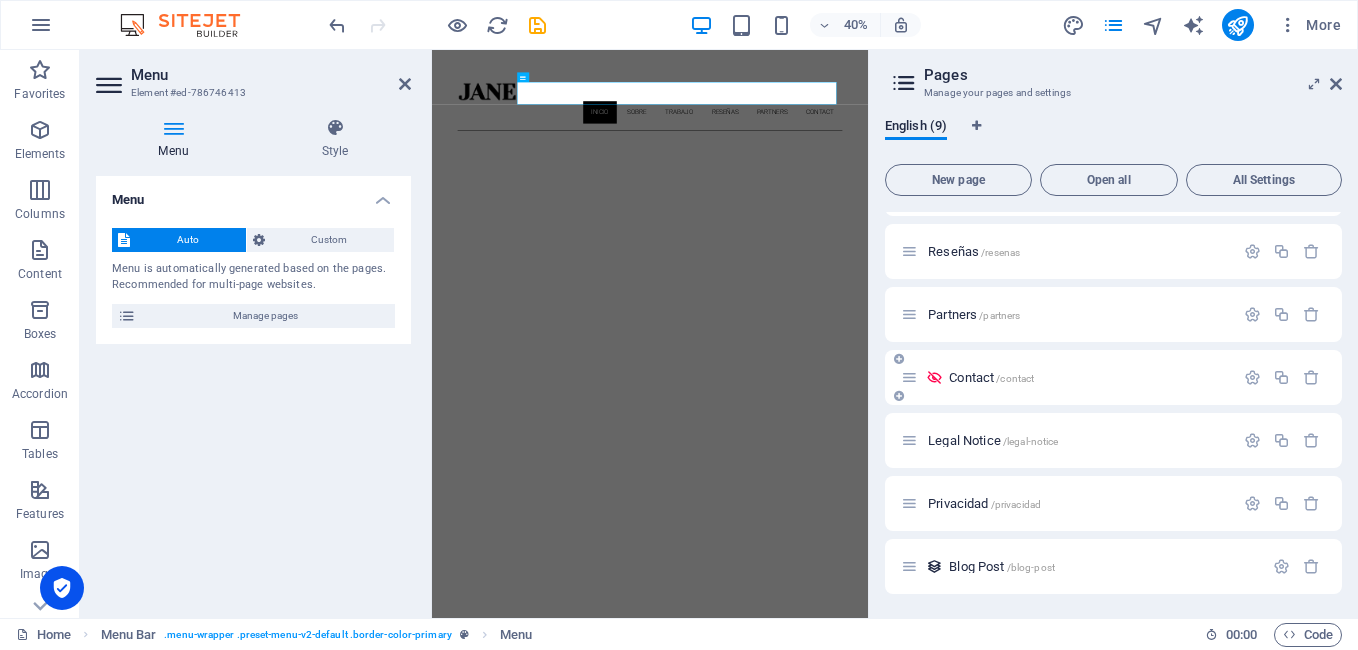 click at bounding box center [934, 377] 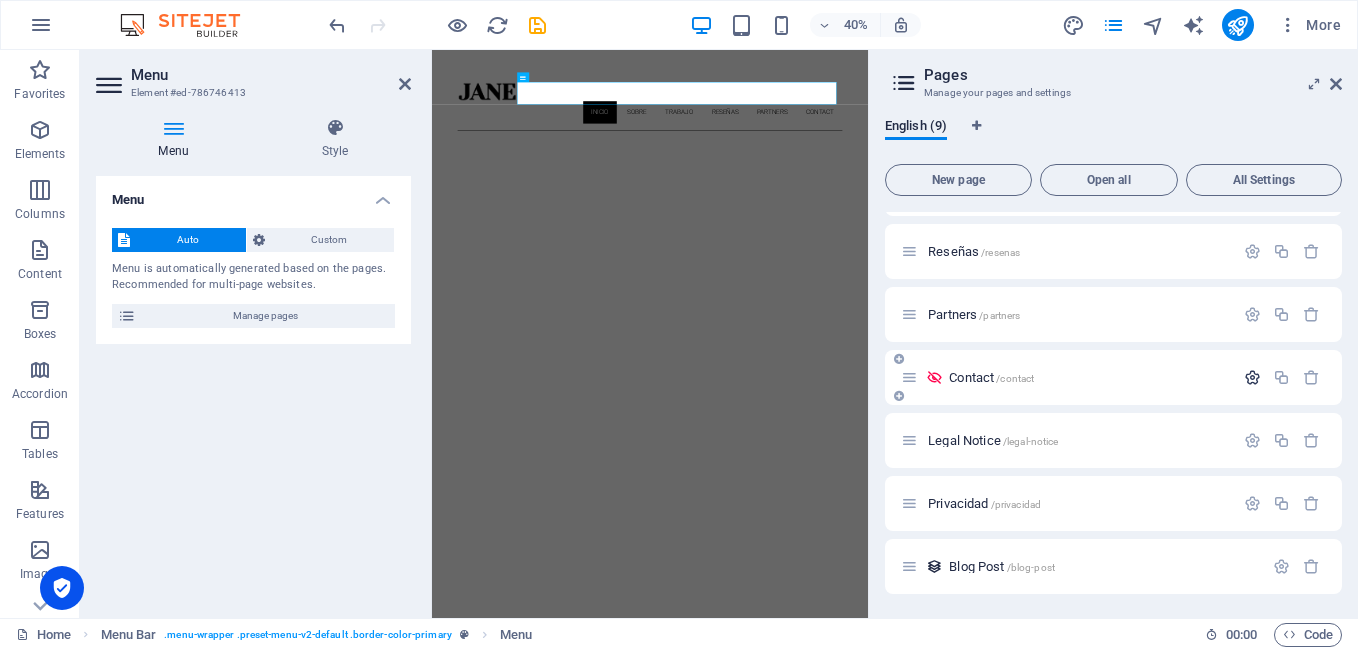 click at bounding box center (1252, 377) 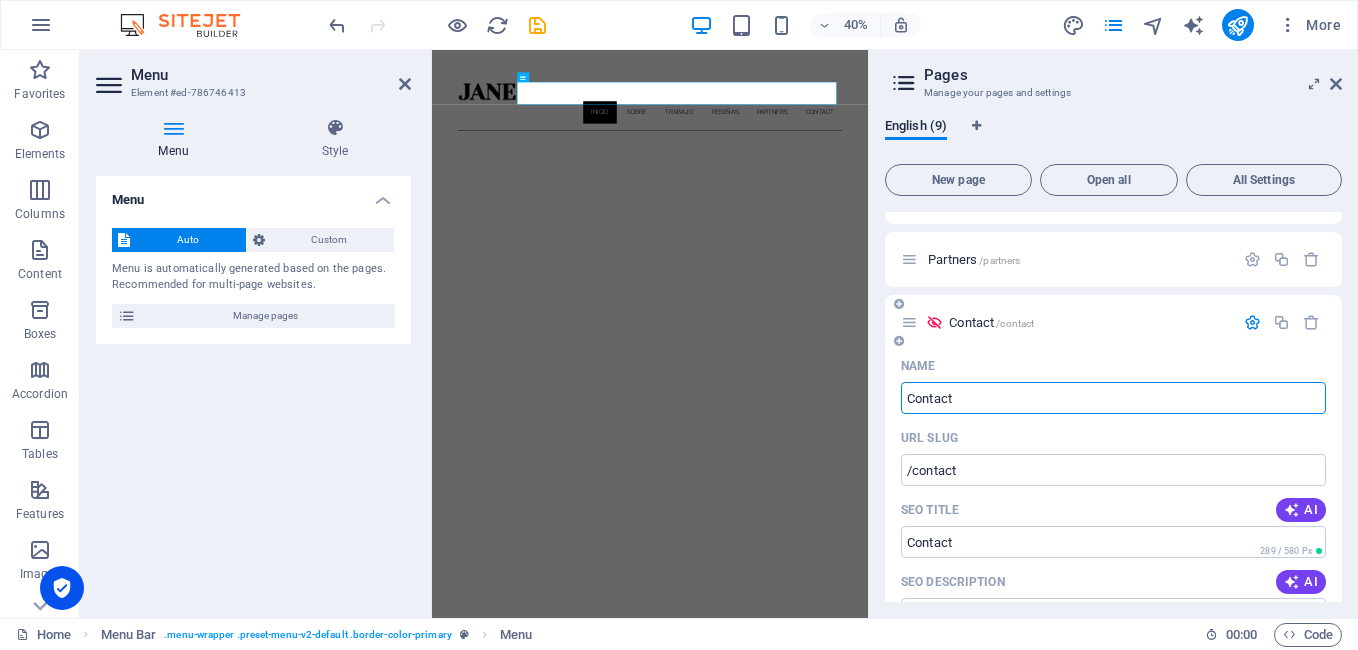 scroll, scrollTop: 194, scrollLeft: 0, axis: vertical 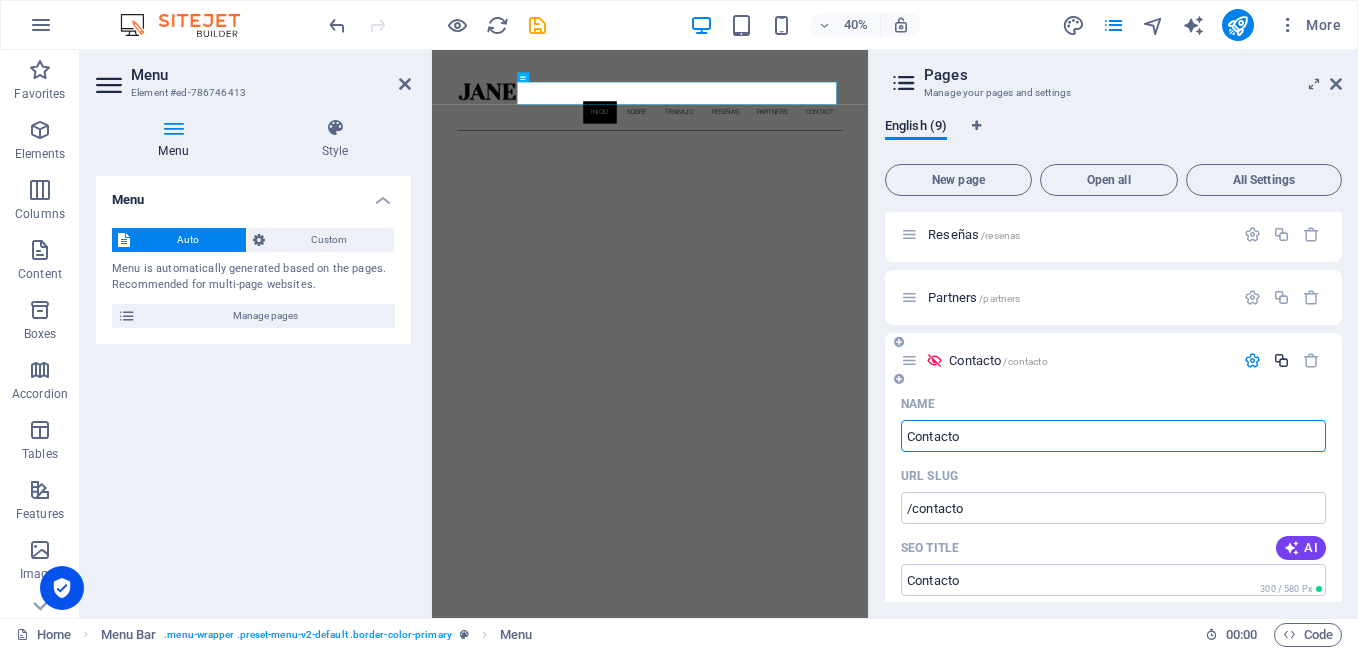 type on "Contacto" 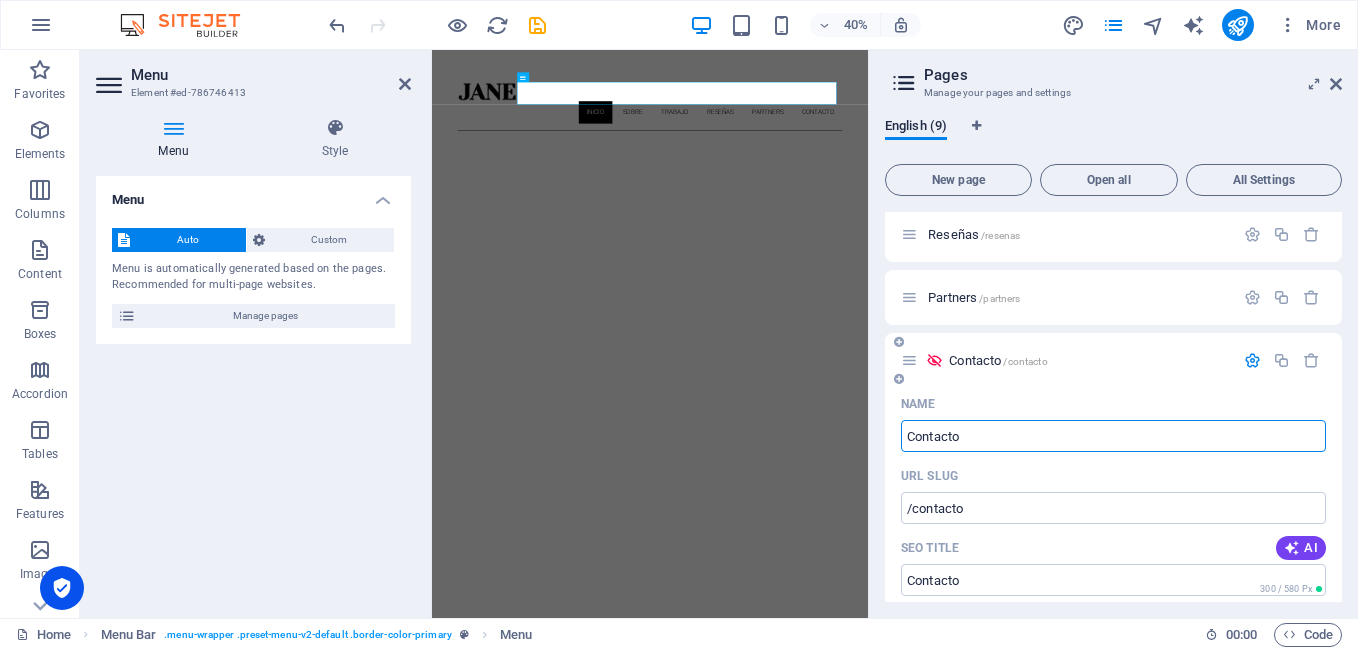 type on "Contacto" 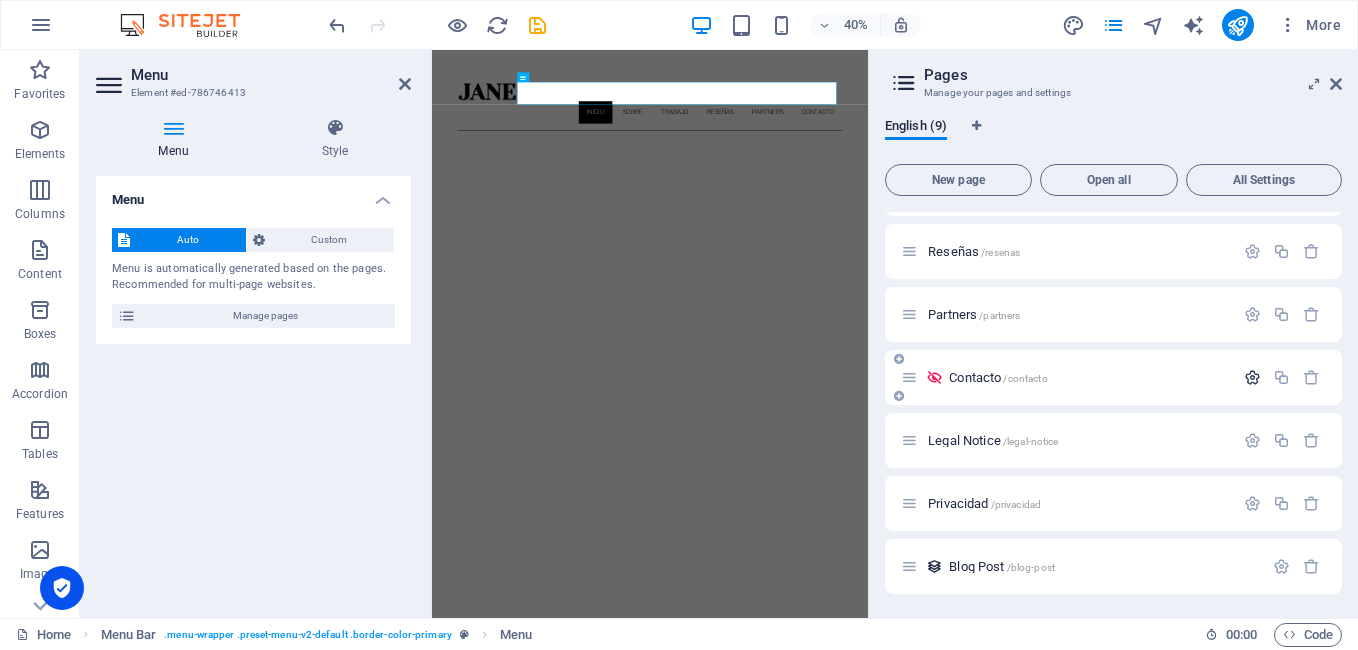 scroll, scrollTop: 177, scrollLeft: 0, axis: vertical 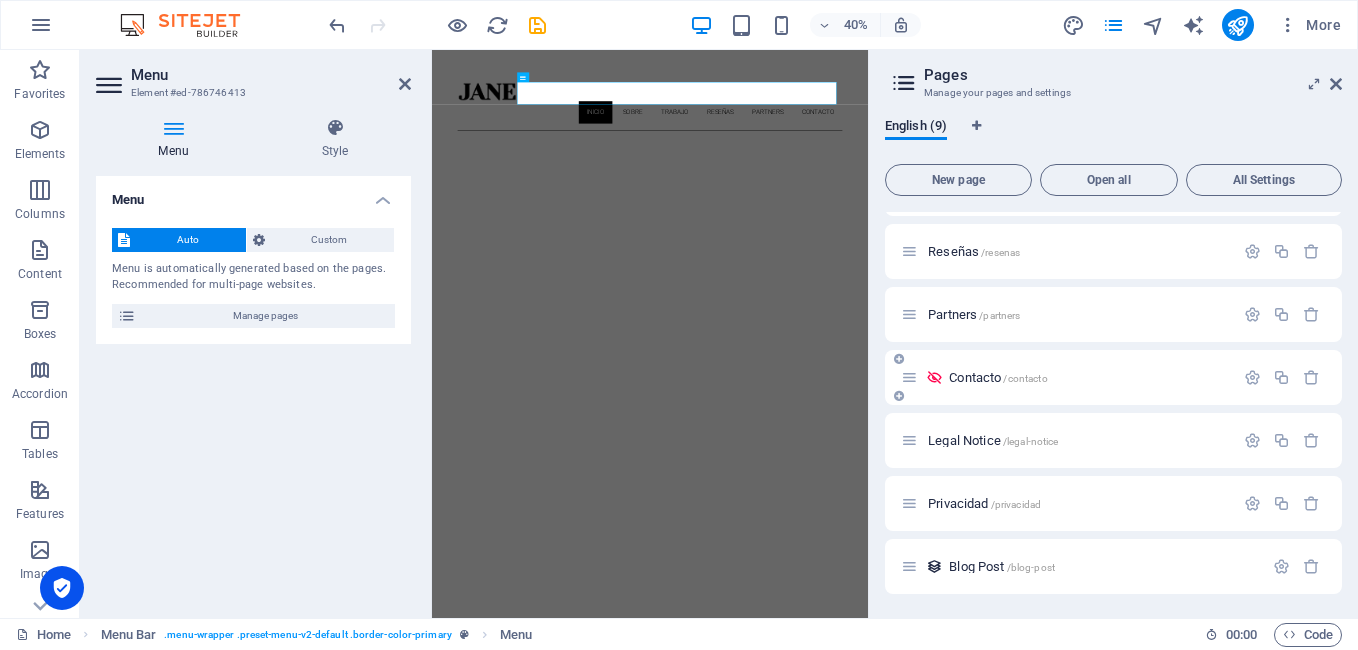 click at bounding box center [934, 377] 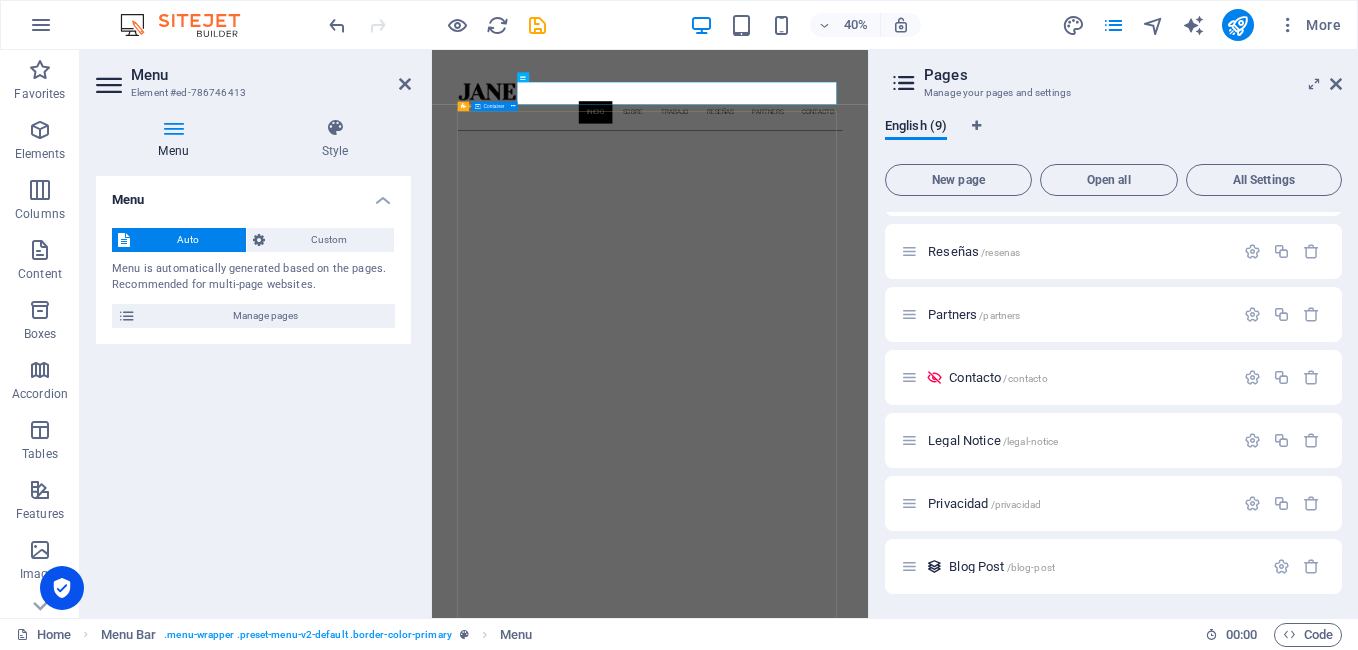 click on "About me My work Partners Contact" at bounding box center [977, 1929] 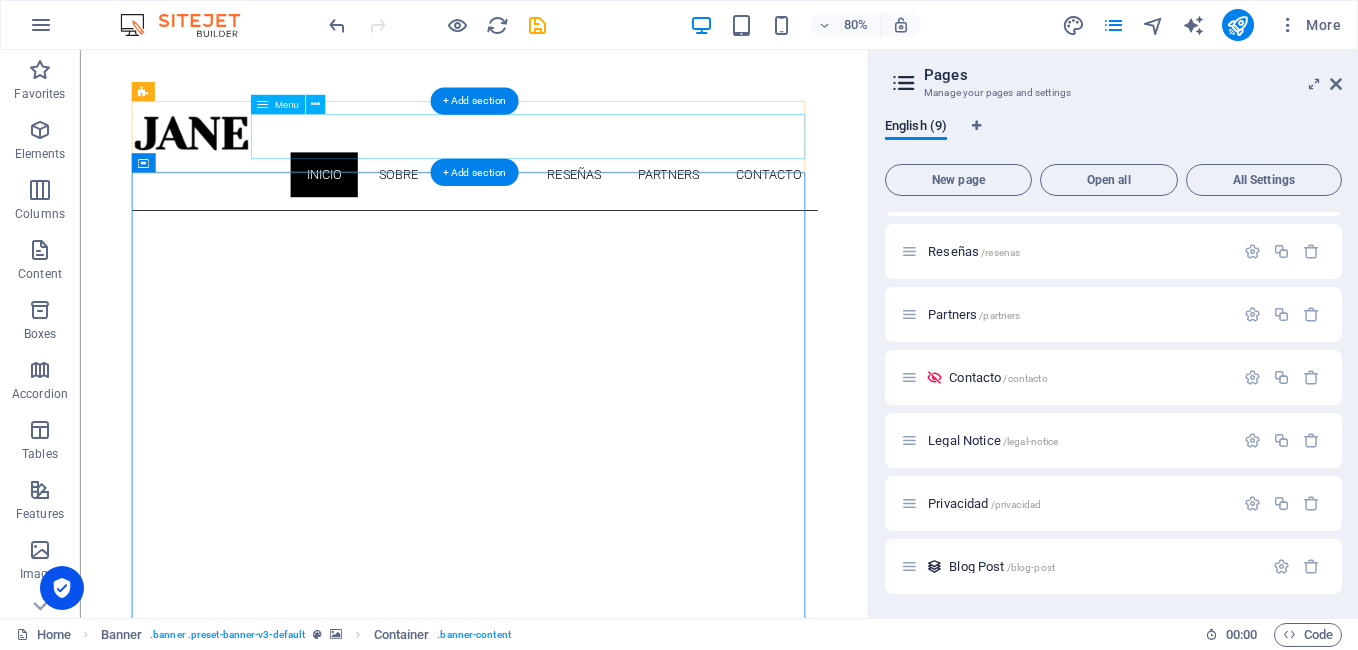 click on "Inicio Sobre Trabajo Reseñas Partners Contacto" at bounding box center (572, 206) 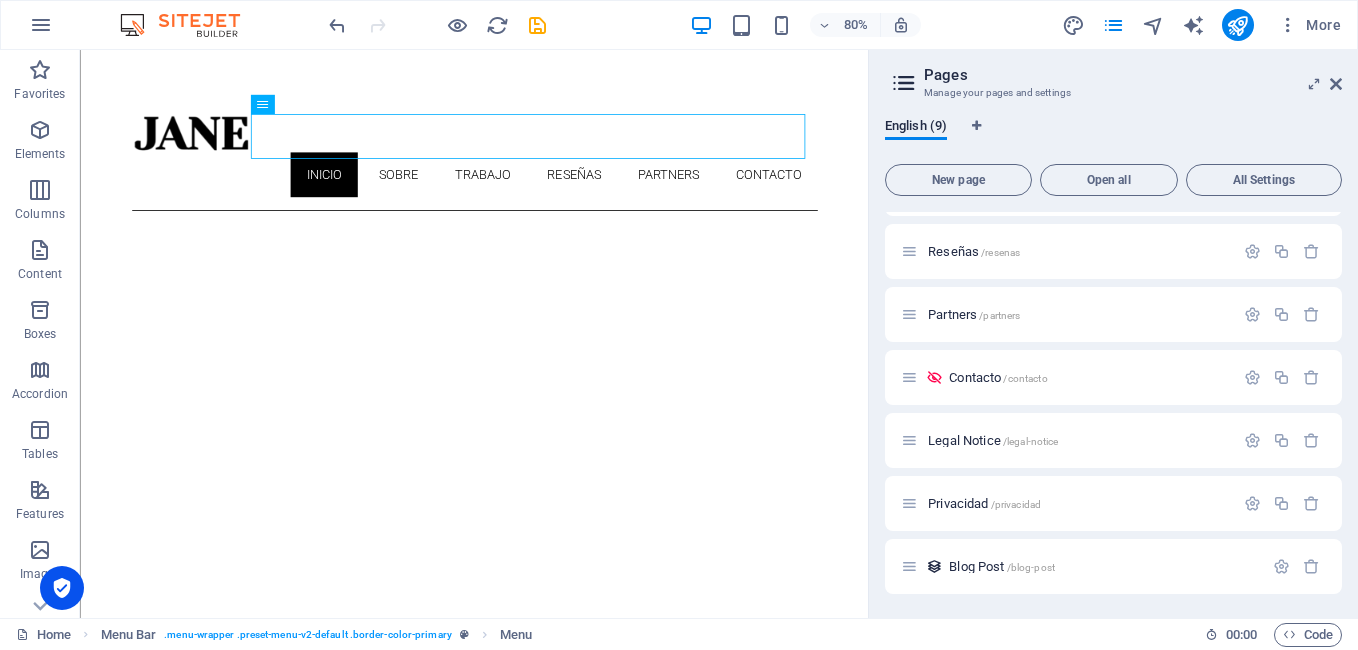 click on "Pages Manage your pages and settings English (9) New page Open all All Settings Inicio /inicio Sobre /sobre Trabajo /trabajo Reseñas /resenas Partners /partners Contacto /contacto Legal Notice /legal-notice Privacidad /privacidad Blog Post /blog-post" at bounding box center [1113, 334] 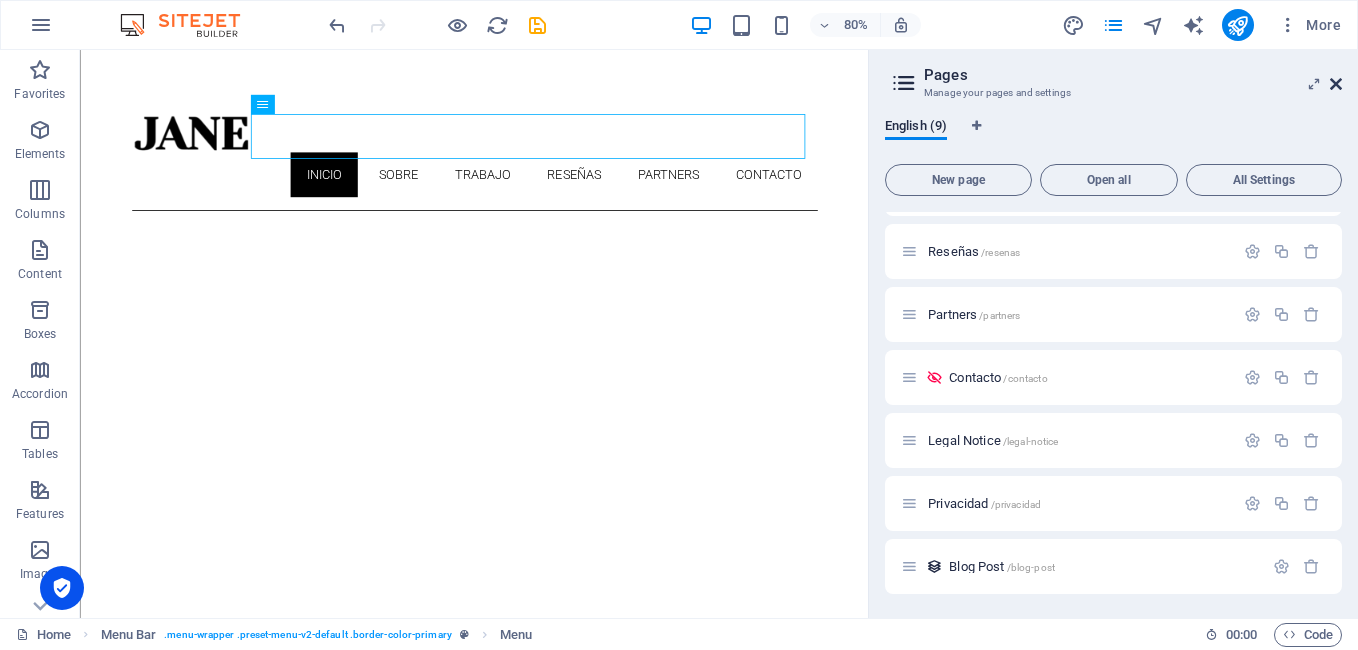 click at bounding box center (1336, 84) 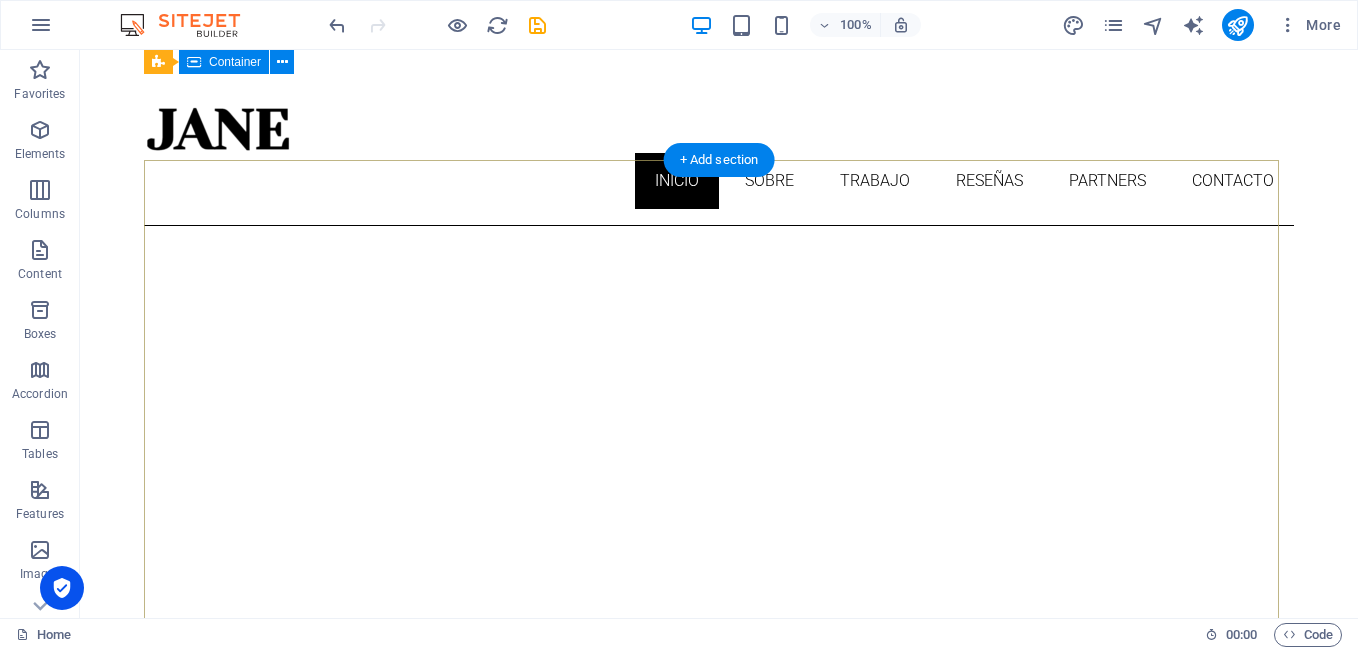 scroll, scrollTop: 24, scrollLeft: 0, axis: vertical 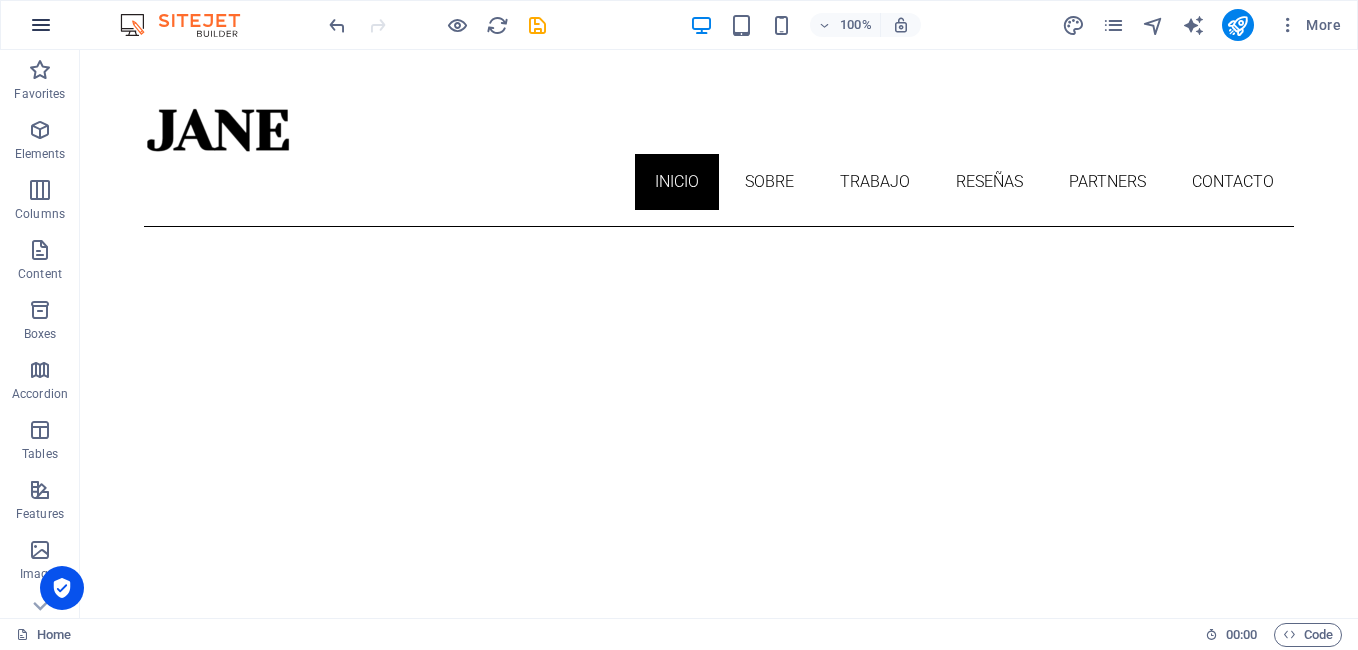 click at bounding box center [41, 25] 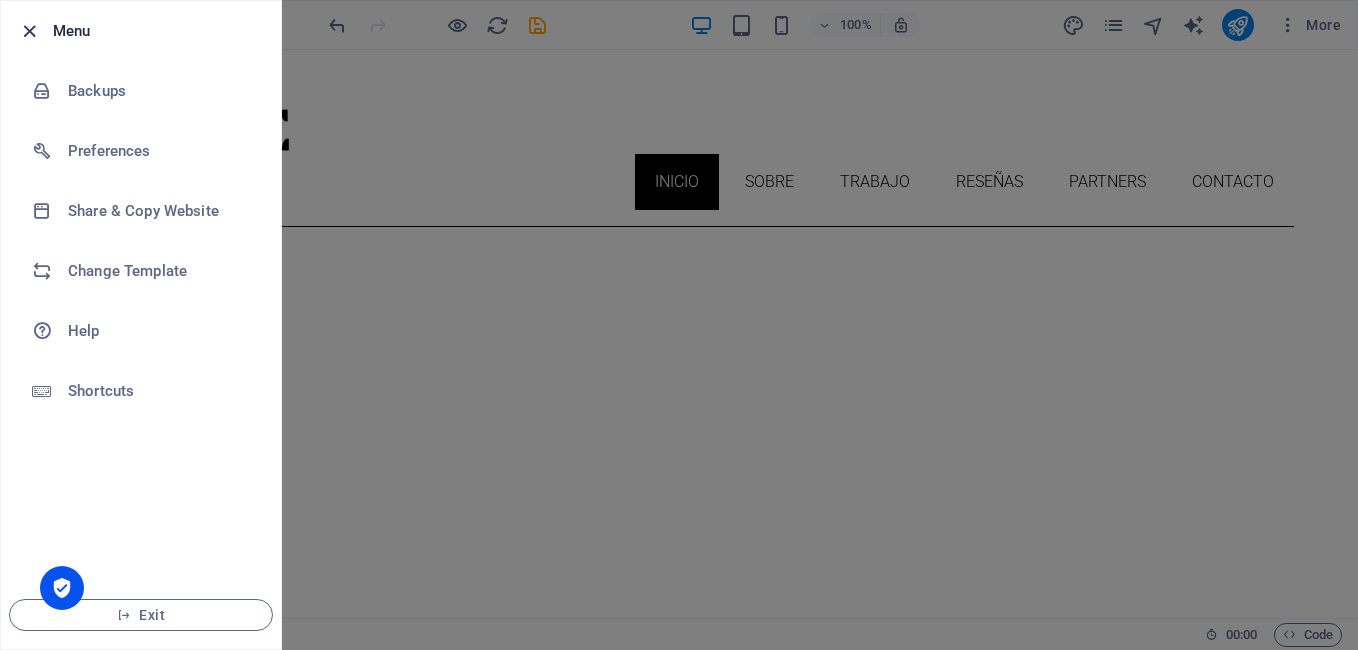 click at bounding box center [29, 31] 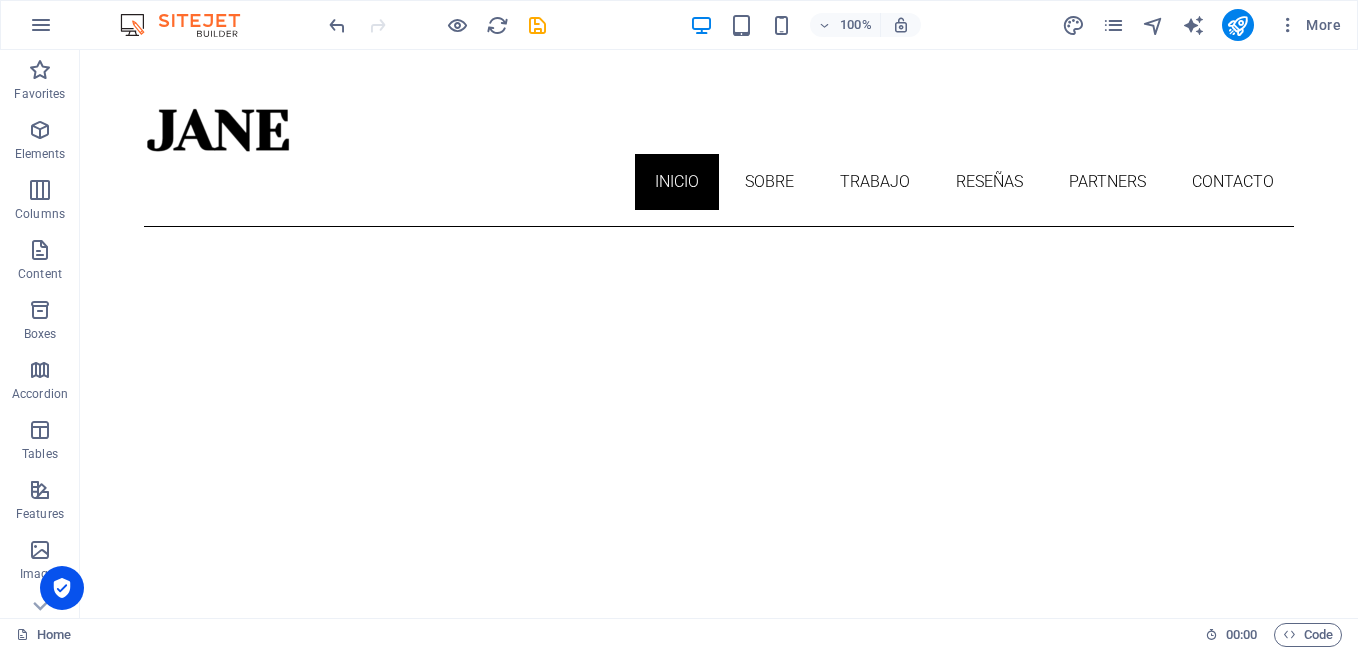 click at bounding box center (190, 25) 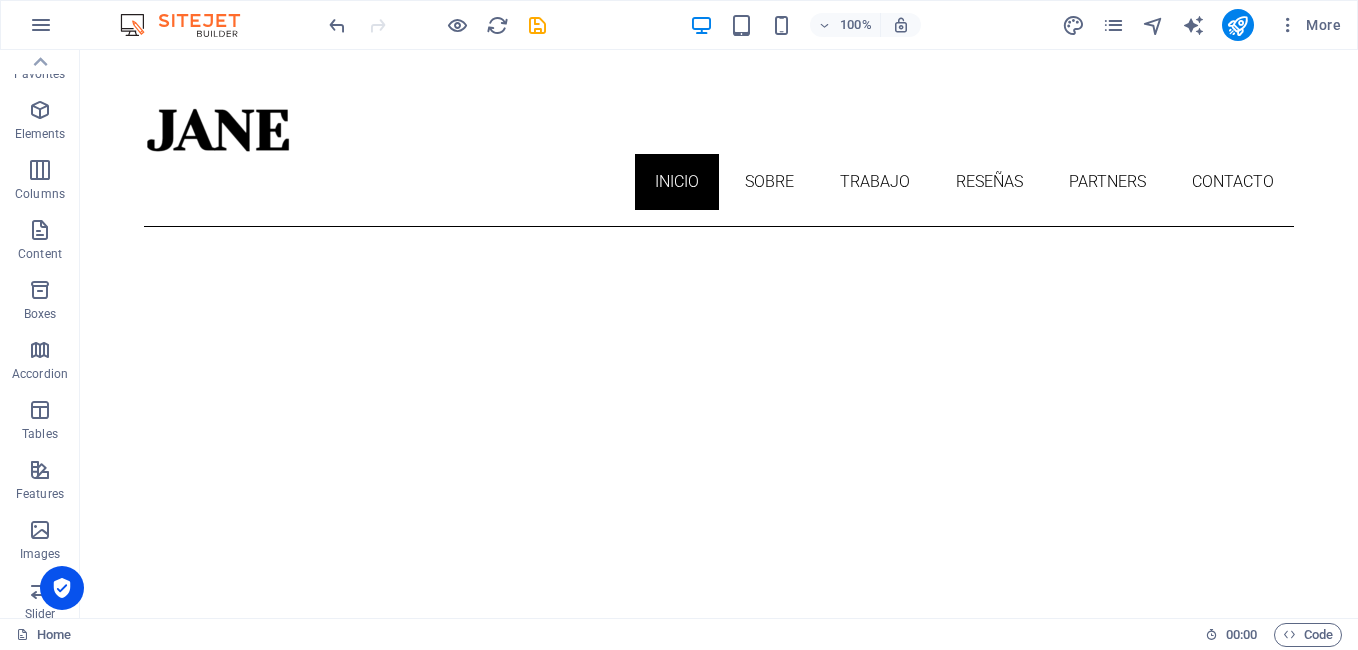 scroll, scrollTop: 0, scrollLeft: 0, axis: both 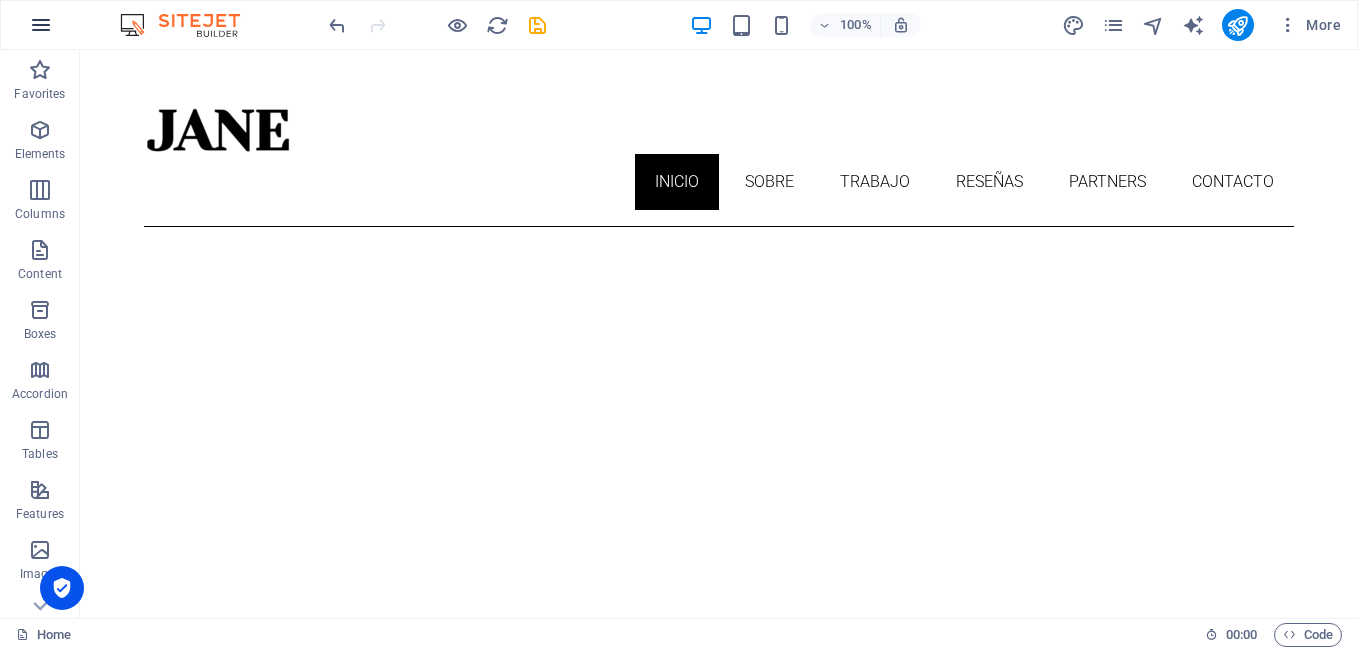 click at bounding box center (41, 25) 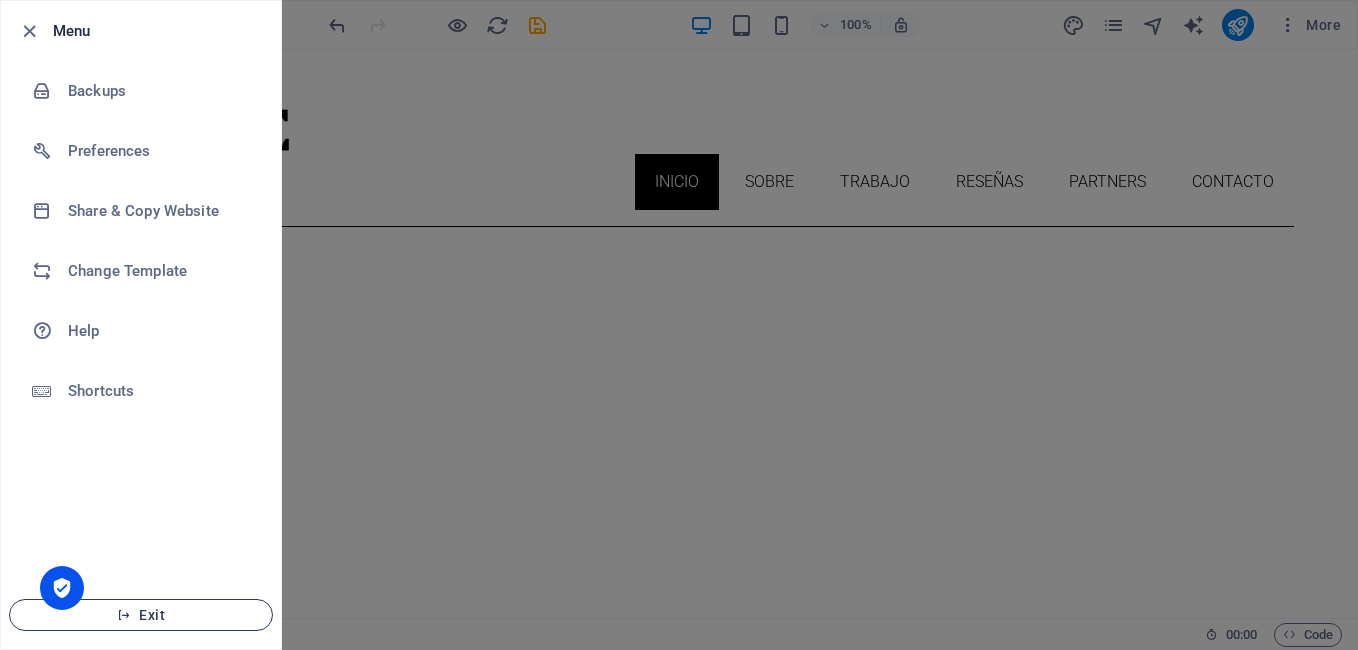 click on "Exit" at bounding box center [141, 615] 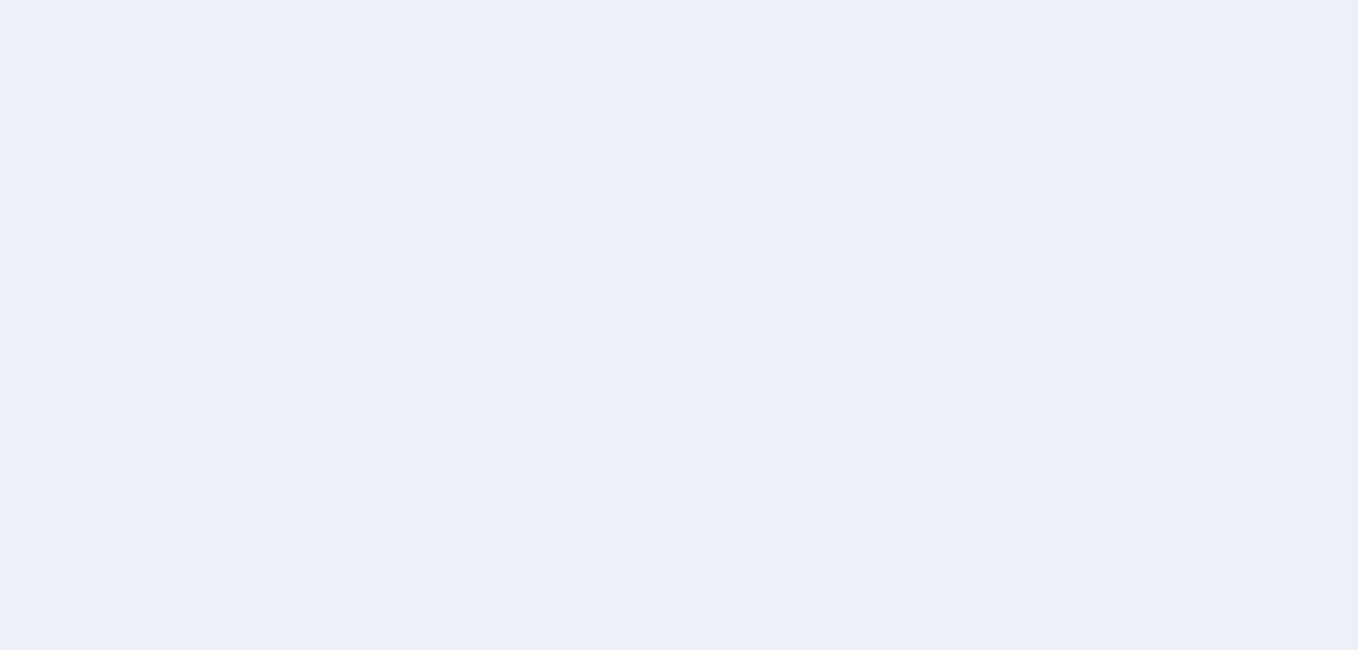 scroll, scrollTop: 0, scrollLeft: 0, axis: both 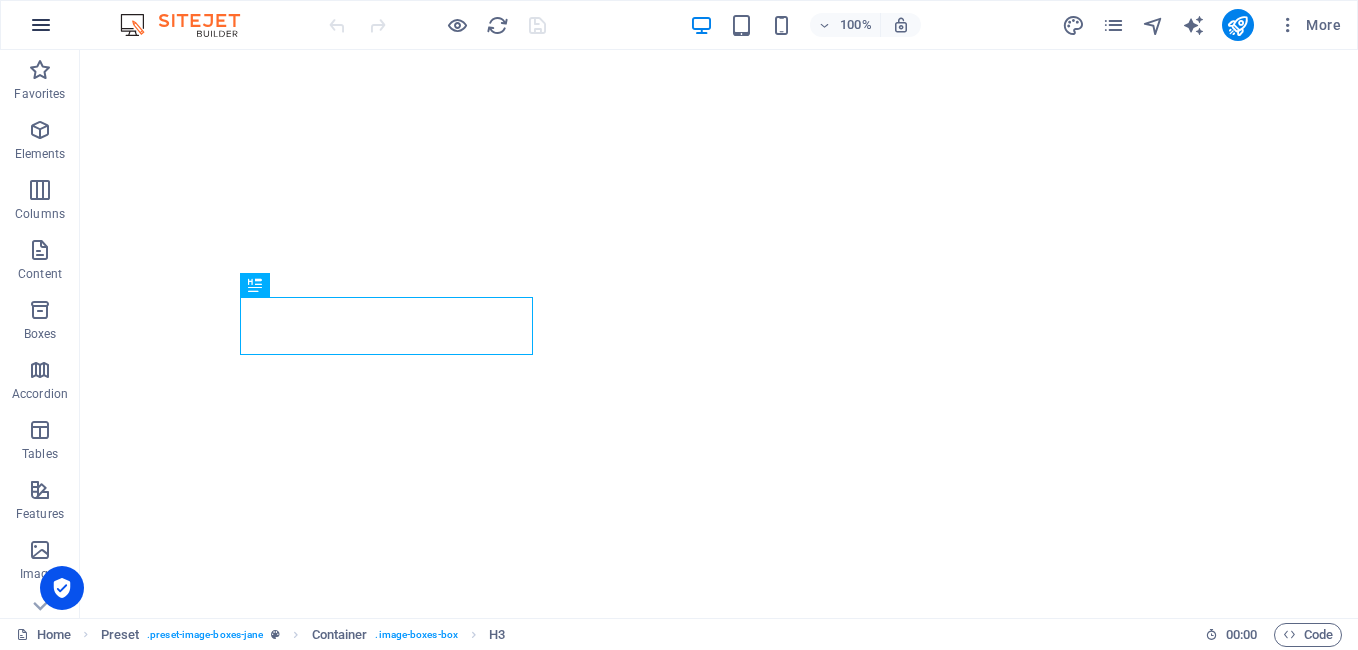 click at bounding box center (41, 25) 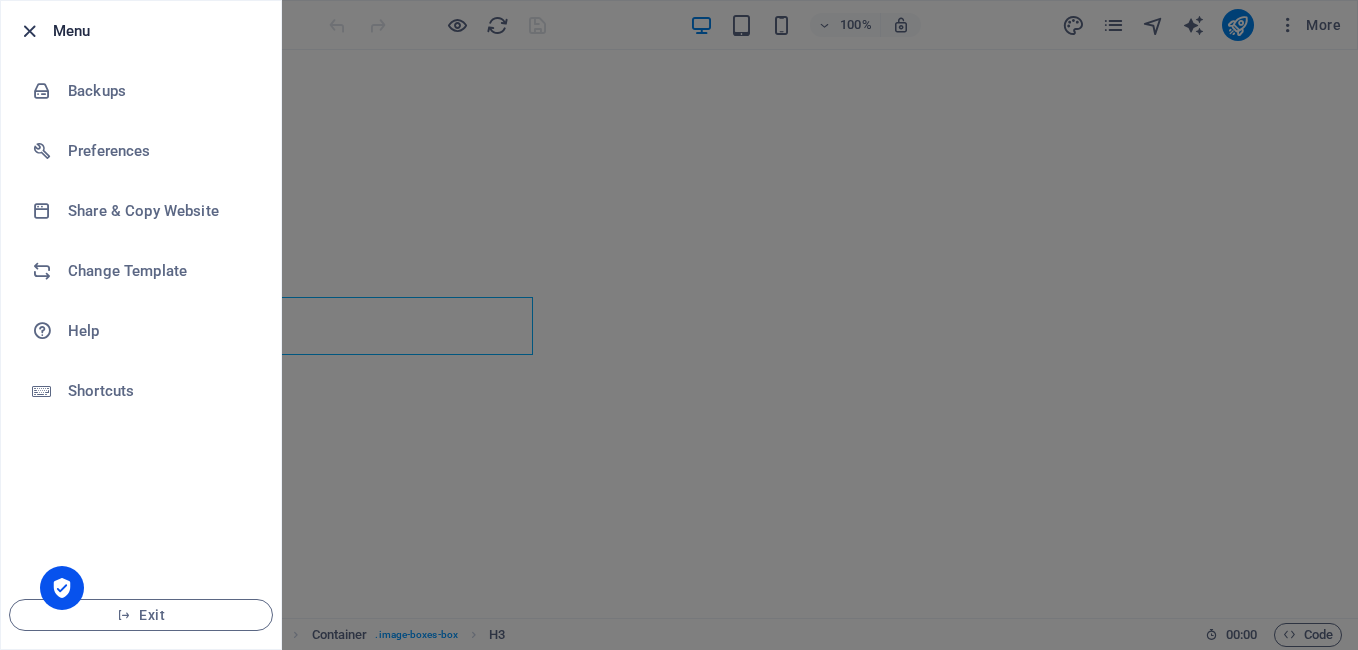 click at bounding box center [29, 31] 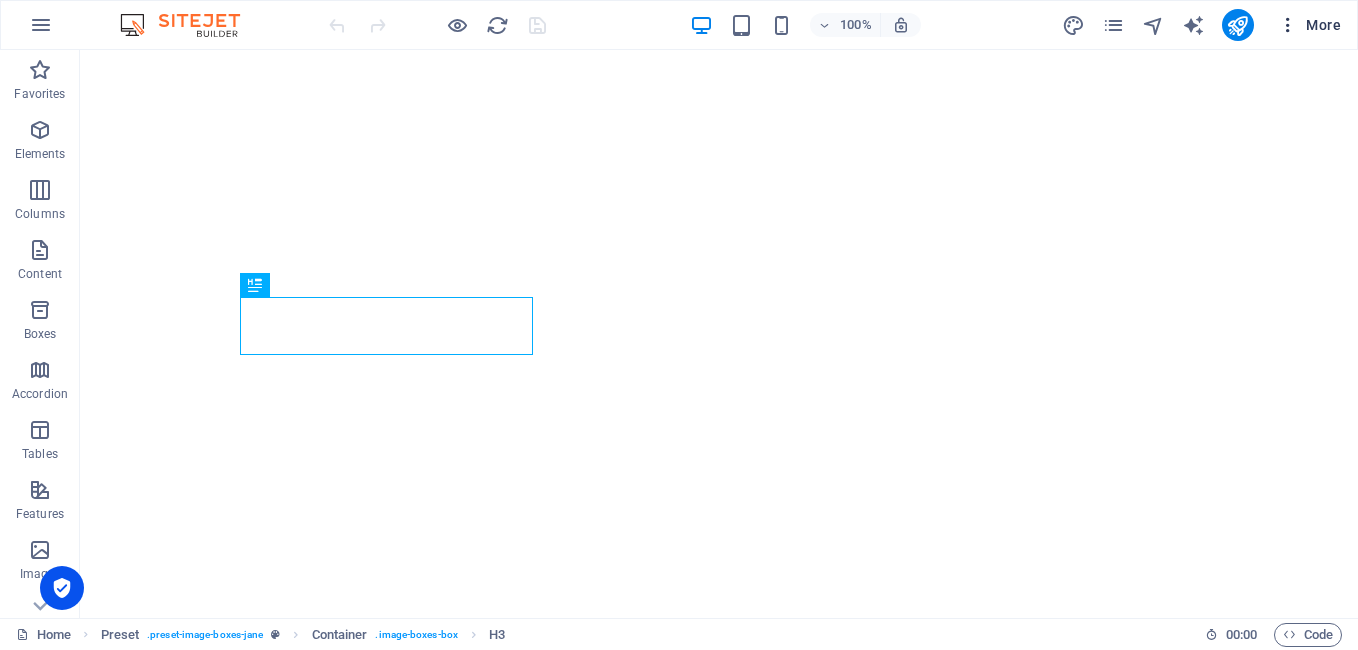 click at bounding box center (1288, 25) 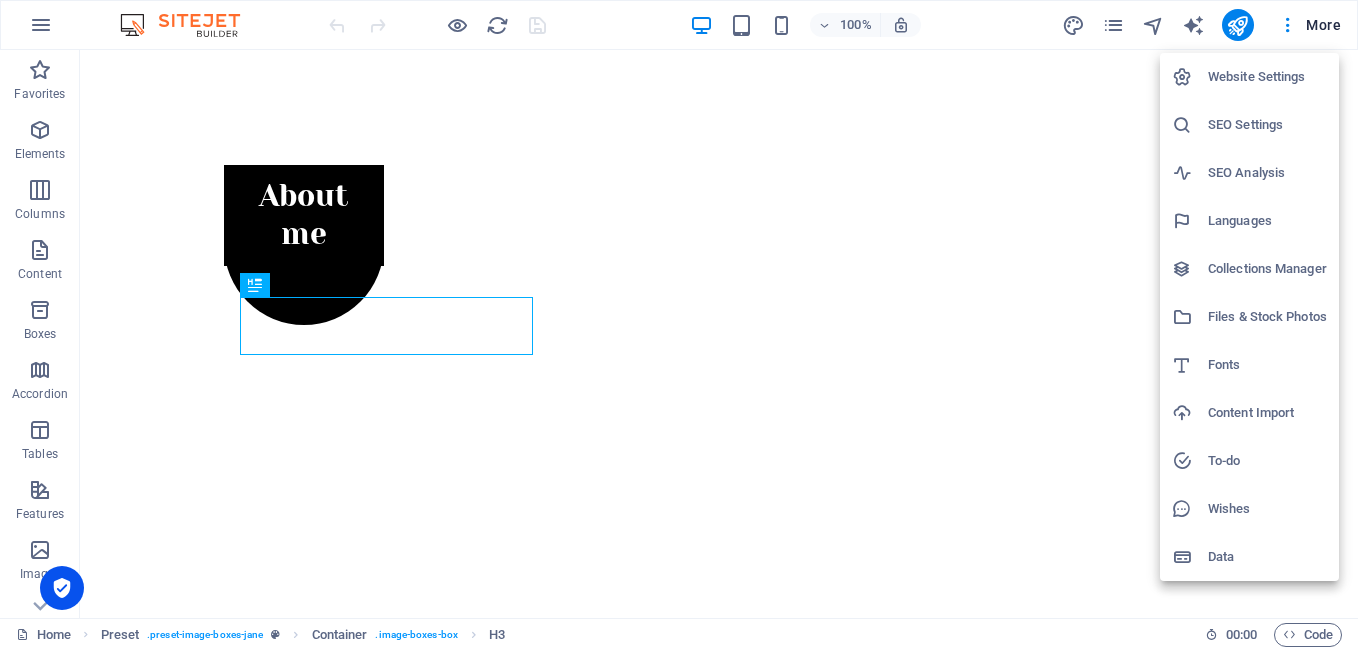 click at bounding box center (679, 325) 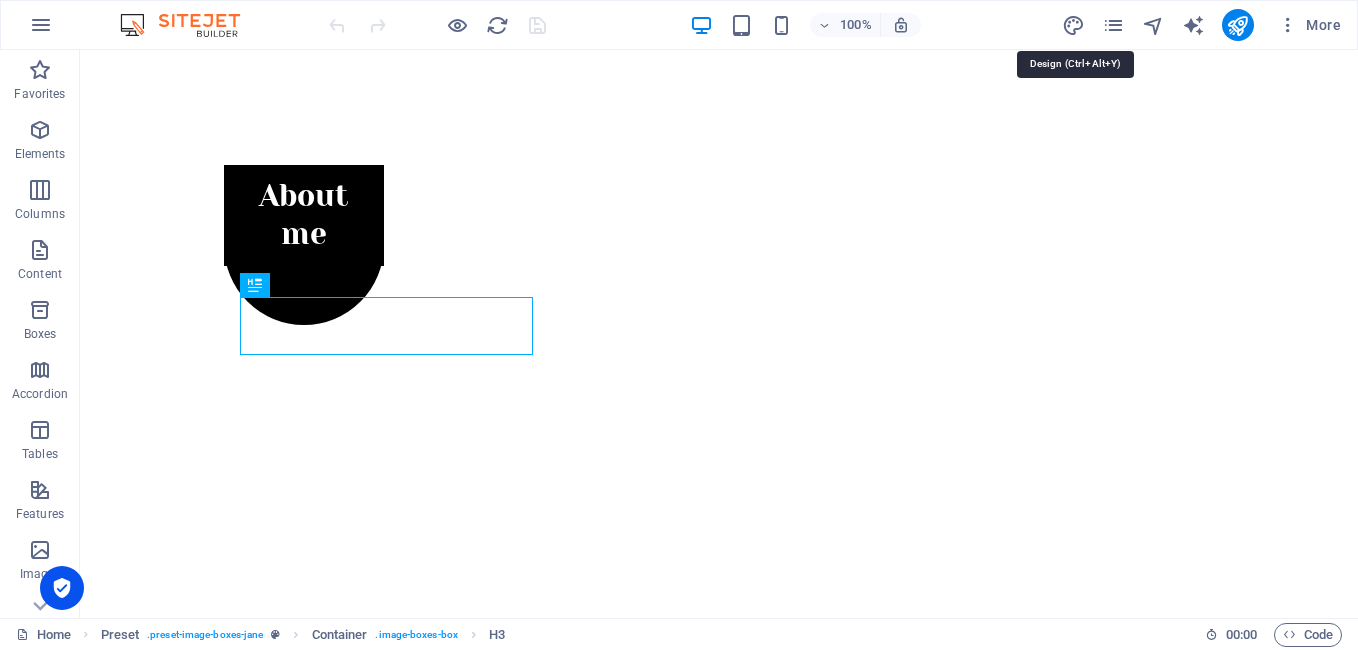 click at bounding box center [1073, 25] 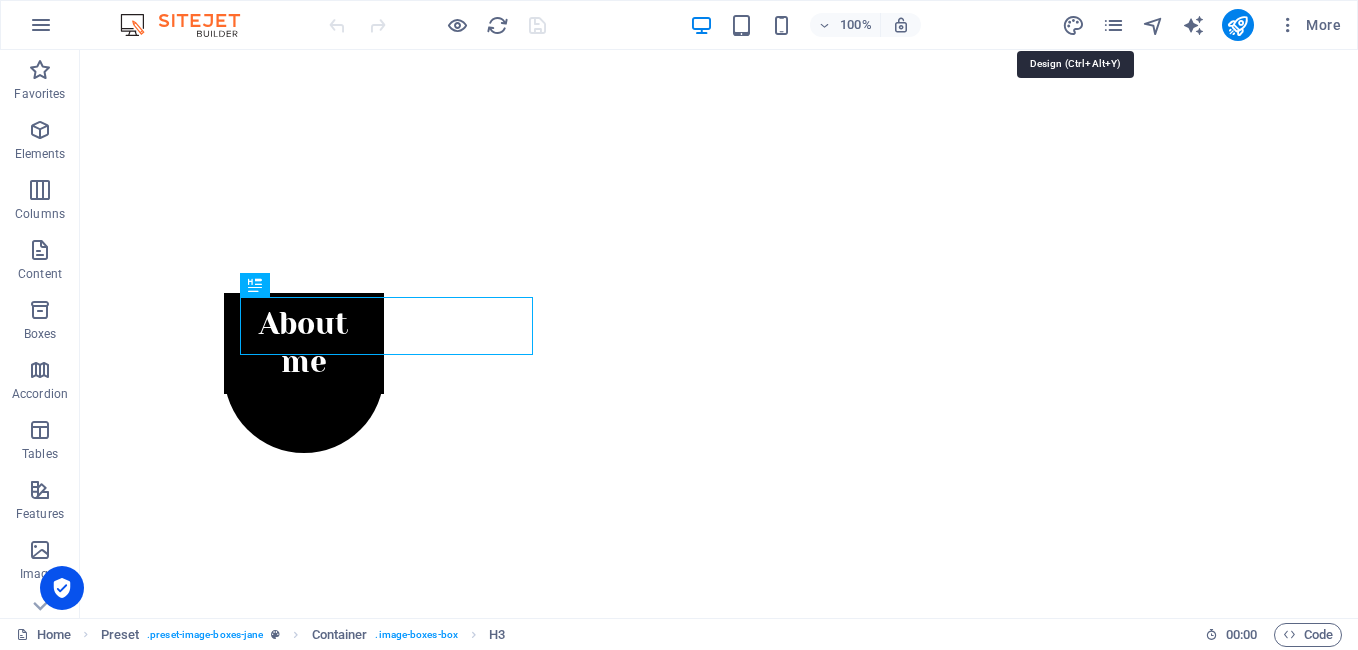 select on "px" 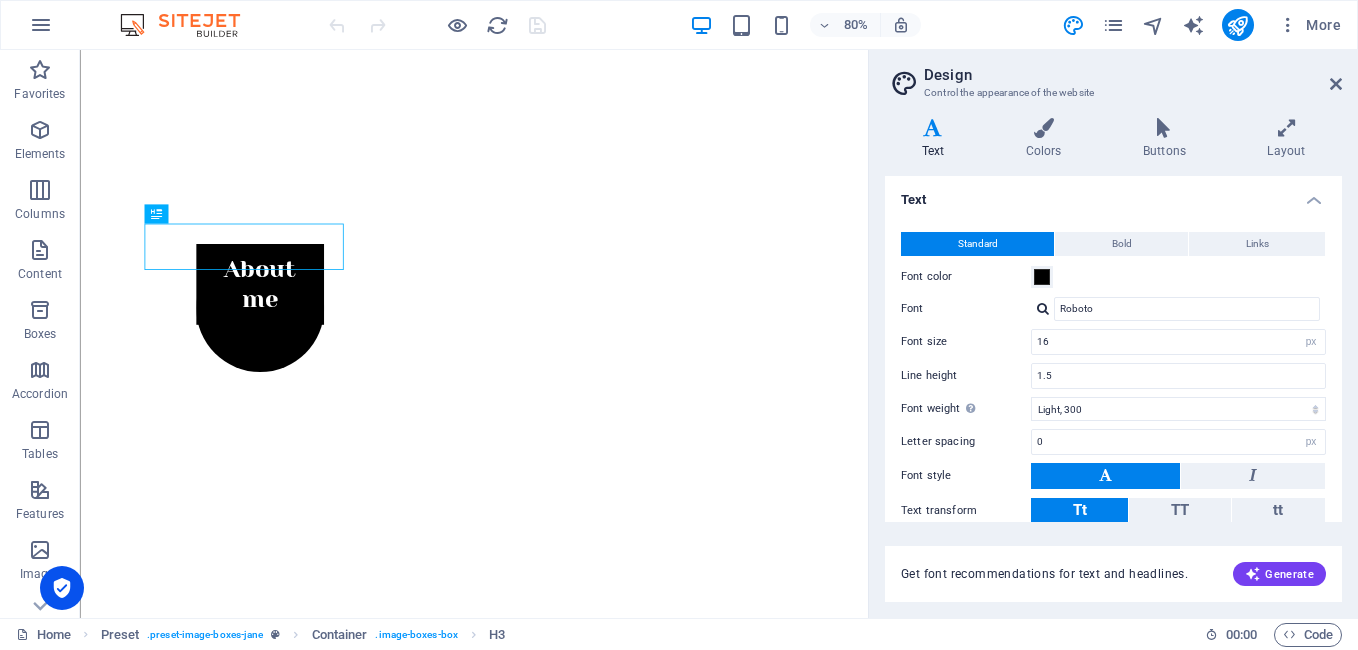 scroll, scrollTop: 805, scrollLeft: 0, axis: vertical 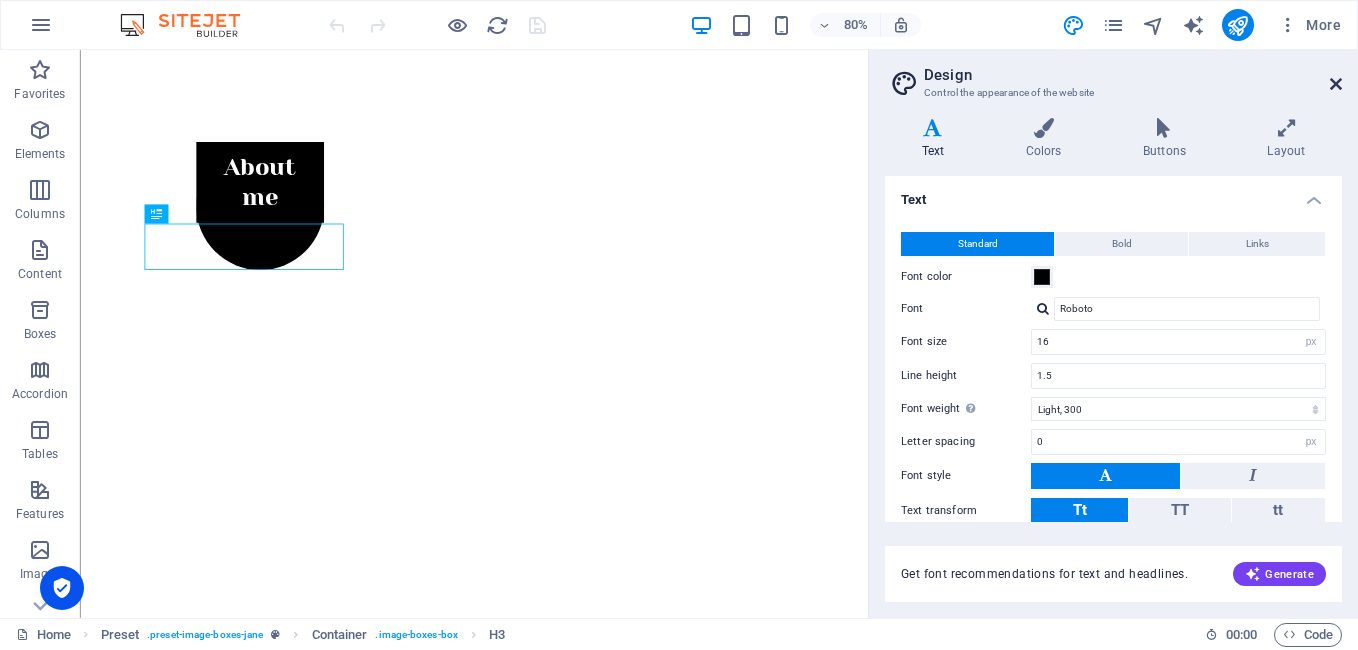click at bounding box center (1336, 84) 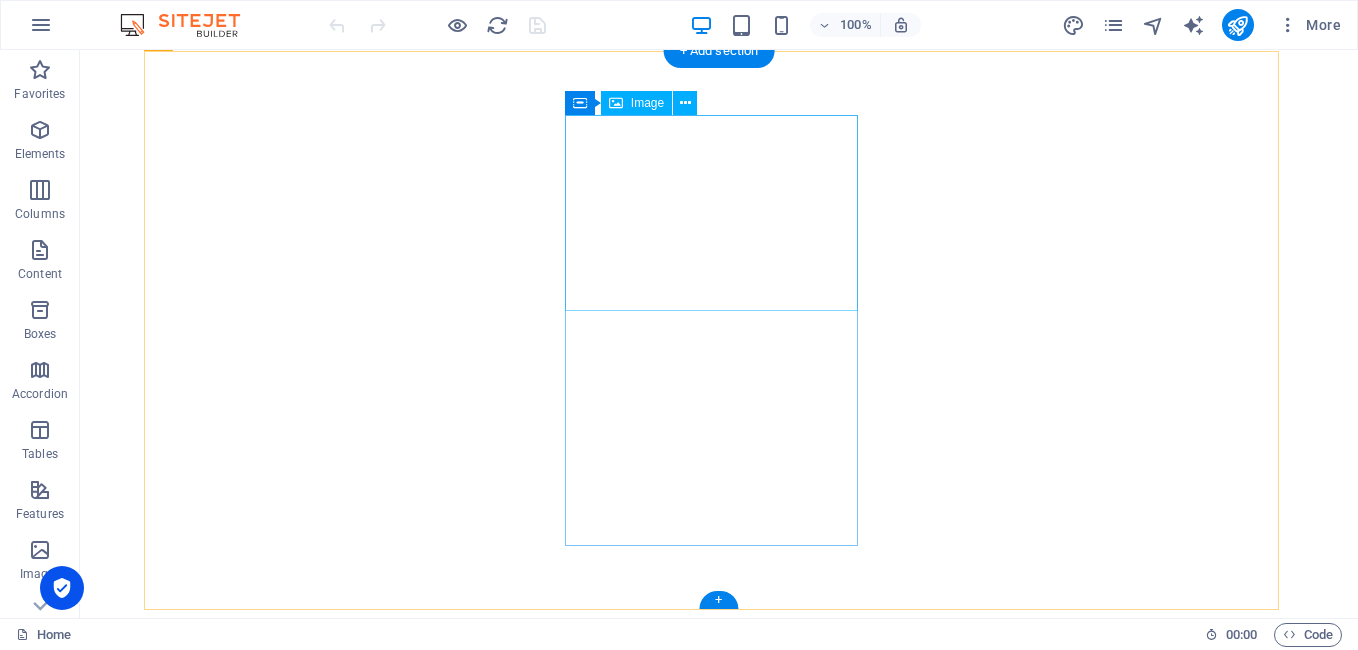 scroll, scrollTop: 675, scrollLeft: 0, axis: vertical 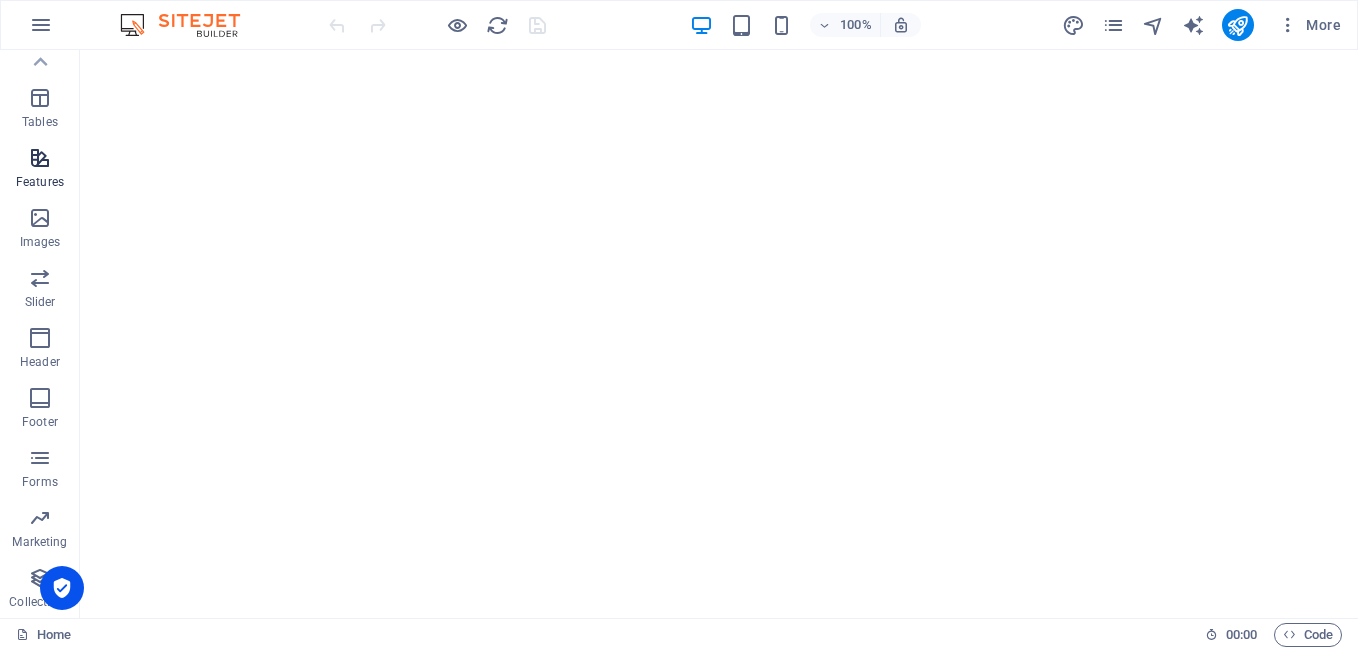 click at bounding box center [40, 158] 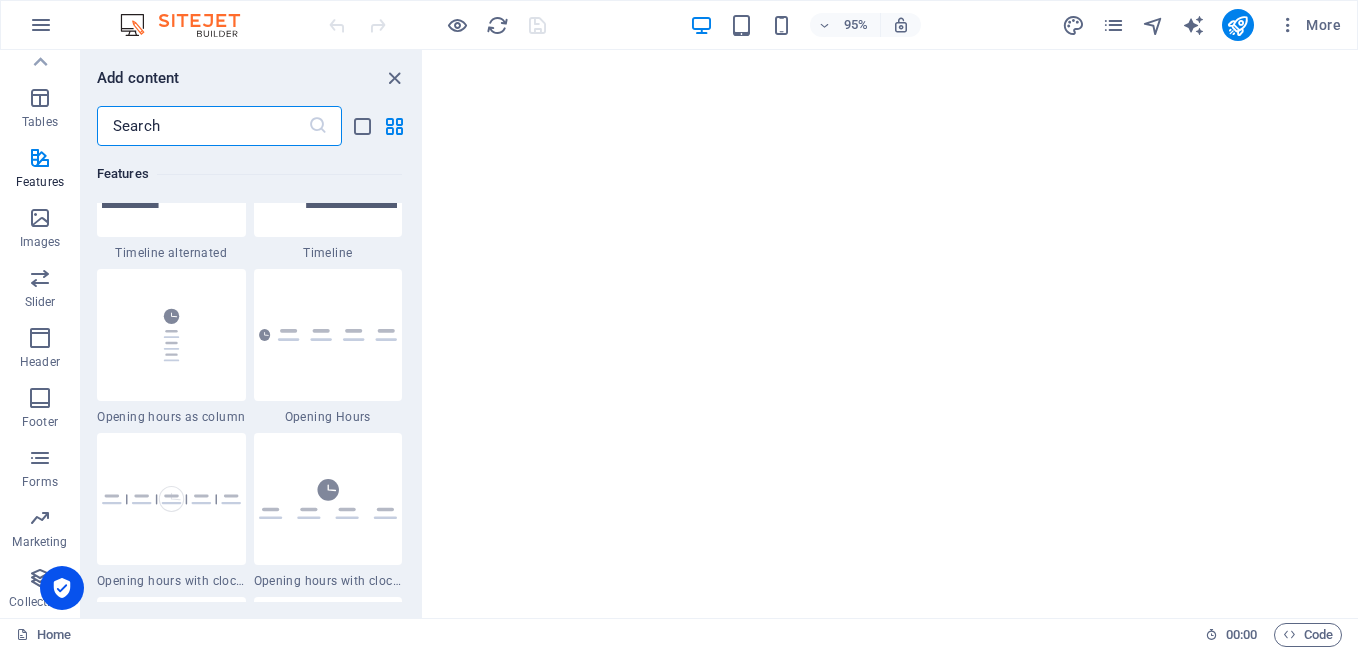 scroll, scrollTop: 8437, scrollLeft: 0, axis: vertical 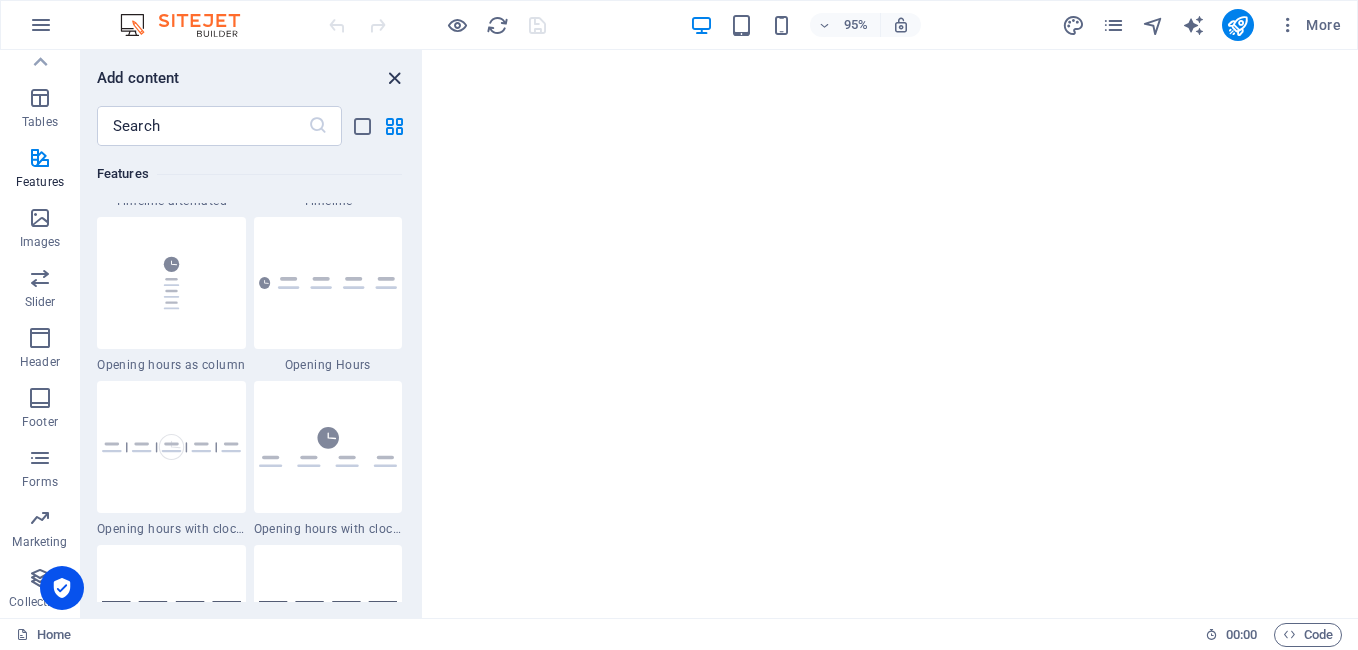 drag, startPoint x: 388, startPoint y: 84, endPoint x: 483, endPoint y: 119, distance: 101.24229 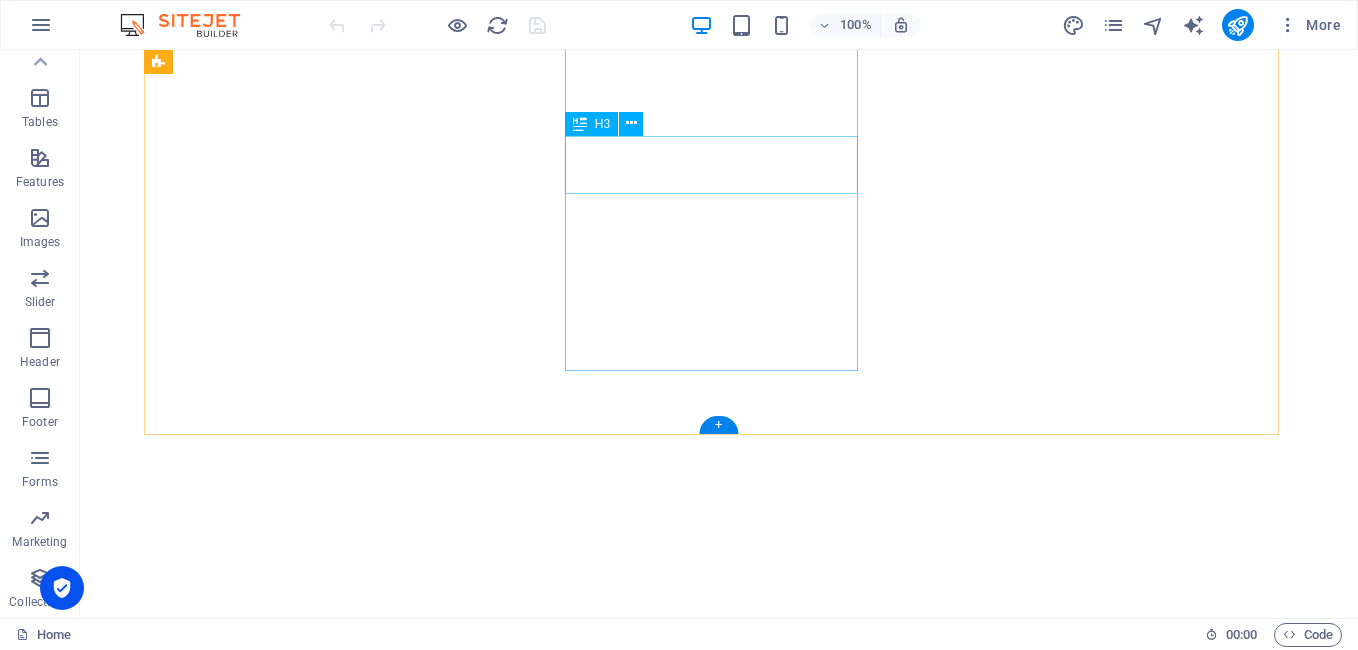 scroll, scrollTop: 858, scrollLeft: 0, axis: vertical 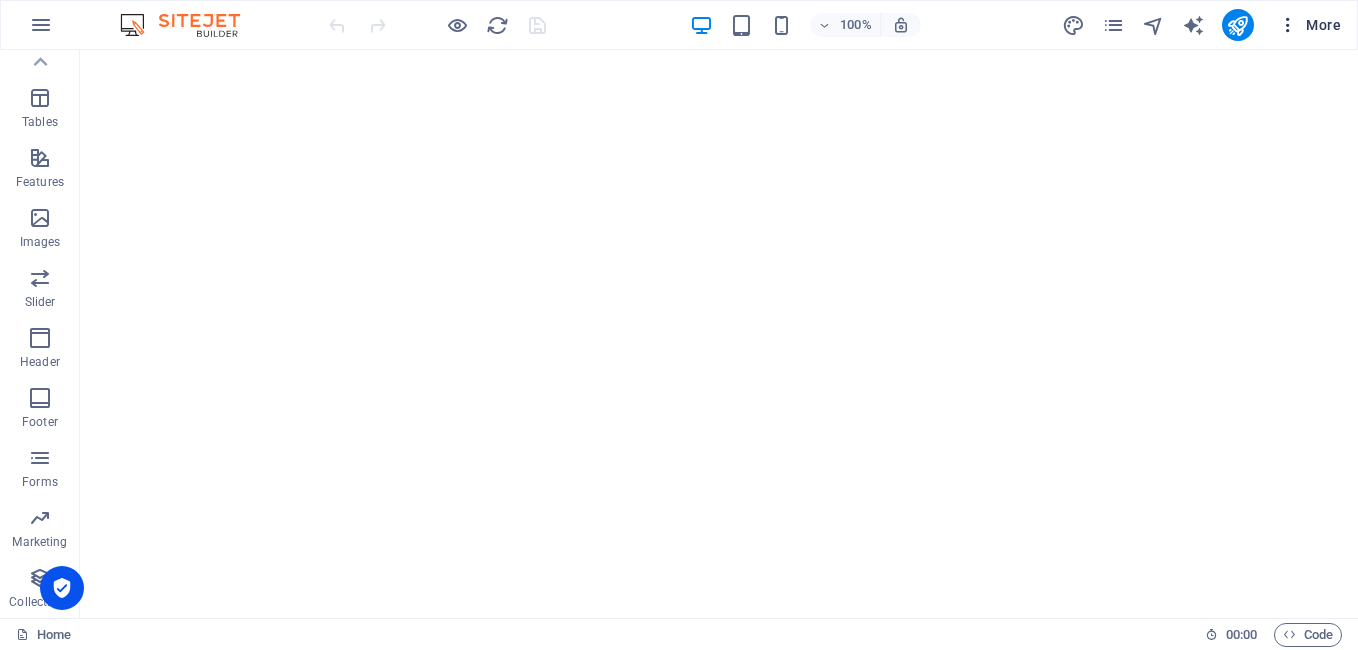 click at bounding box center [1288, 25] 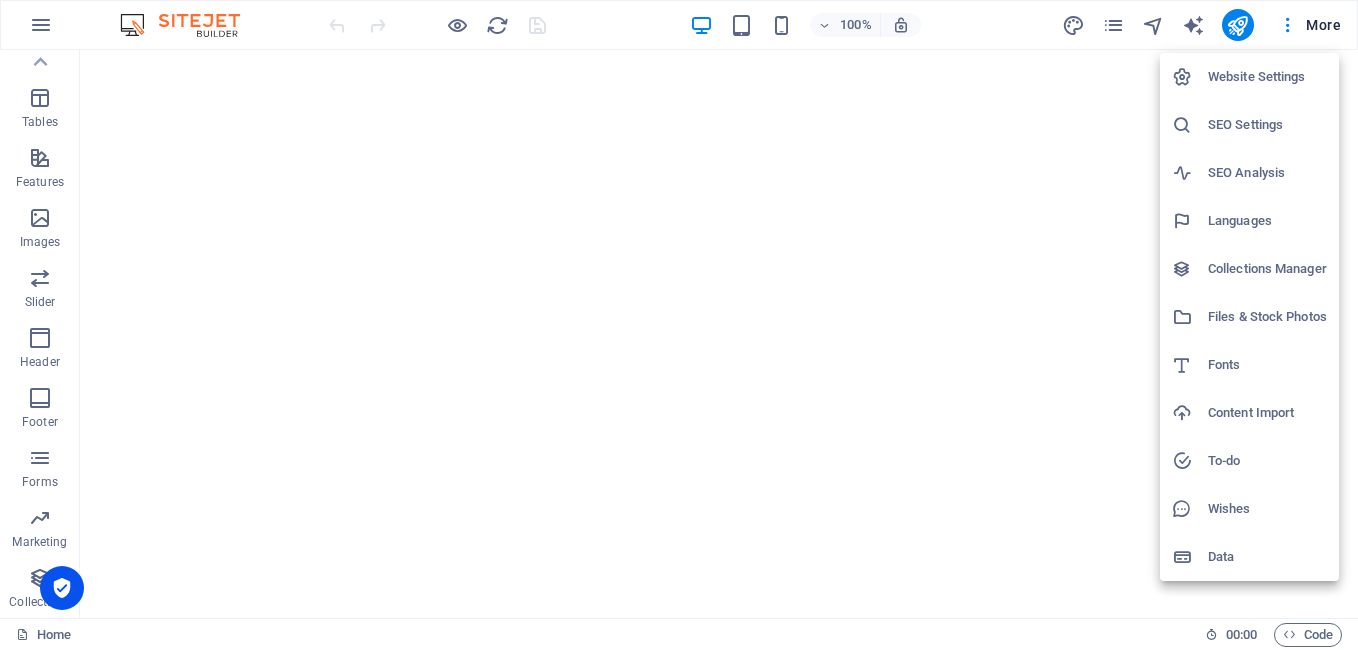 click on "Website Settings" at bounding box center [1249, 77] 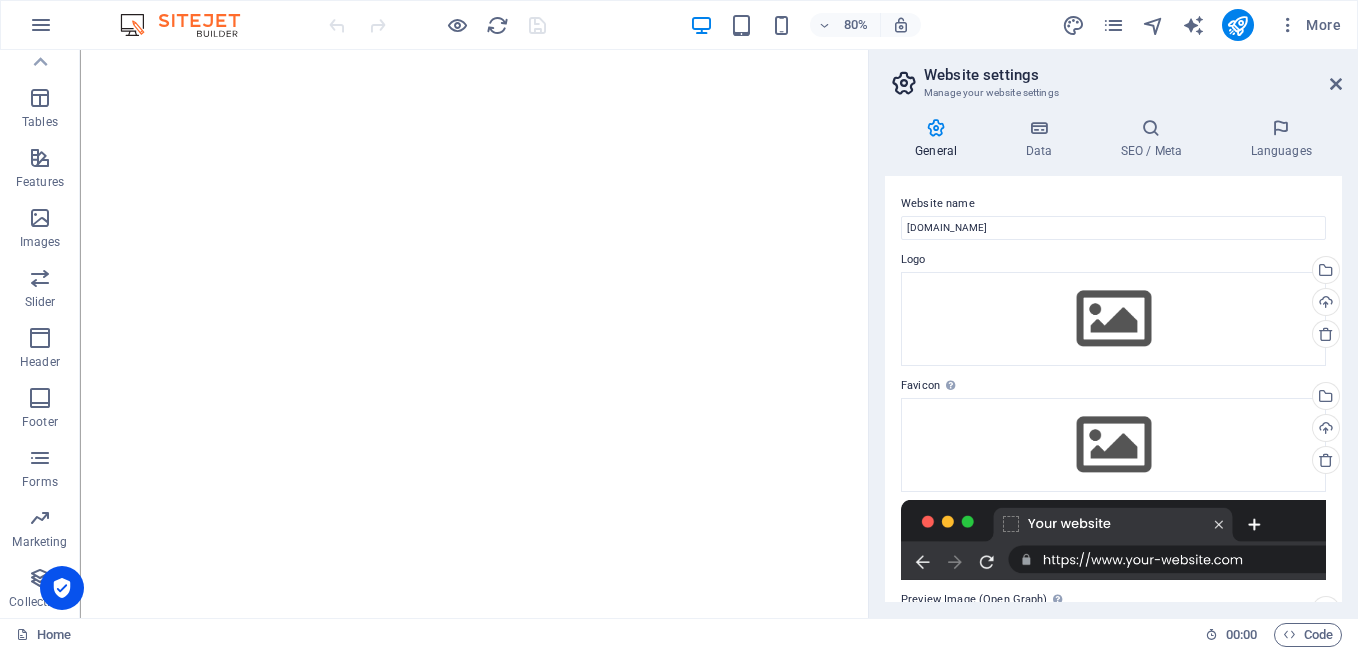 scroll, scrollTop: 934, scrollLeft: 0, axis: vertical 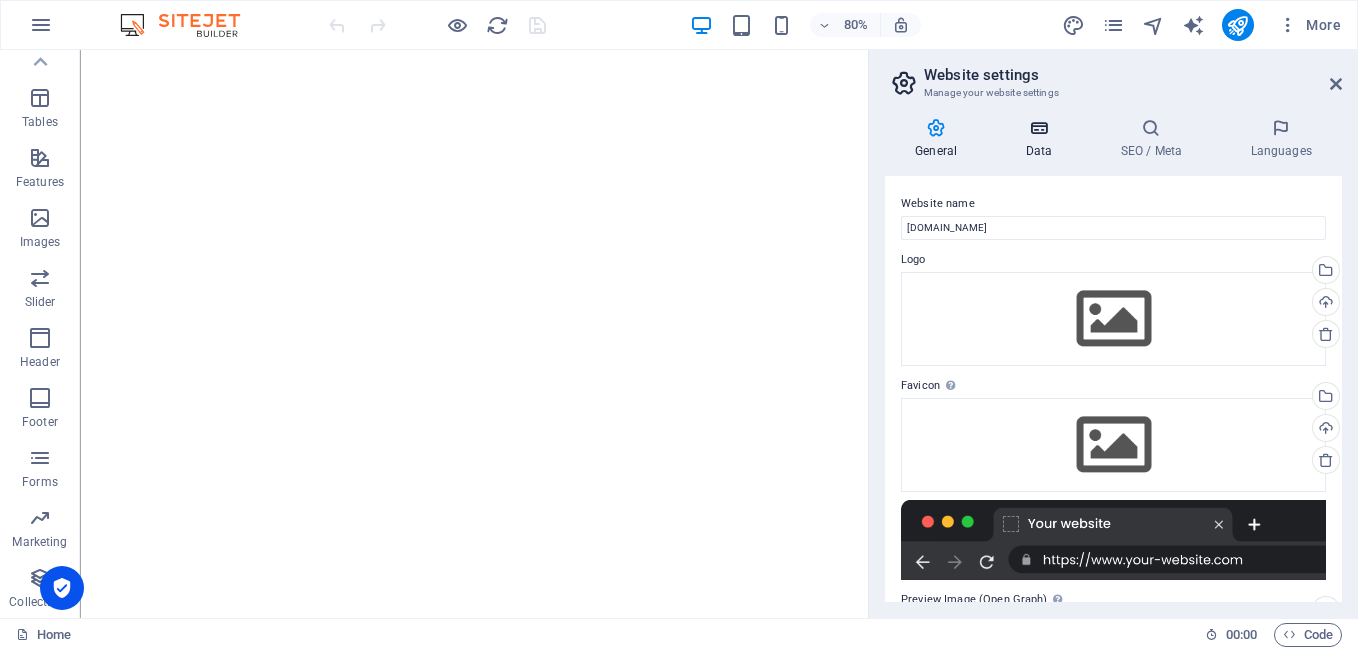click on "Data" at bounding box center [1042, 139] 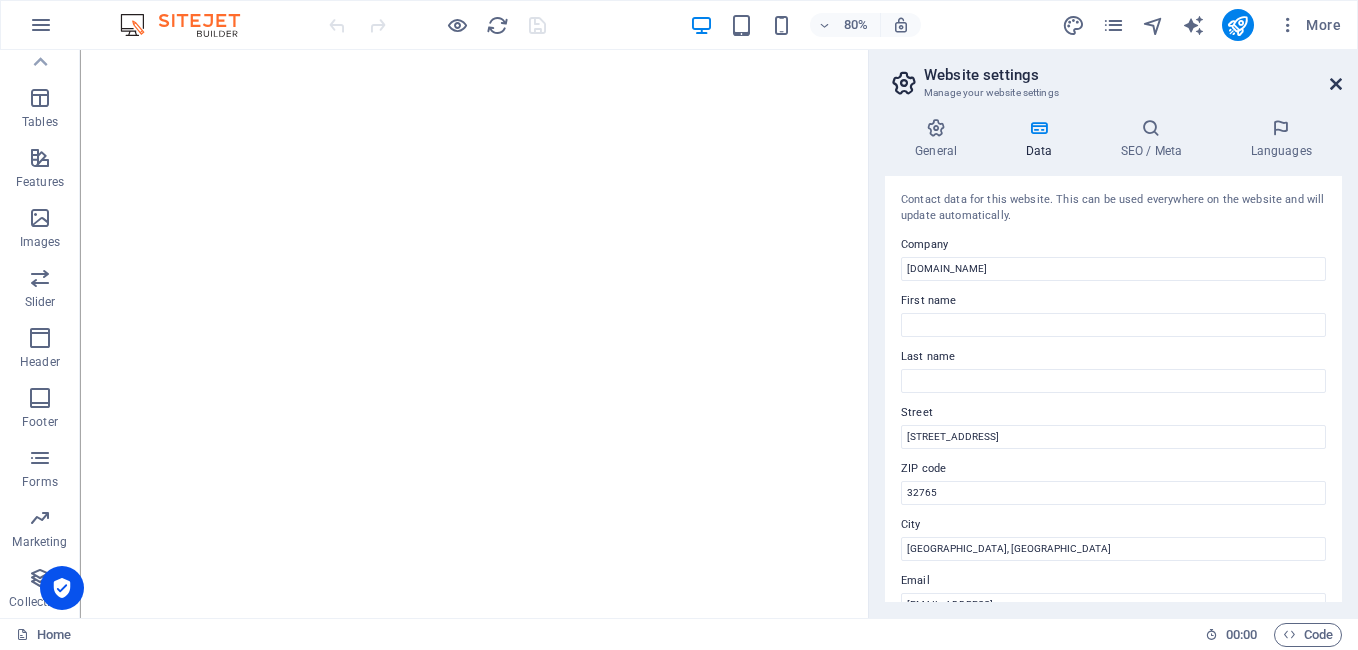 click at bounding box center (1336, 84) 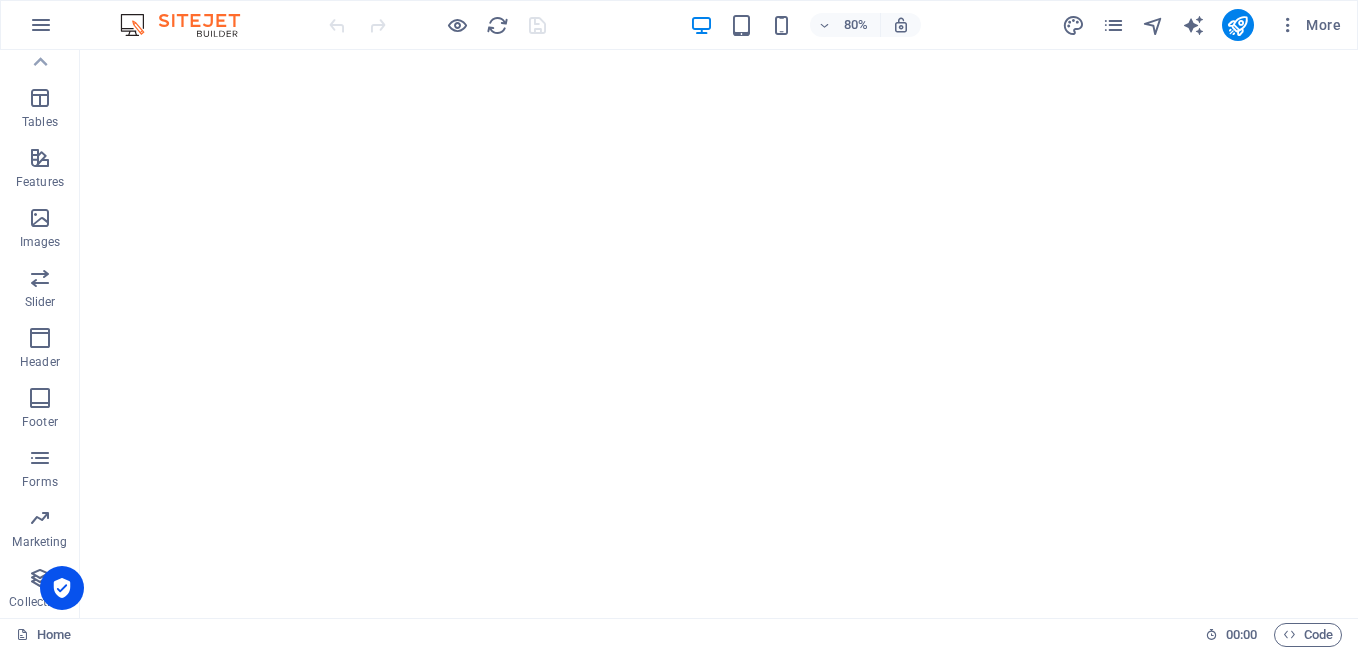 scroll, scrollTop: 858, scrollLeft: 0, axis: vertical 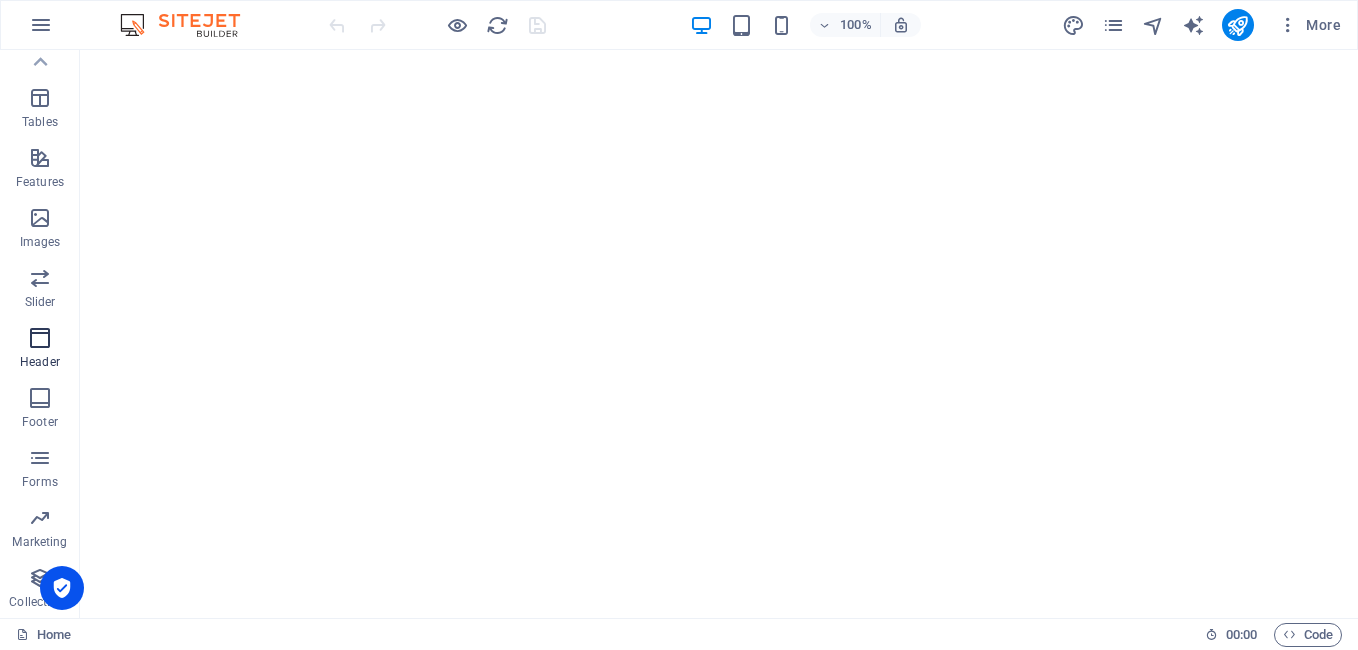 click at bounding box center [40, 338] 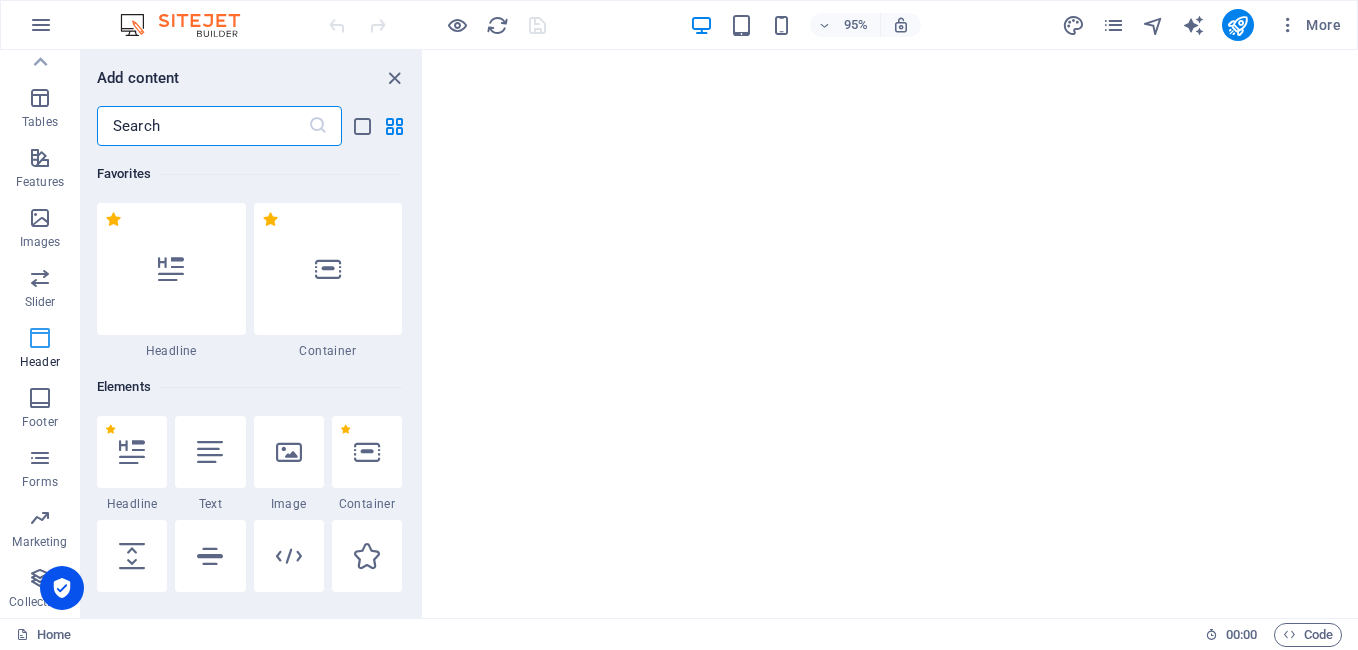 scroll, scrollTop: 796, scrollLeft: 0, axis: vertical 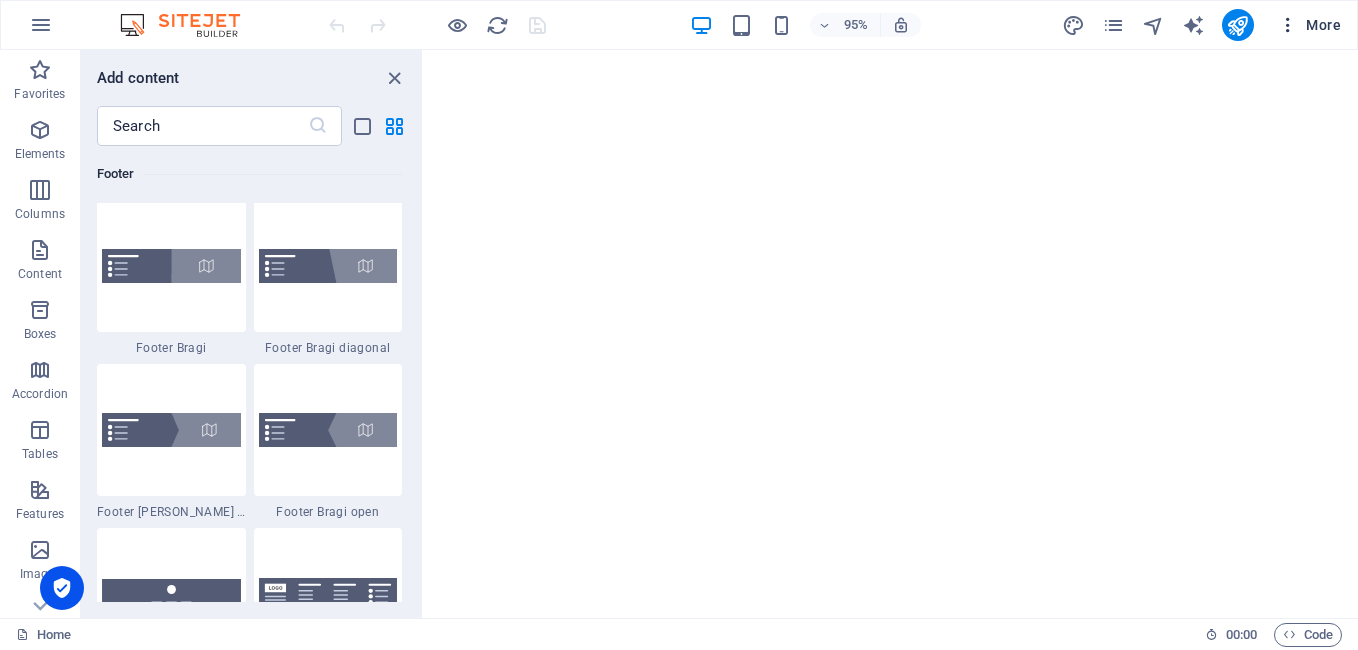 click at bounding box center [1288, 25] 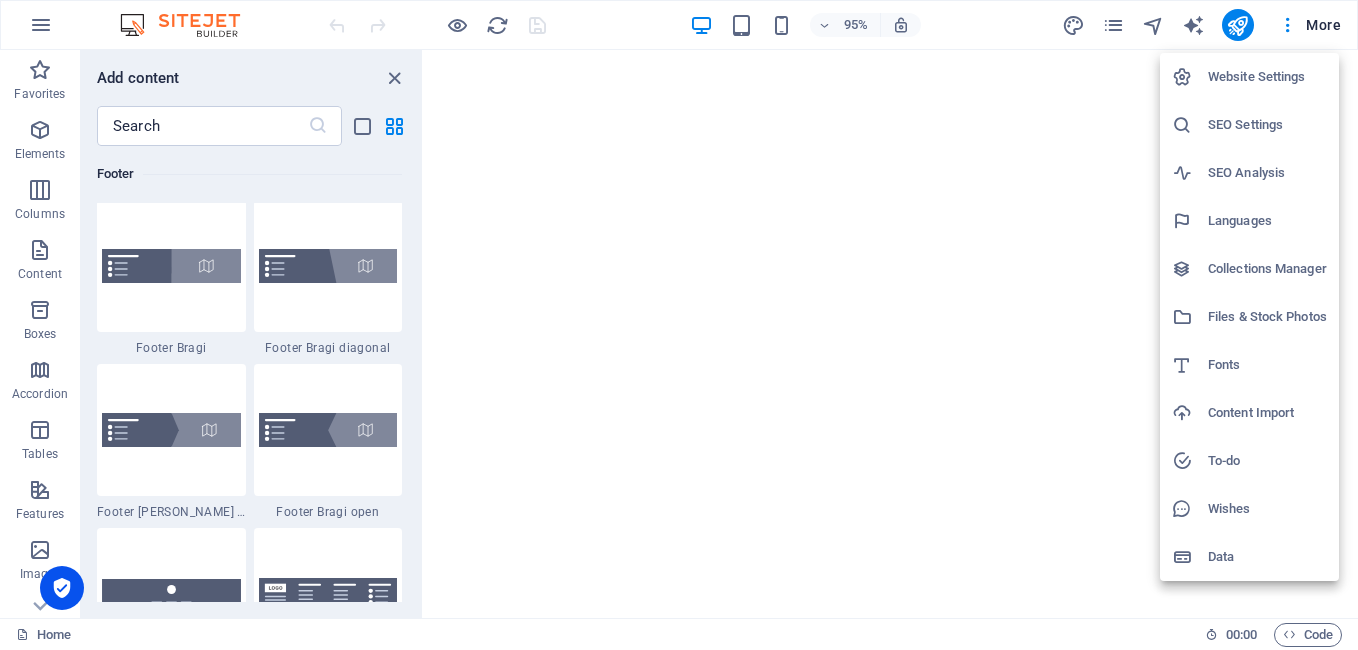 click on "Website Settings" at bounding box center (1249, 77) 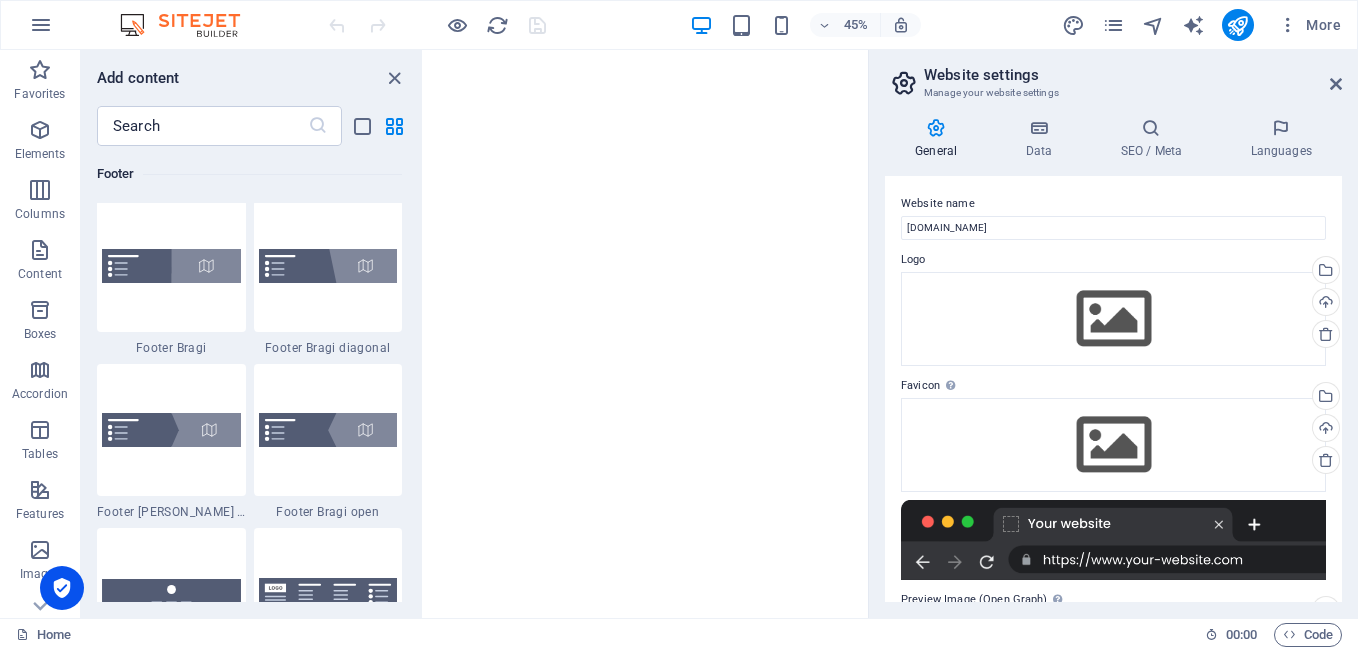 scroll, scrollTop: 880, scrollLeft: 0, axis: vertical 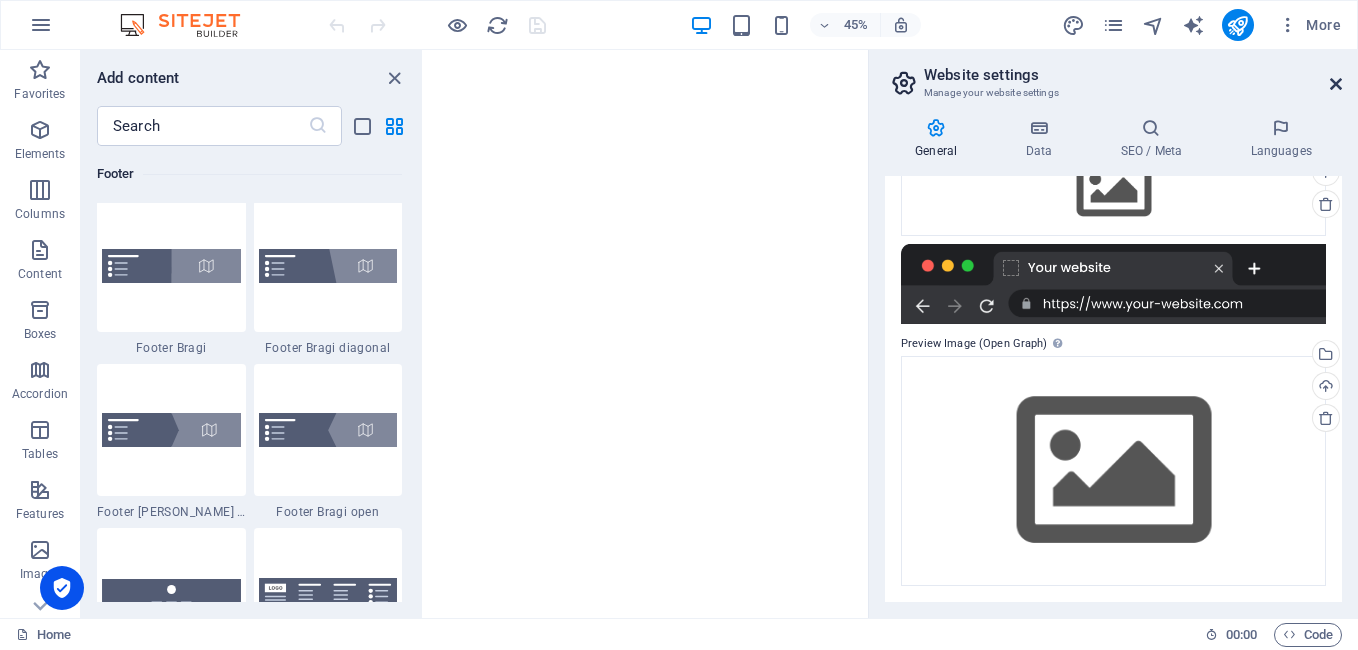 click at bounding box center (1336, 84) 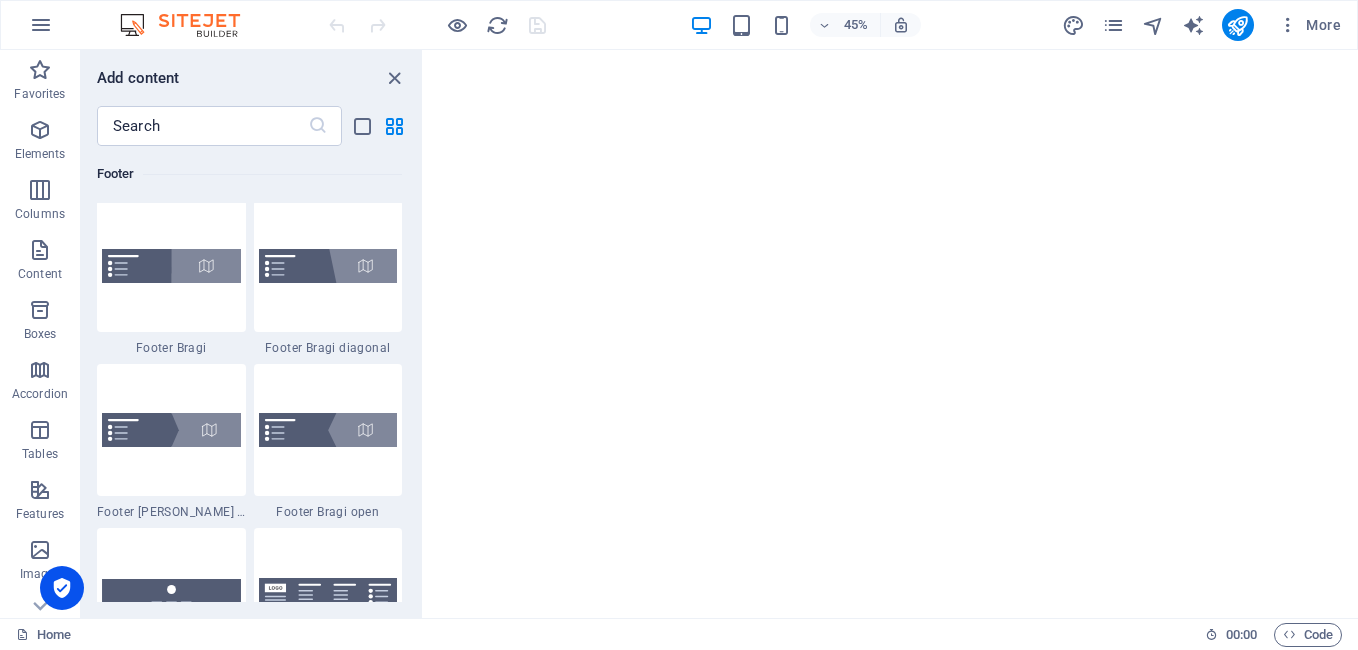 scroll, scrollTop: 796, scrollLeft: 0, axis: vertical 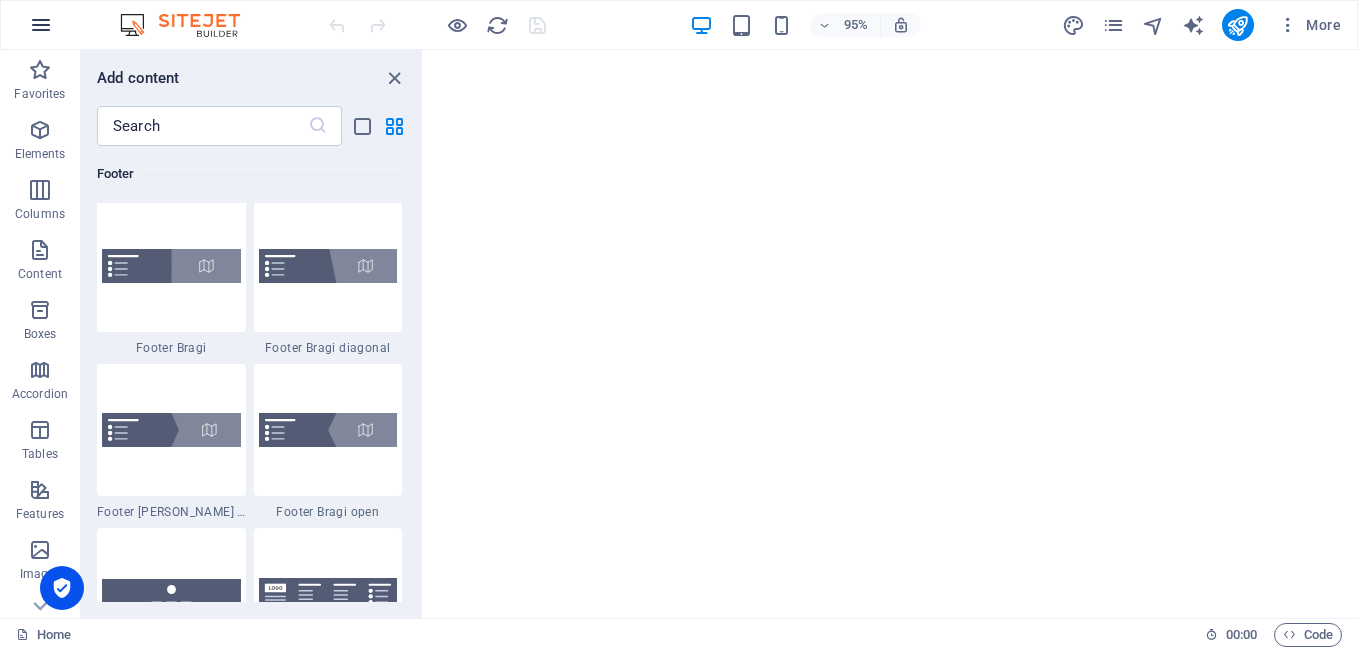 click at bounding box center (41, 25) 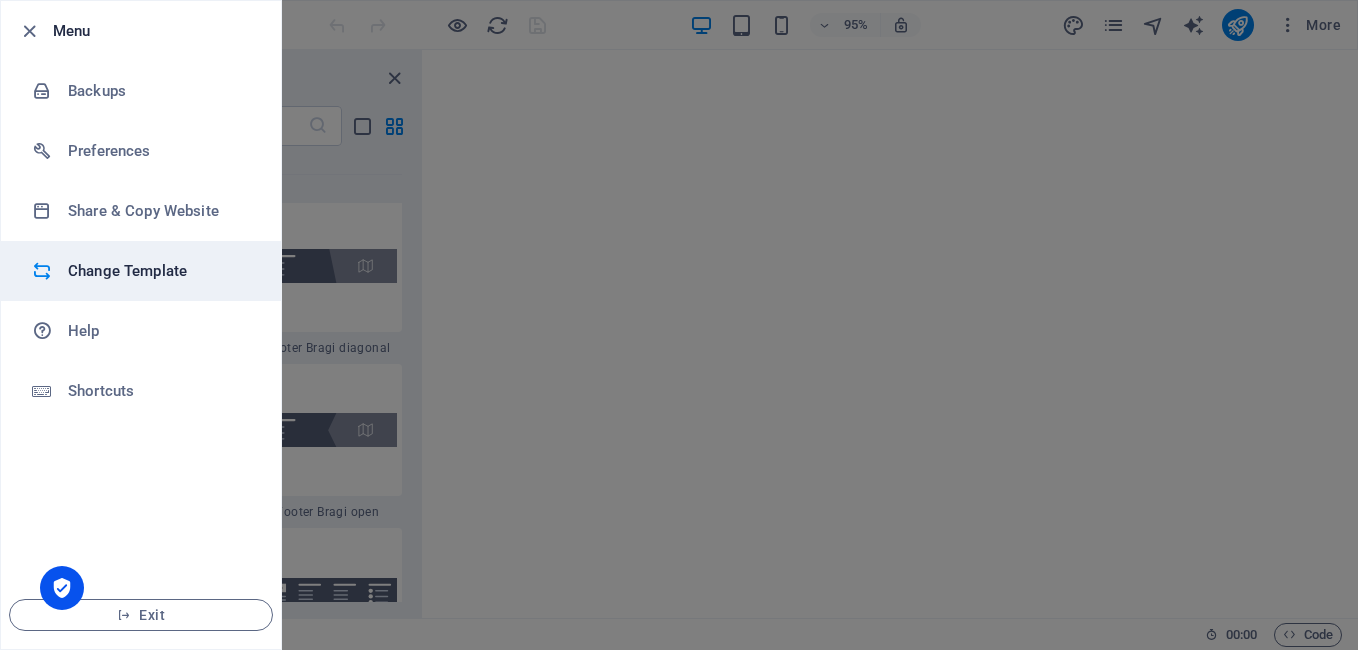 click on "Change Template" at bounding box center [141, 271] 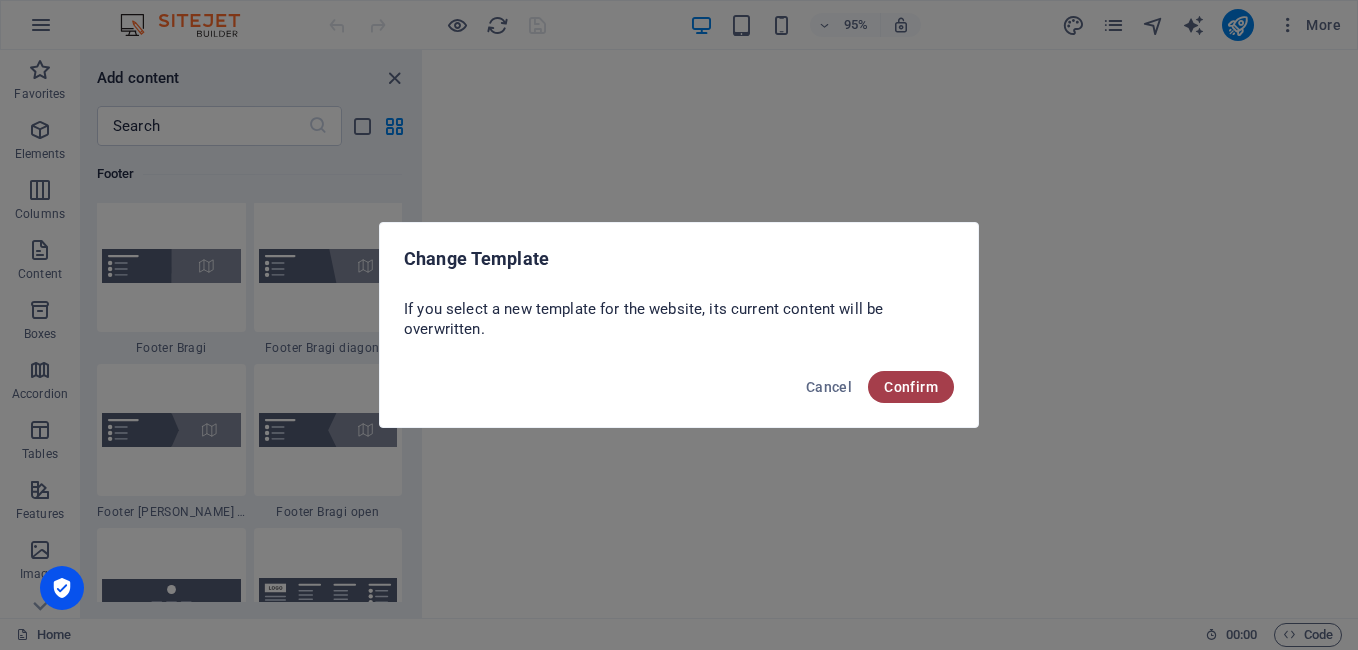 click on "Confirm" at bounding box center (911, 387) 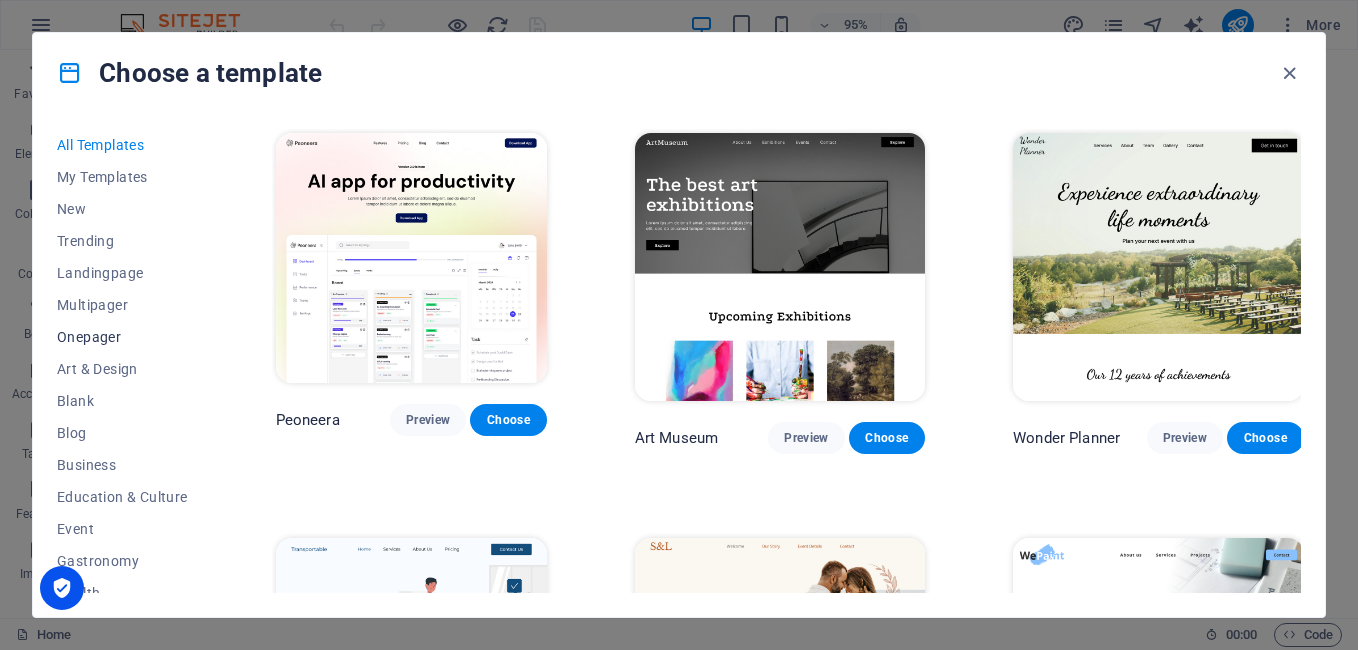 click on "Onepager" at bounding box center [122, 337] 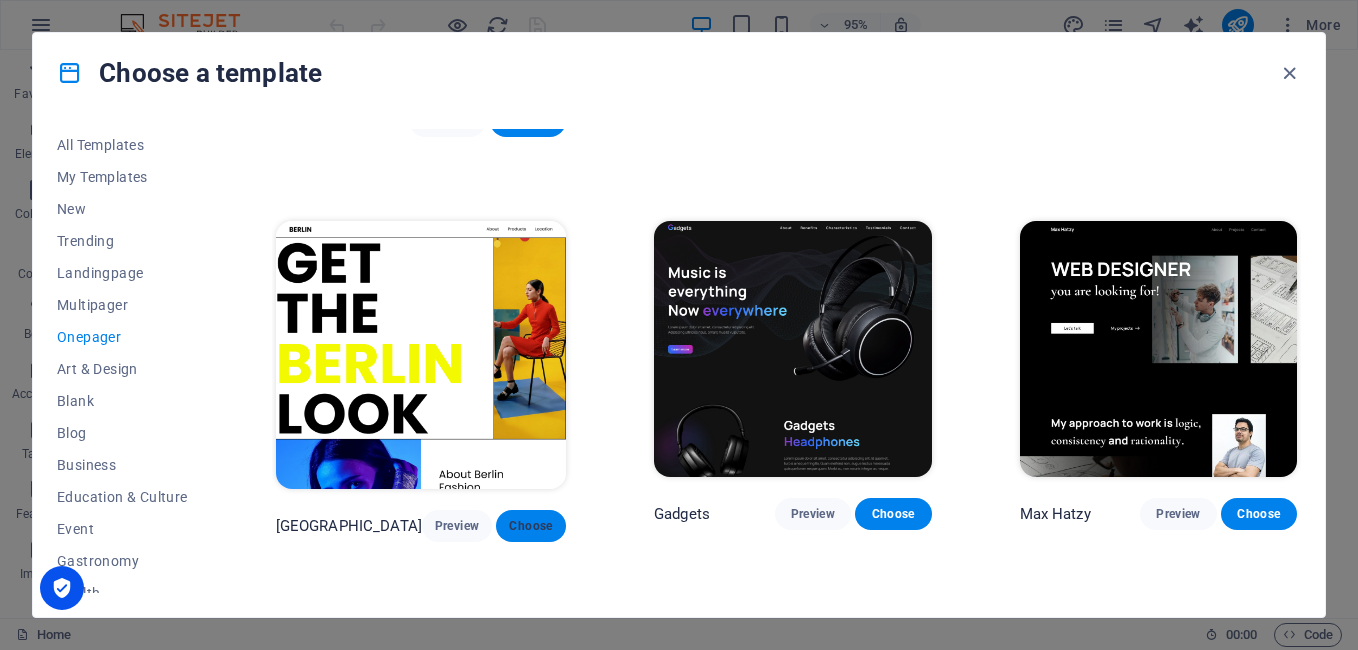 scroll, scrollTop: 1525, scrollLeft: 0, axis: vertical 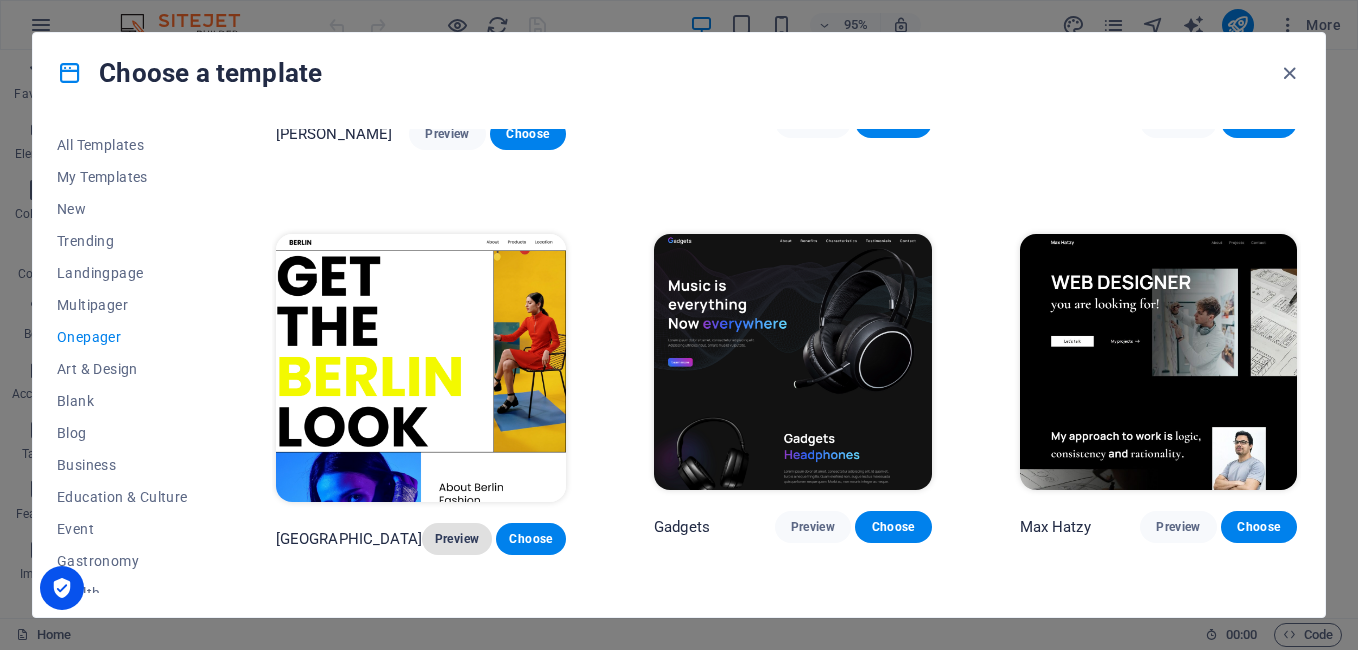 click on "Preview" at bounding box center [457, 539] 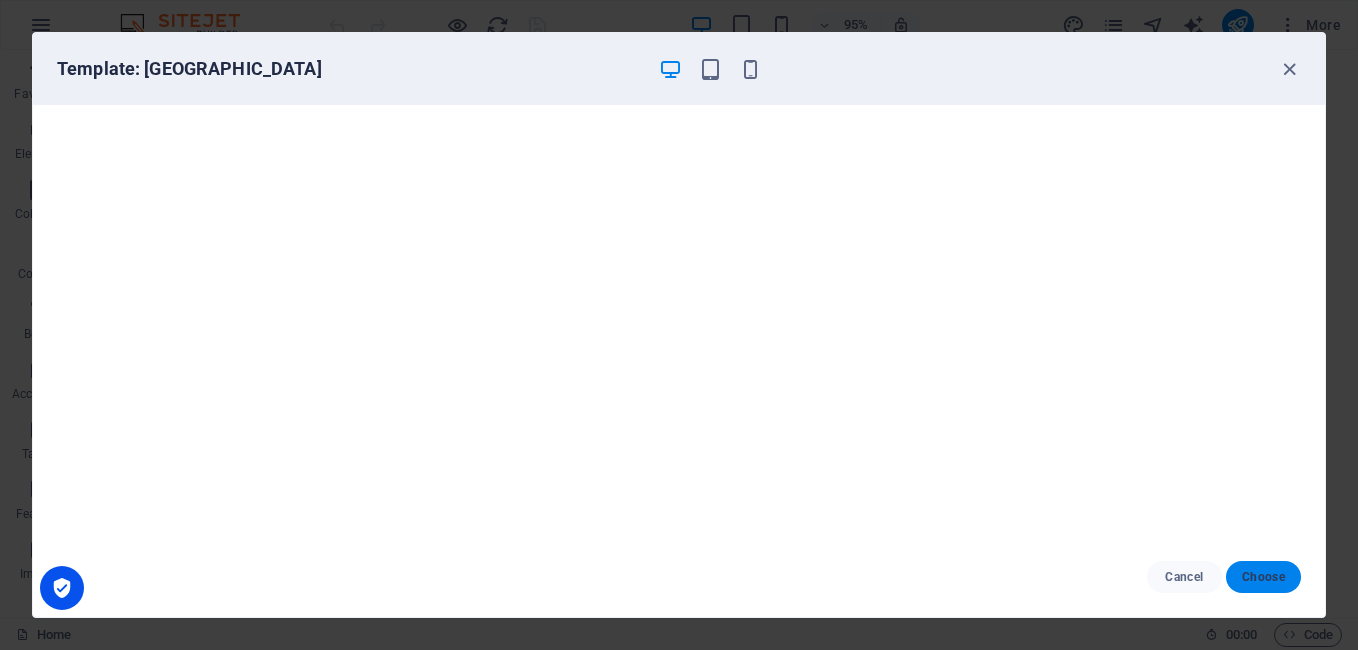 click on "Choose" at bounding box center [1263, 577] 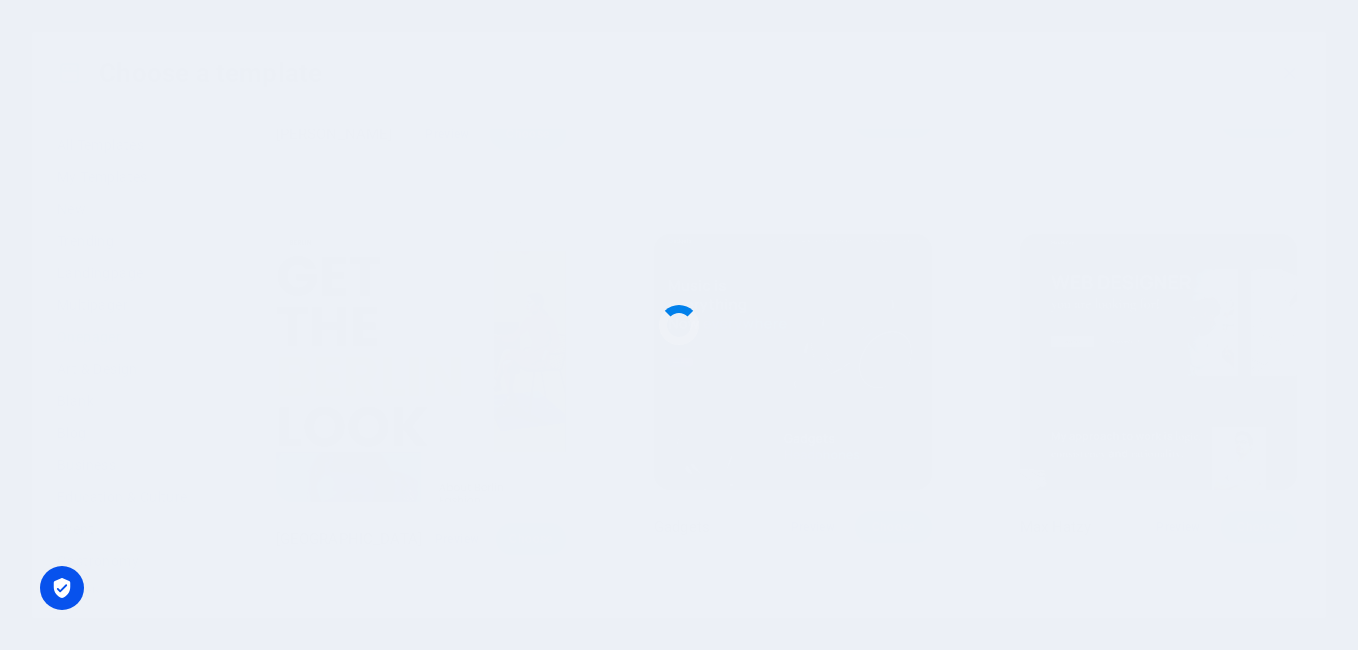 scroll, scrollTop: 769, scrollLeft: 0, axis: vertical 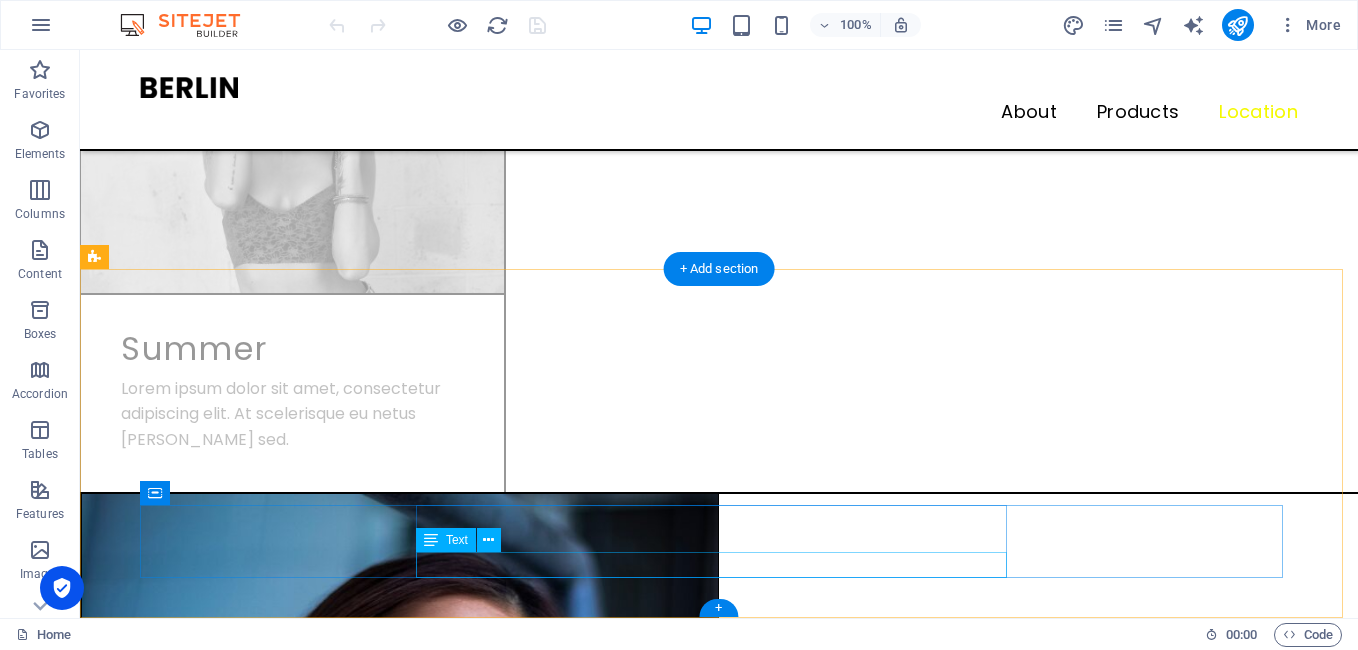 click on "2023  [DOMAIN_NAME] . All rights reserved" at bounding box center (719, 7684) 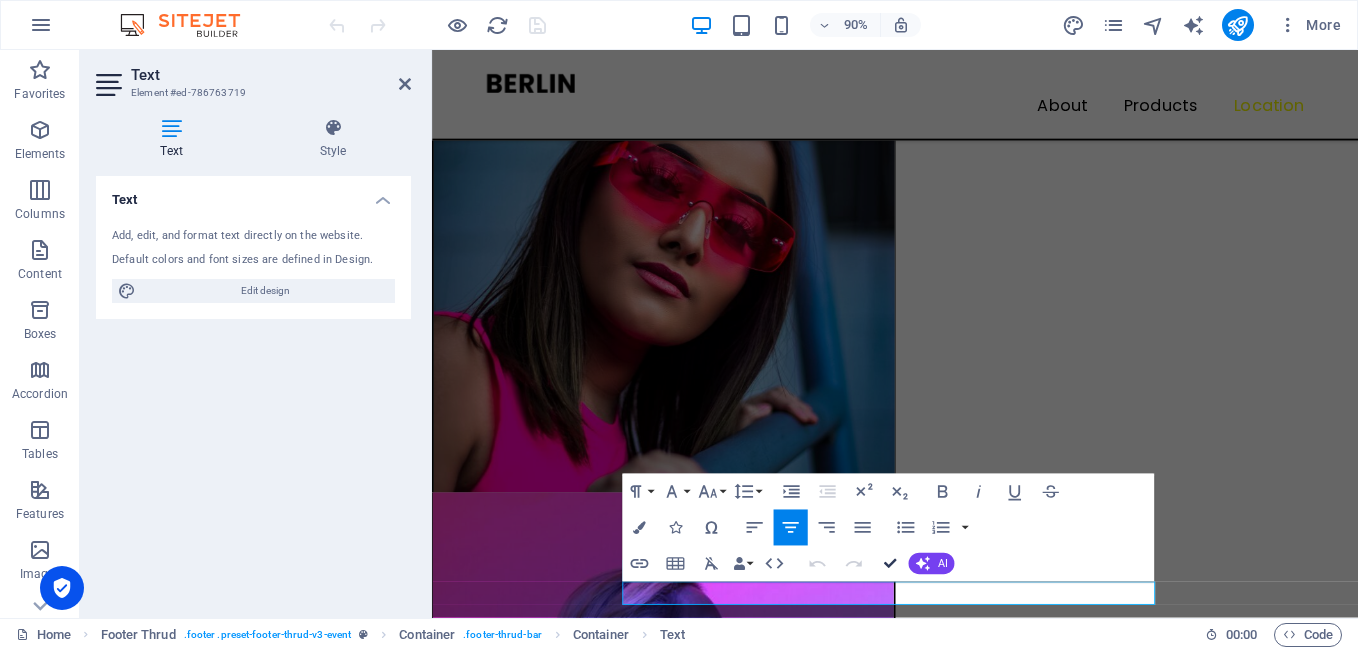 scroll, scrollTop: 5433, scrollLeft: 0, axis: vertical 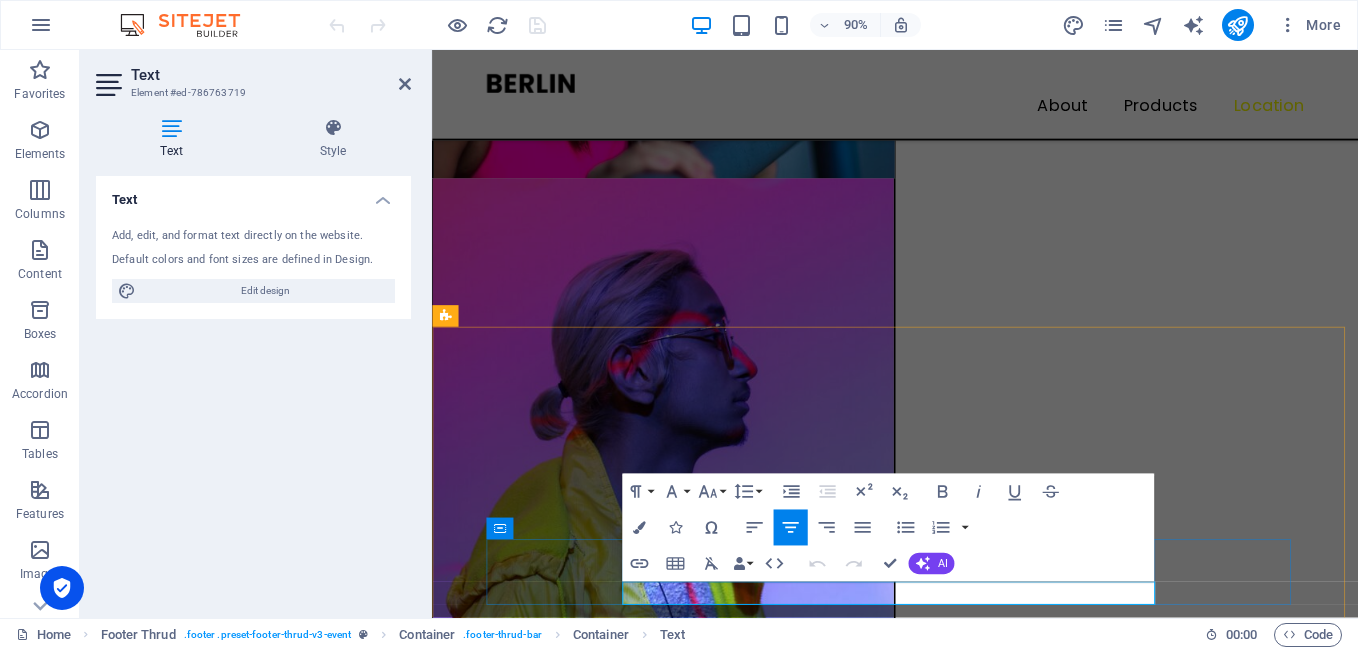 drag, startPoint x: 1117, startPoint y: 653, endPoint x: 989, endPoint y: 645, distance: 128.24976 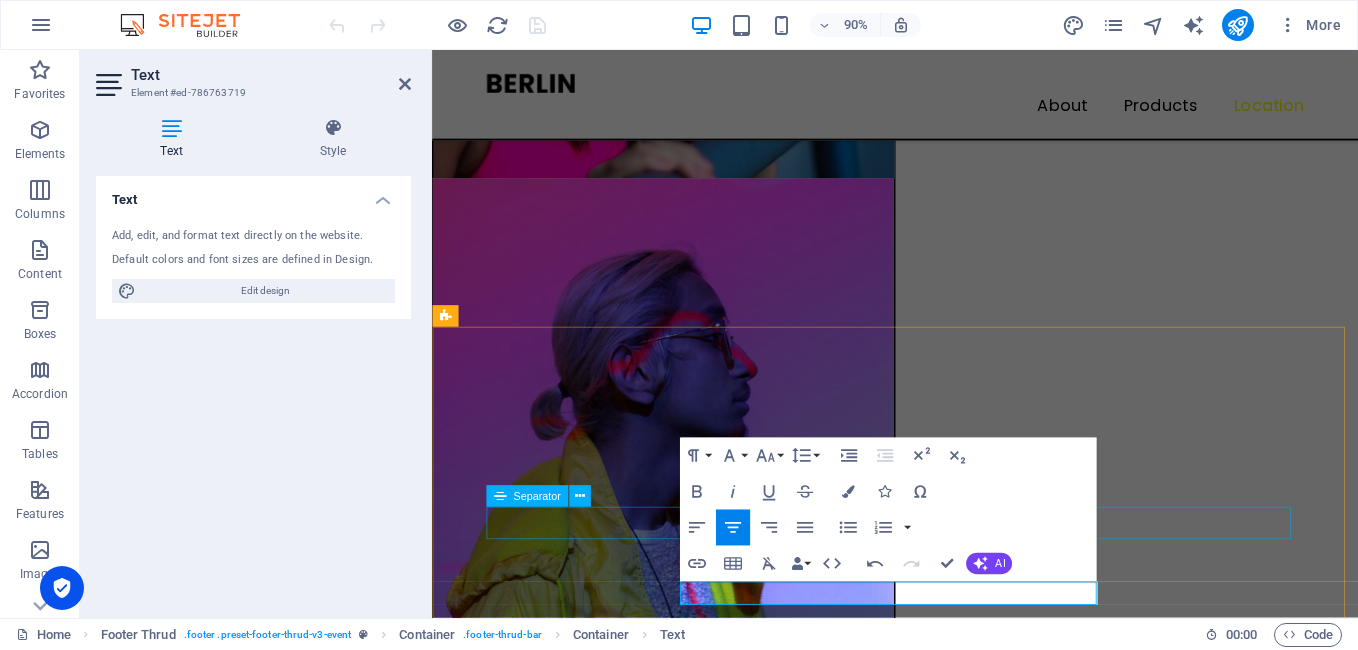 click at bounding box center (946, 6007) 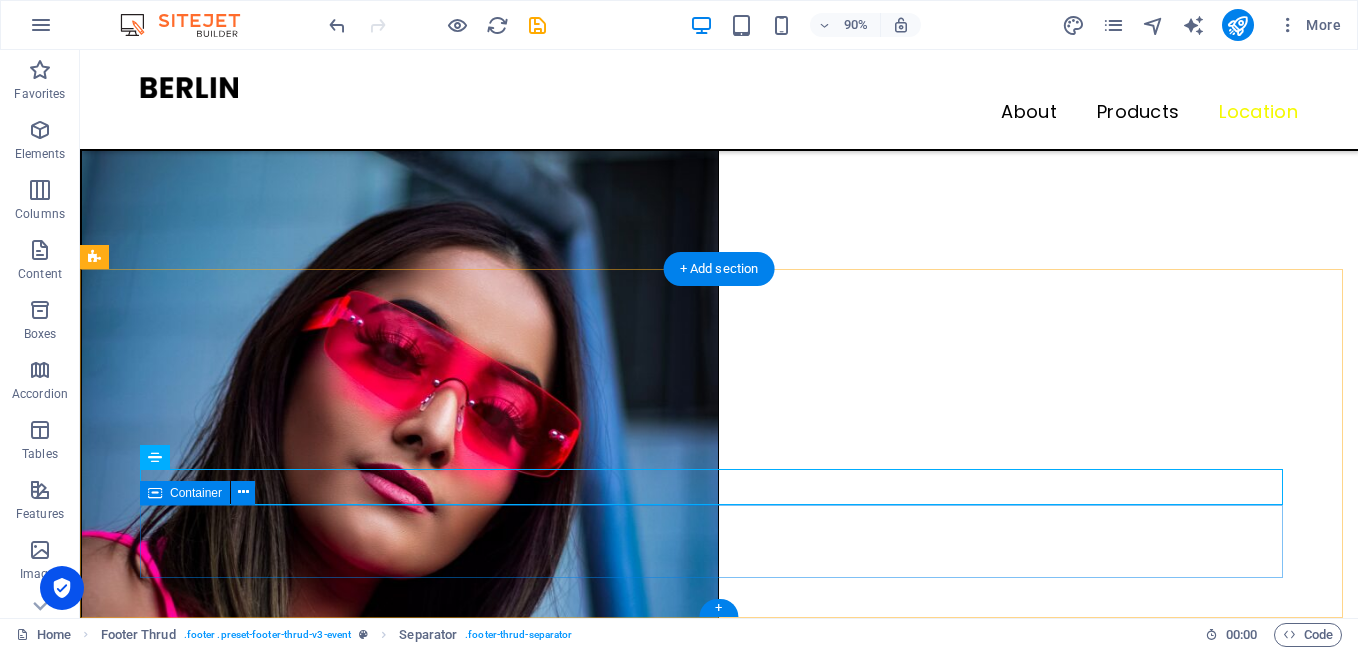 scroll, scrollTop: 5084, scrollLeft: 0, axis: vertical 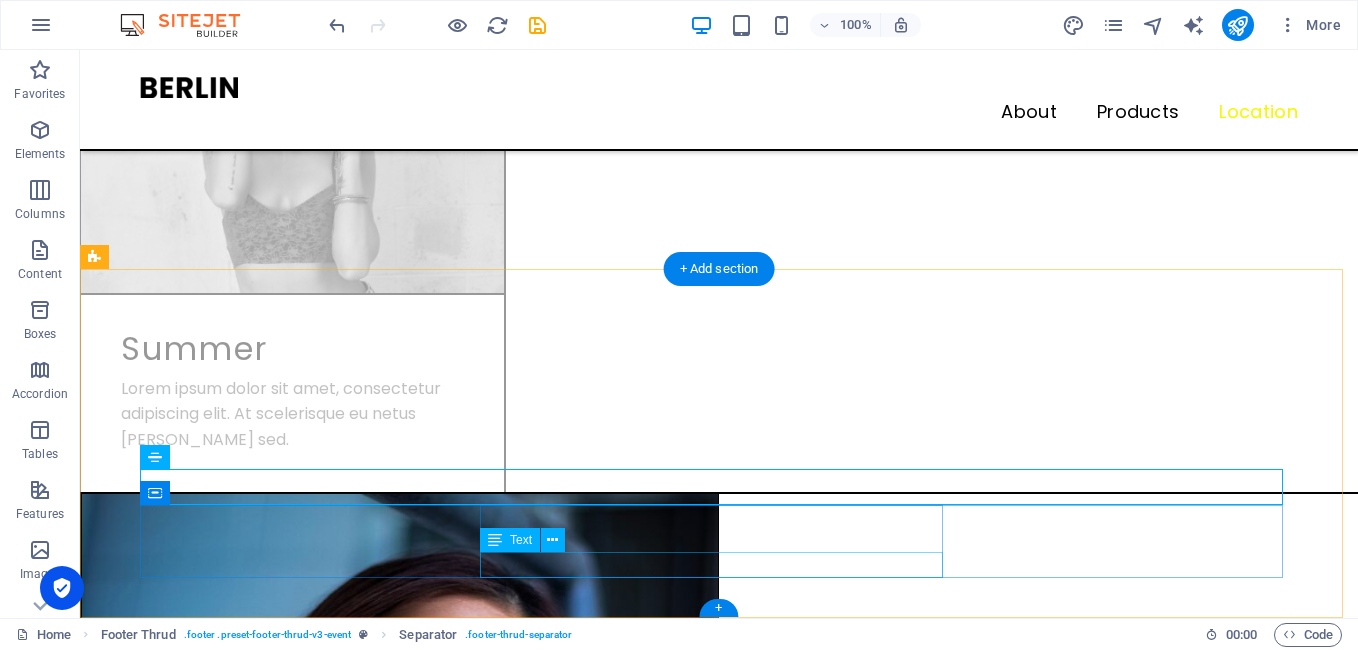 click on "2023  [DOMAIN_NAME] ." at bounding box center (719, 7684) 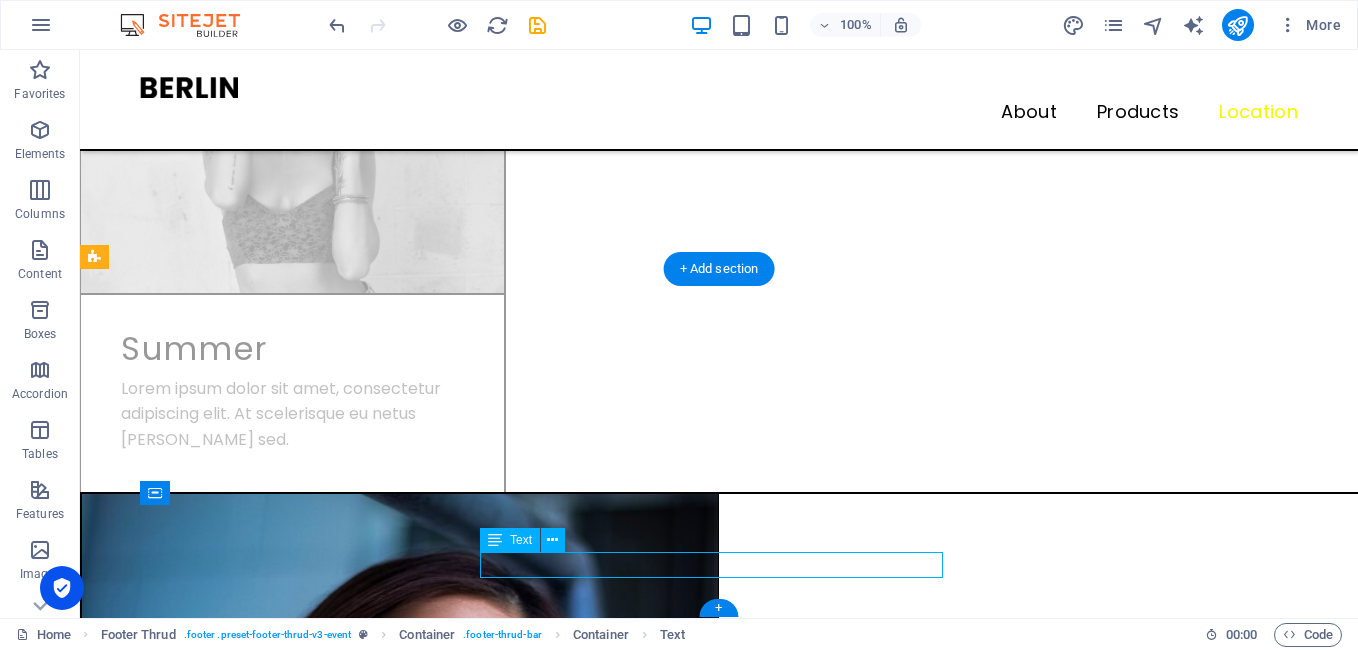 click on "2023  [DOMAIN_NAME] ." at bounding box center [719, 7684] 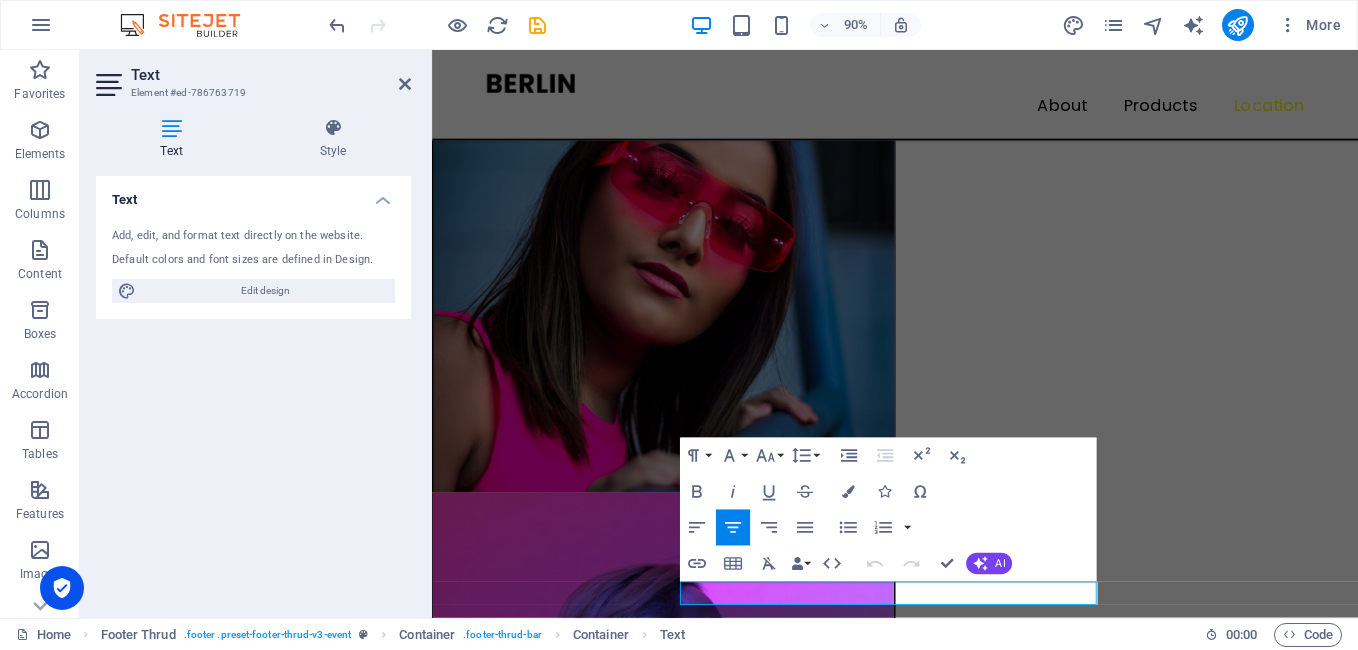 scroll, scrollTop: 5433, scrollLeft: 0, axis: vertical 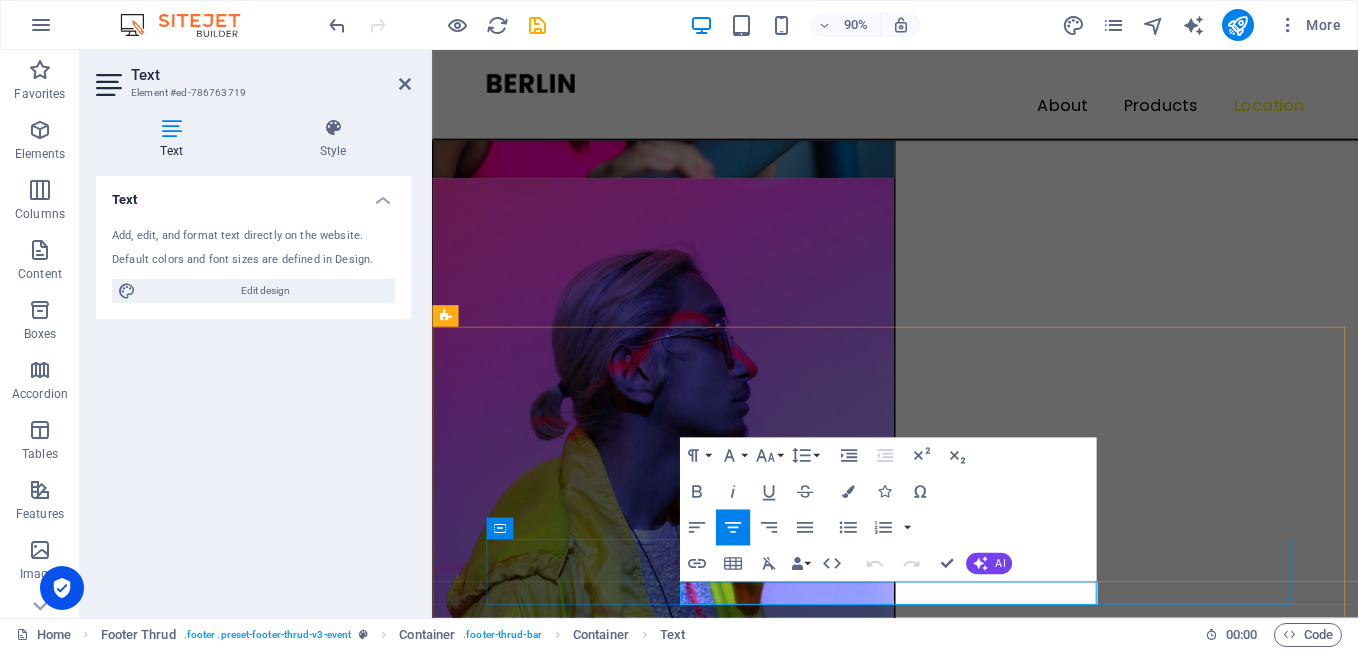 click on "2023  [DOMAIN_NAME] ." at bounding box center [946, 6111] 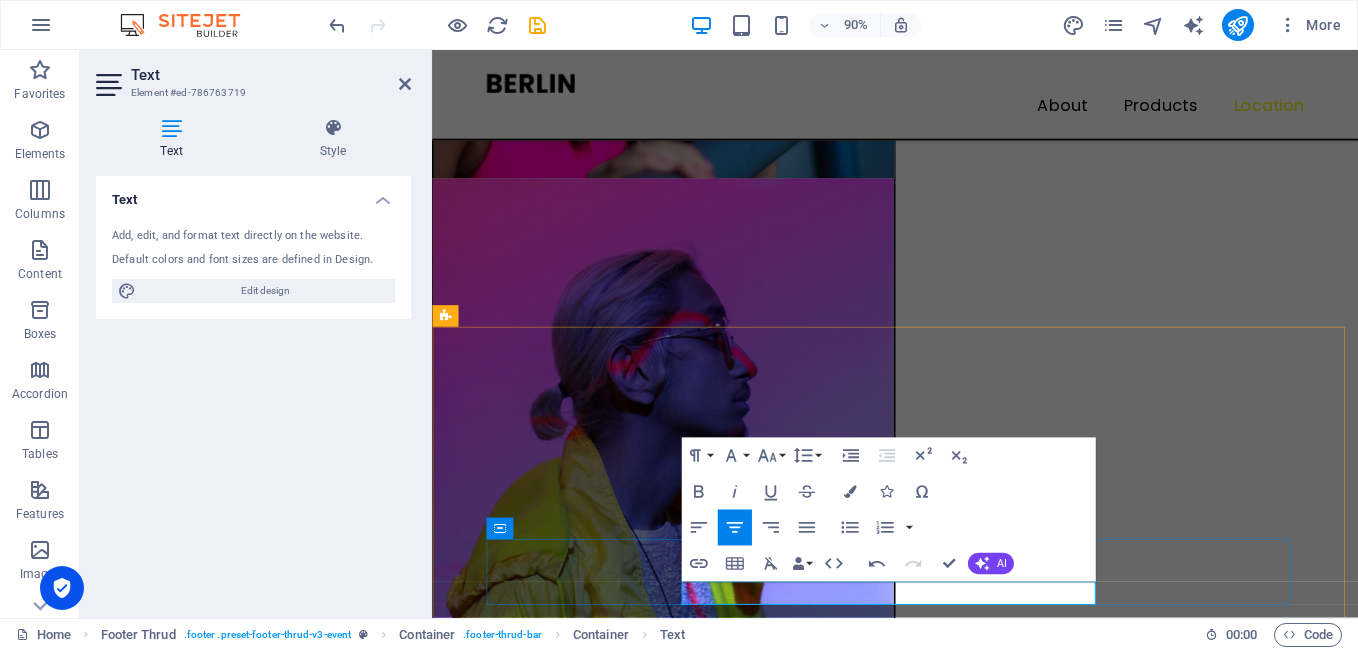 click on "2023" at bounding box center [890, 6111] 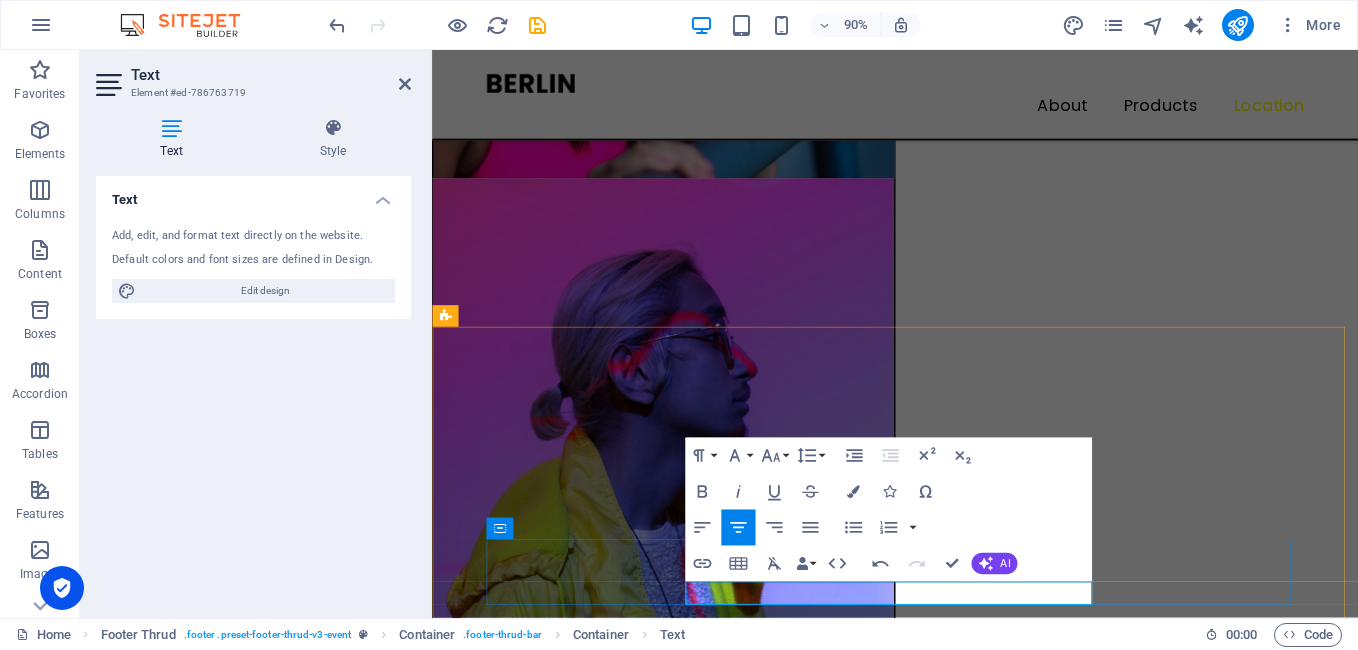 type 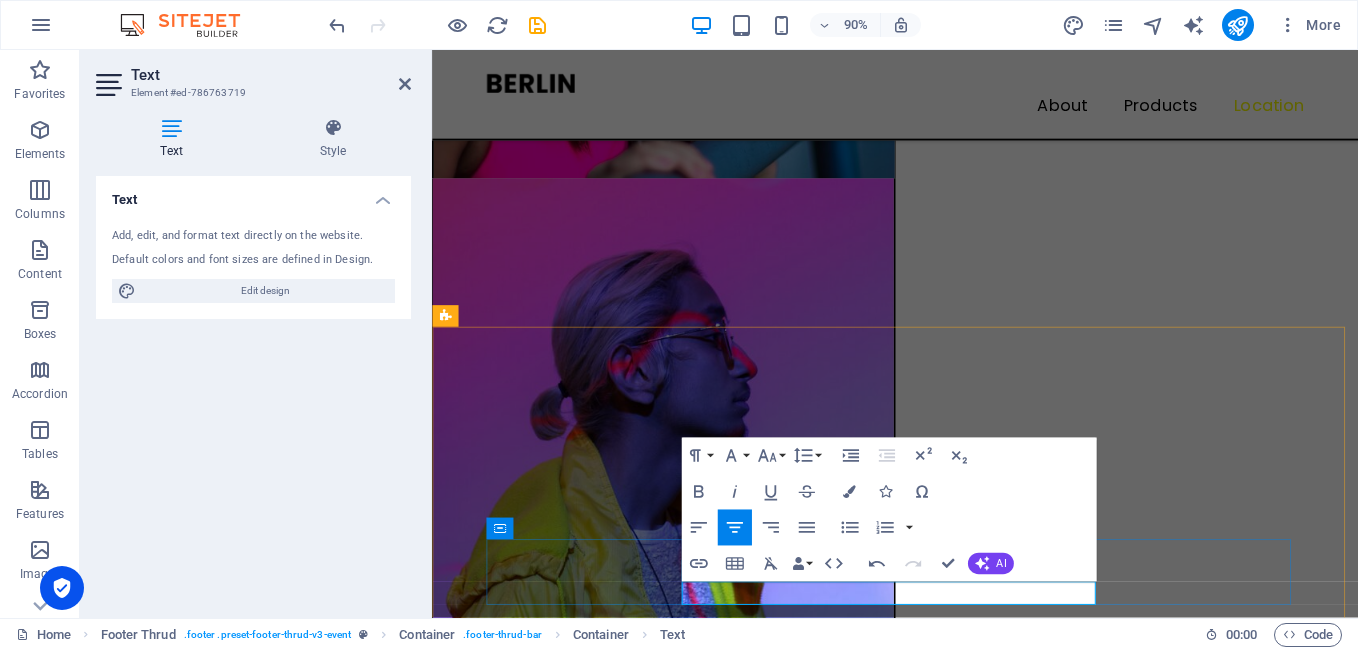 click on "2025  [DOMAIN_NAME] ​" at bounding box center (946, 6111) 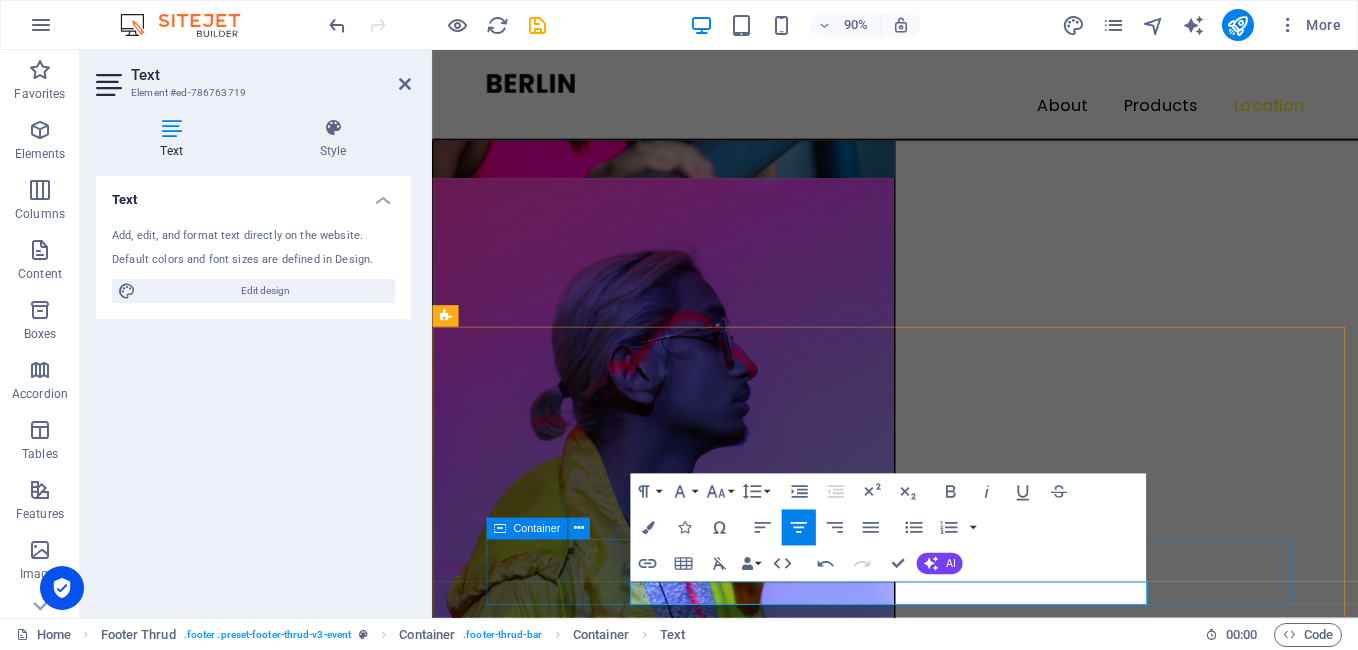 click on "Privacy Policy Legal Notice  2025  [DOMAIN_NAME]  [PERSON_NAME]" at bounding box center [946, 6074] 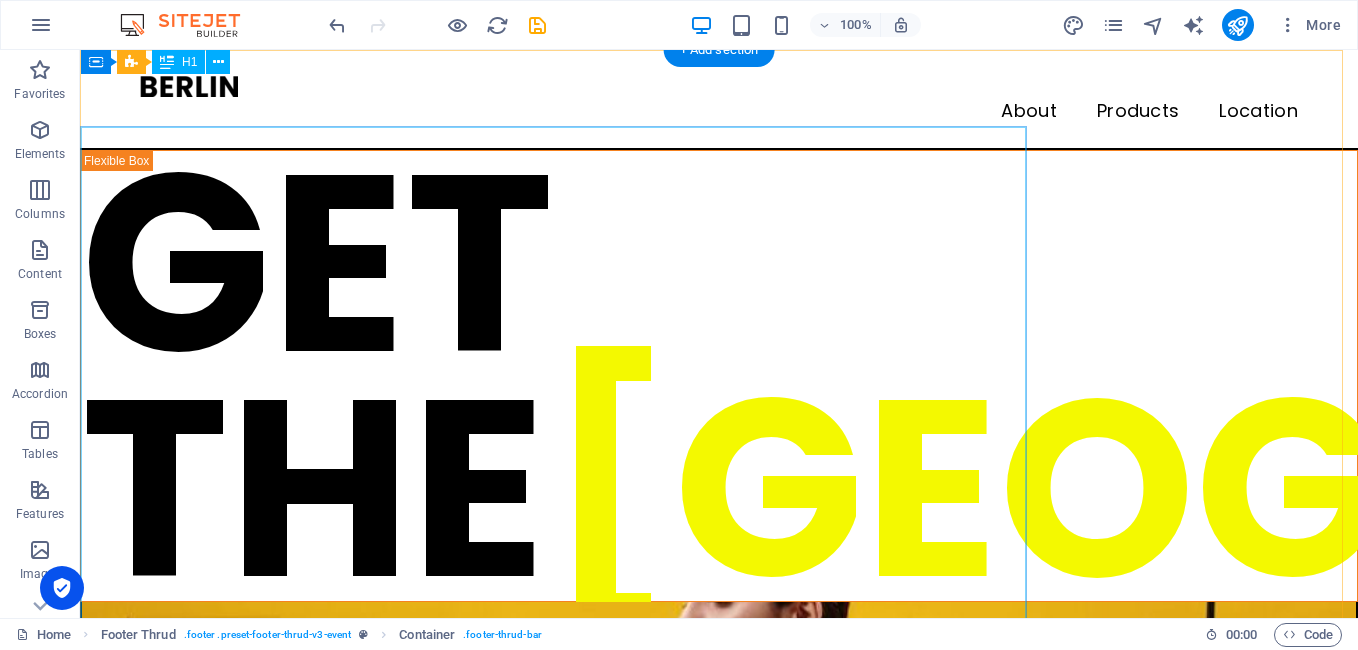 scroll, scrollTop: 0, scrollLeft: 0, axis: both 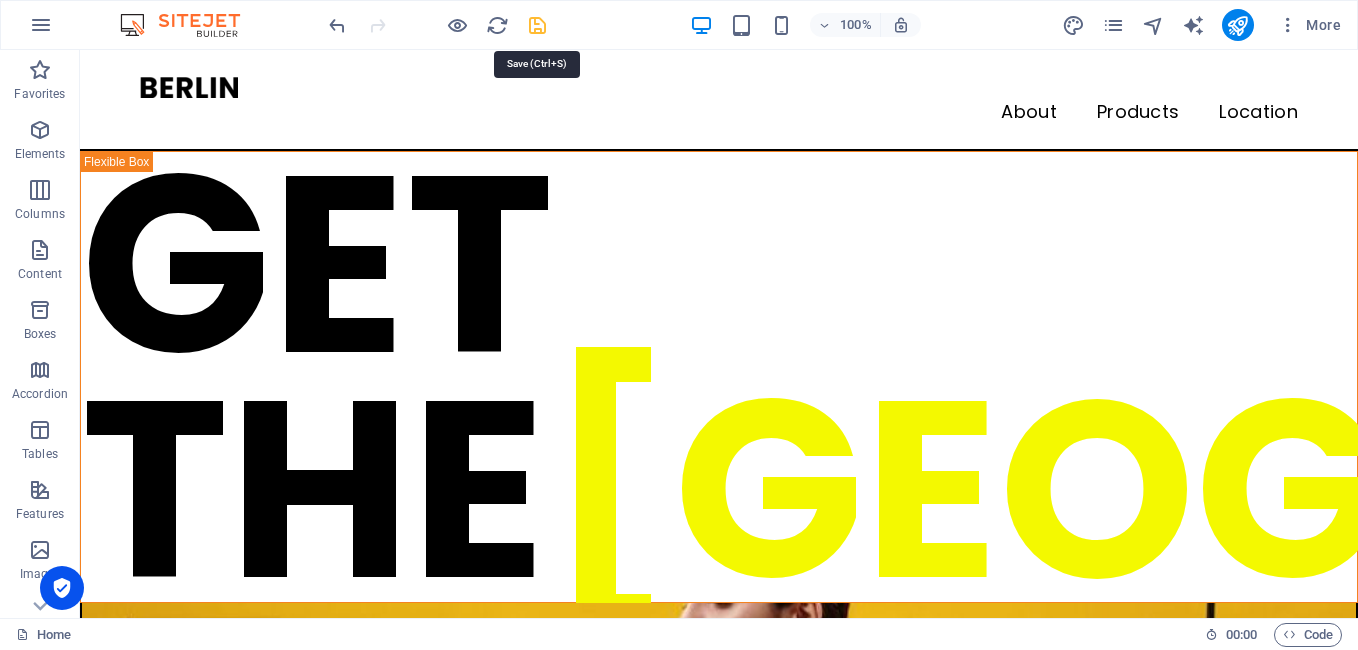 click at bounding box center (537, 25) 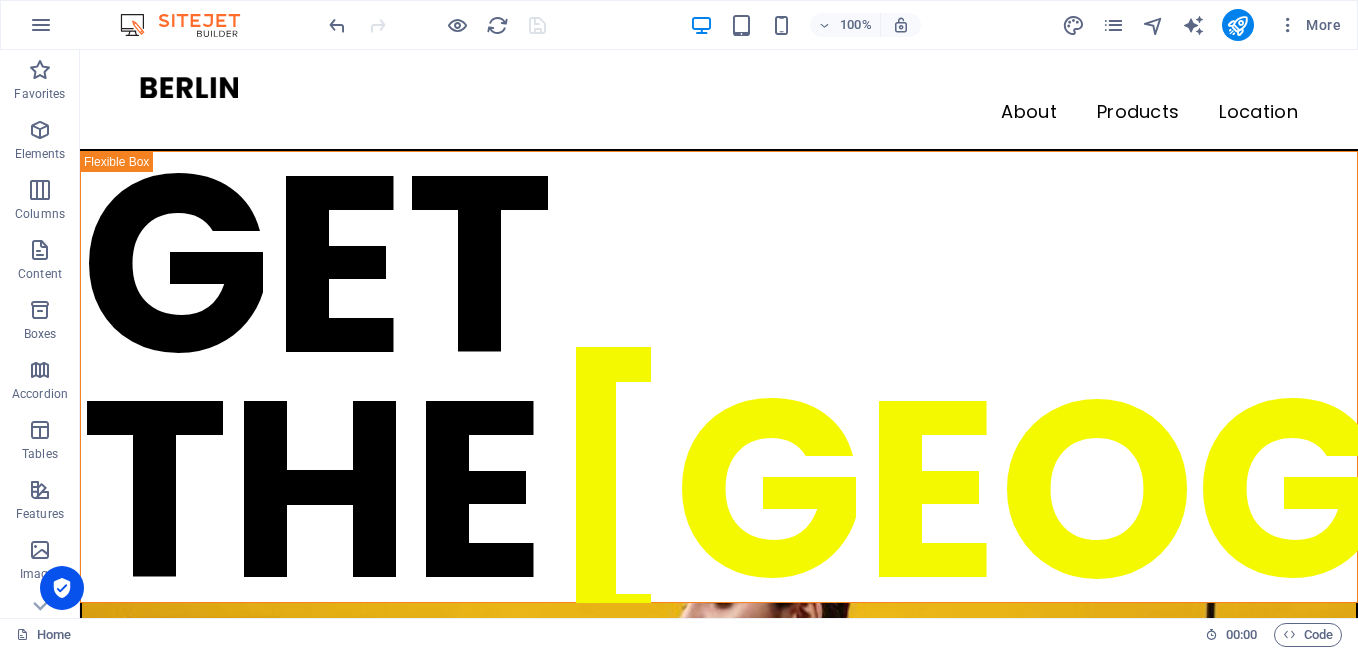click at bounding box center (190, 25) 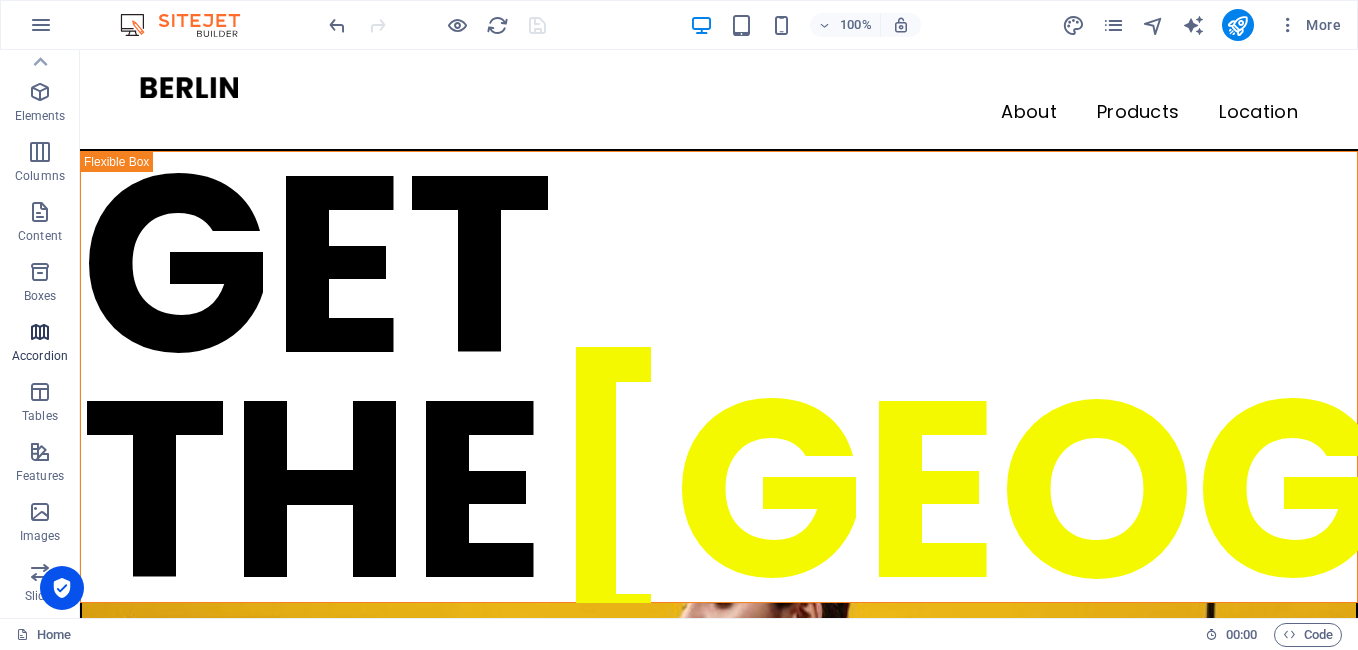 scroll, scrollTop: 0, scrollLeft: 0, axis: both 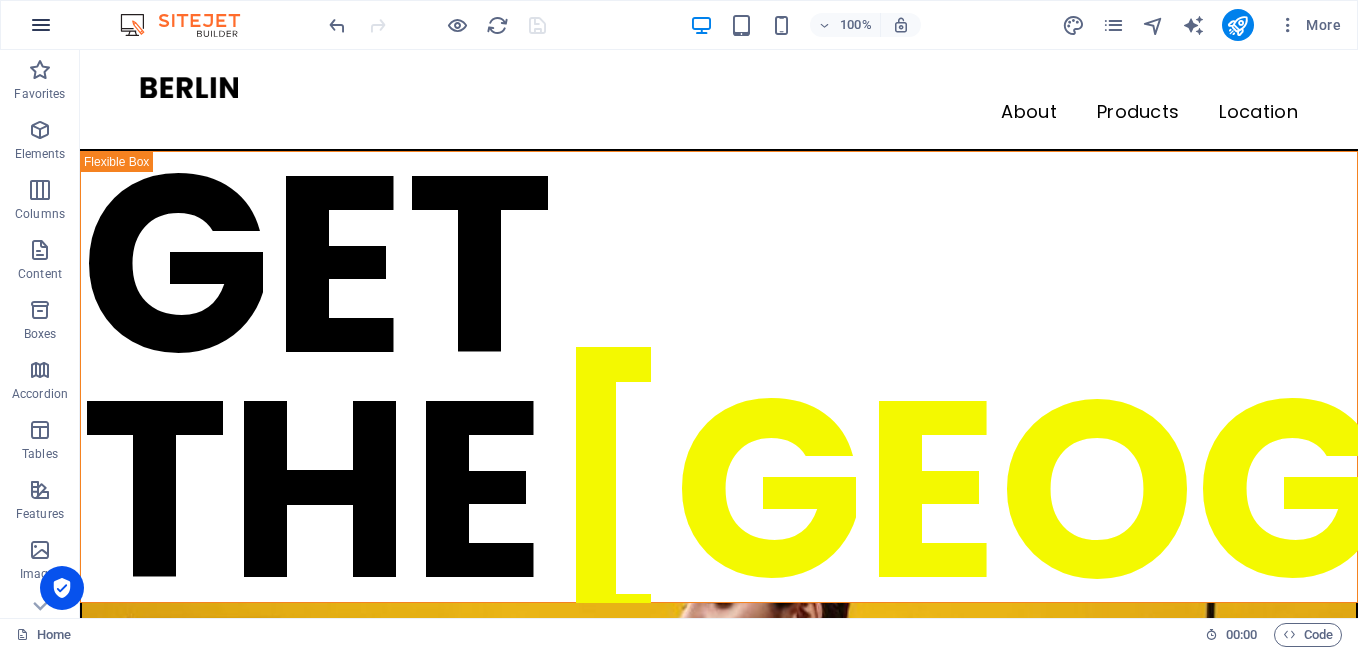 click at bounding box center (41, 25) 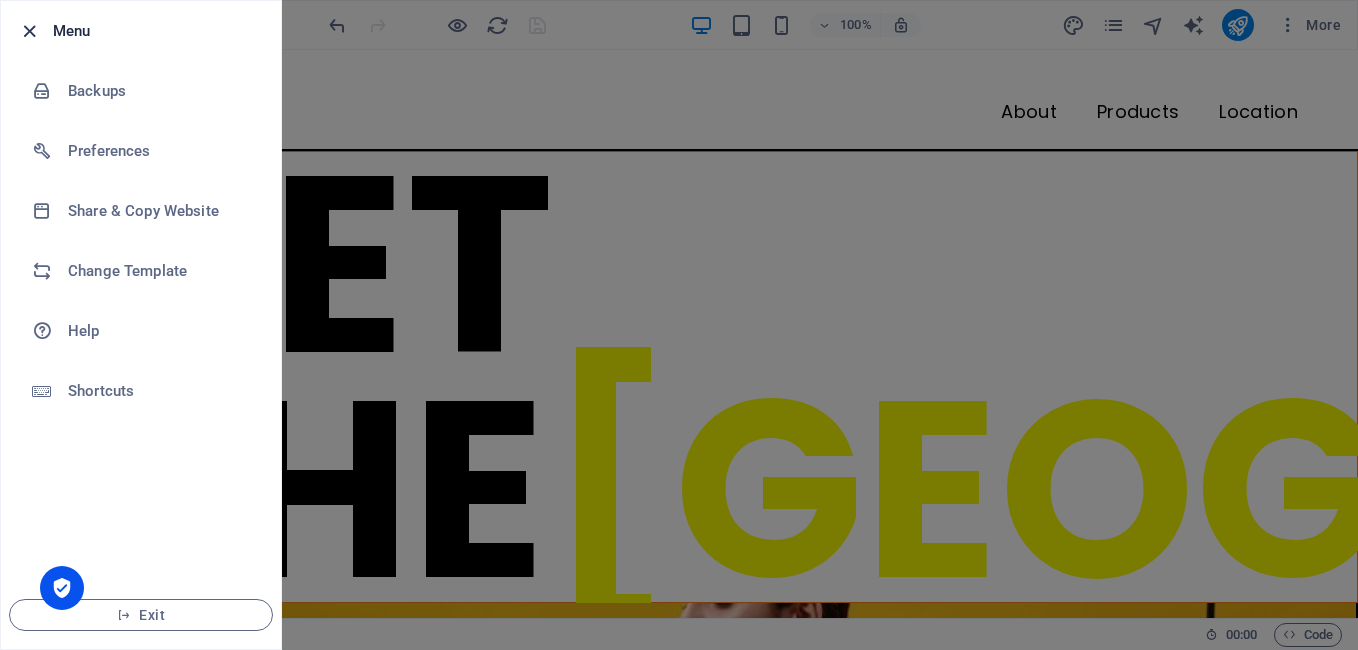 click at bounding box center (29, 31) 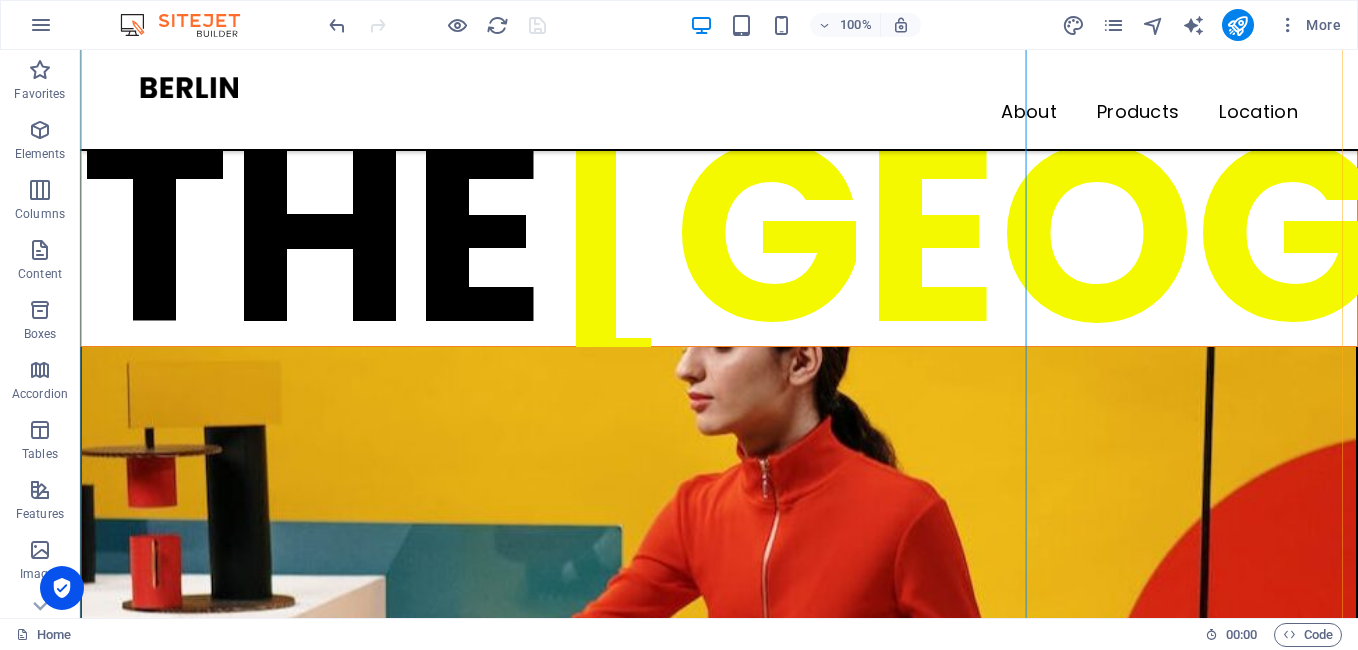 scroll, scrollTop: 232, scrollLeft: 0, axis: vertical 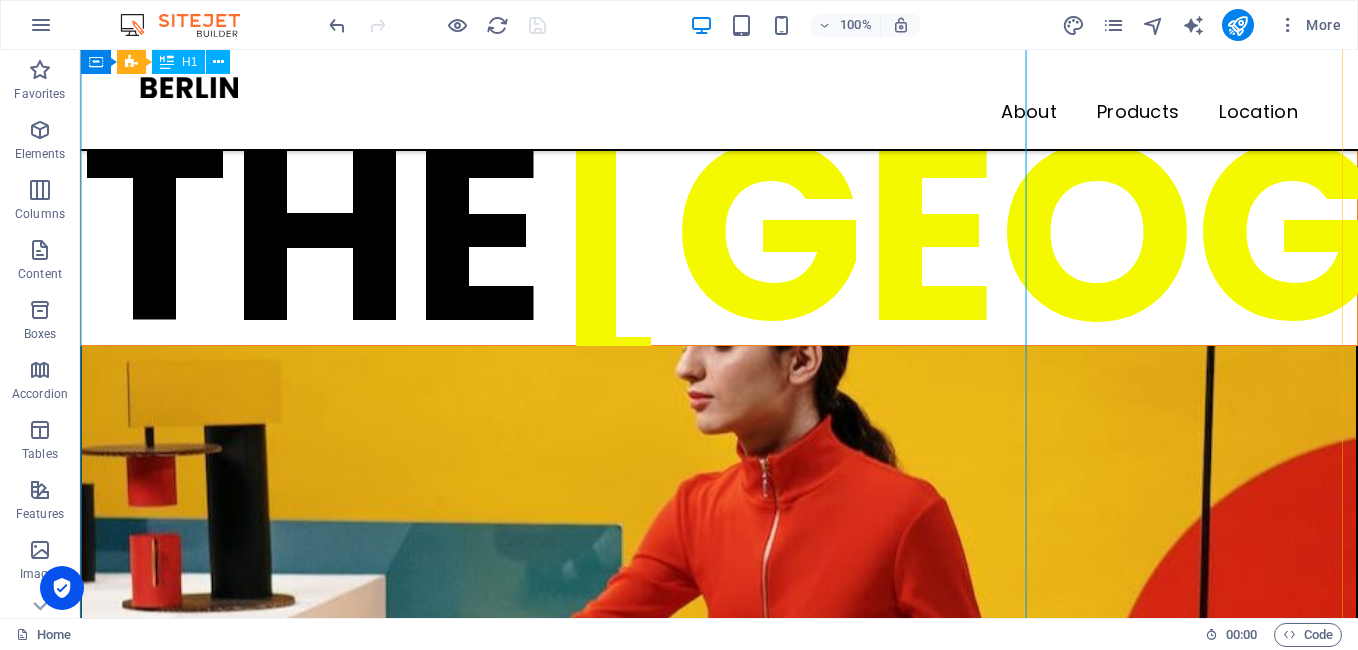 click on "GET THE  BERLIN  LOOK" at bounding box center (719, 120) 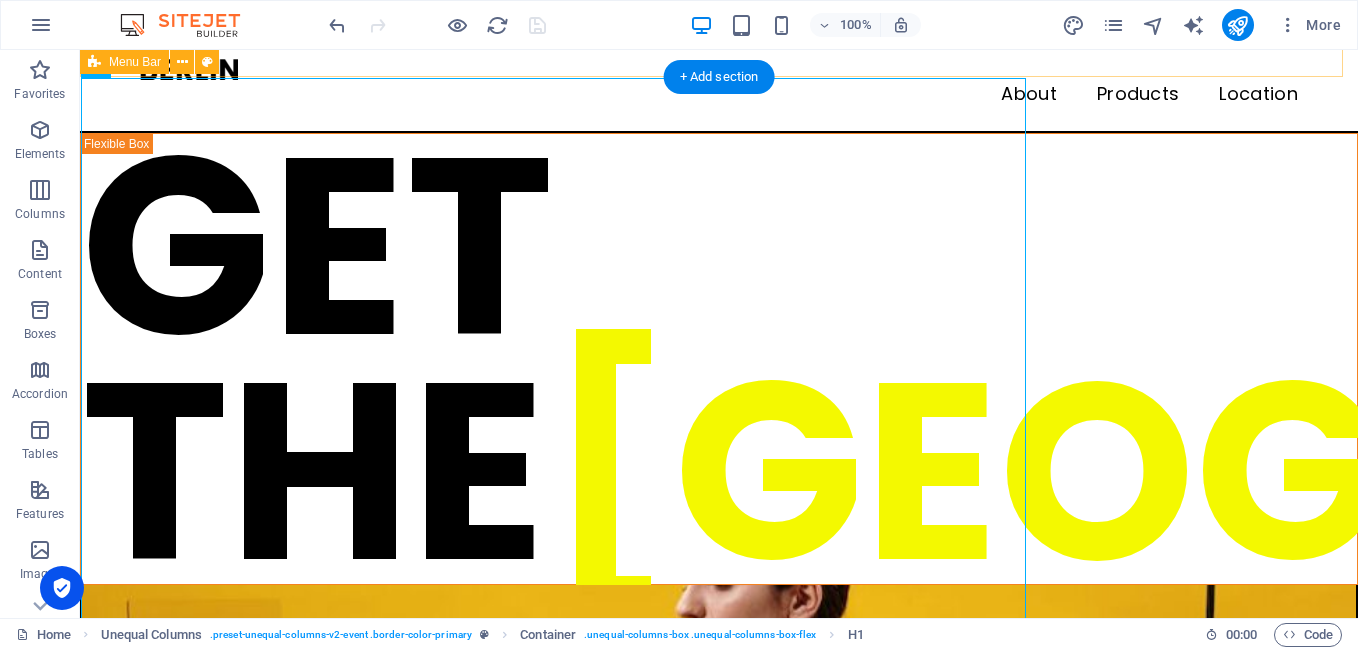 scroll, scrollTop: 0, scrollLeft: 0, axis: both 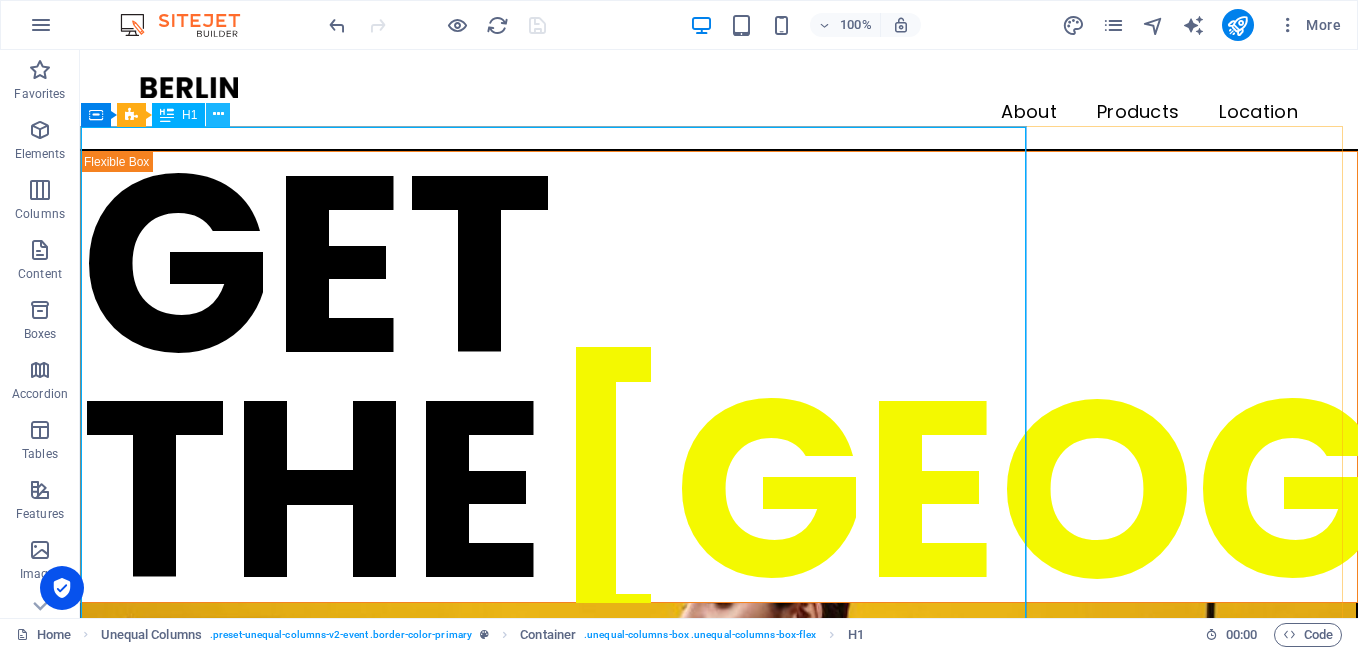 click at bounding box center (218, 114) 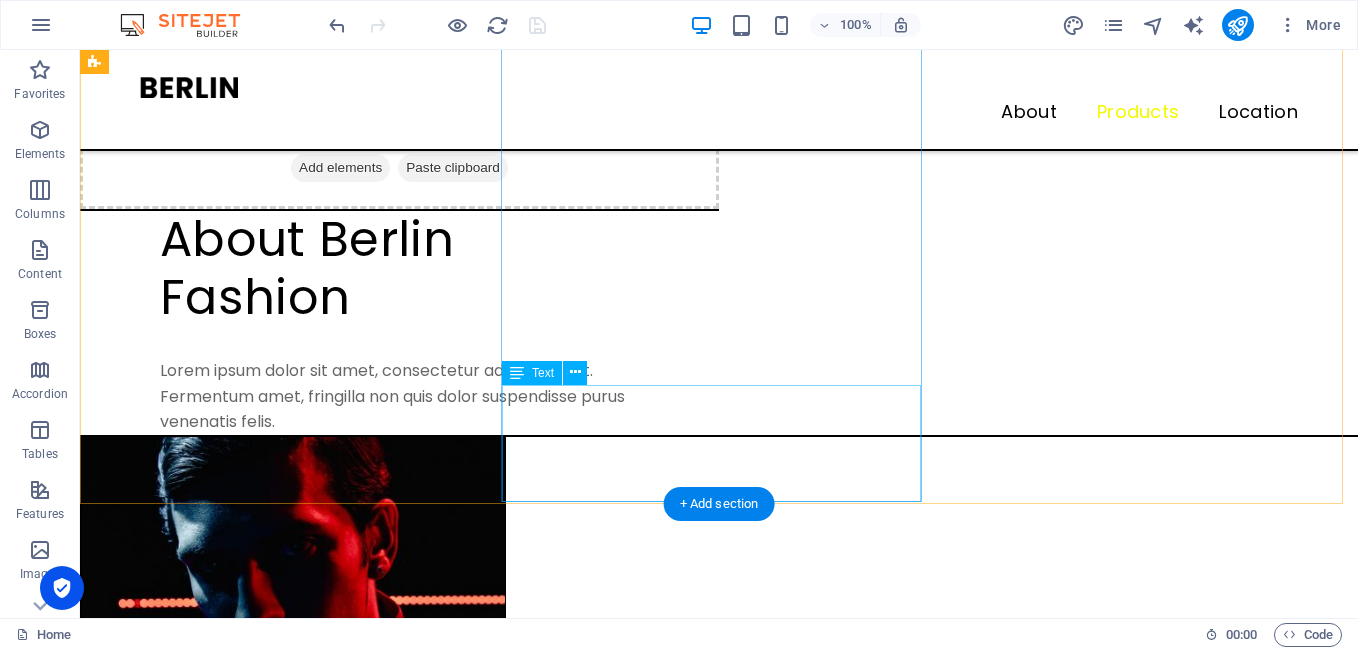 scroll, scrollTop: 2038, scrollLeft: 0, axis: vertical 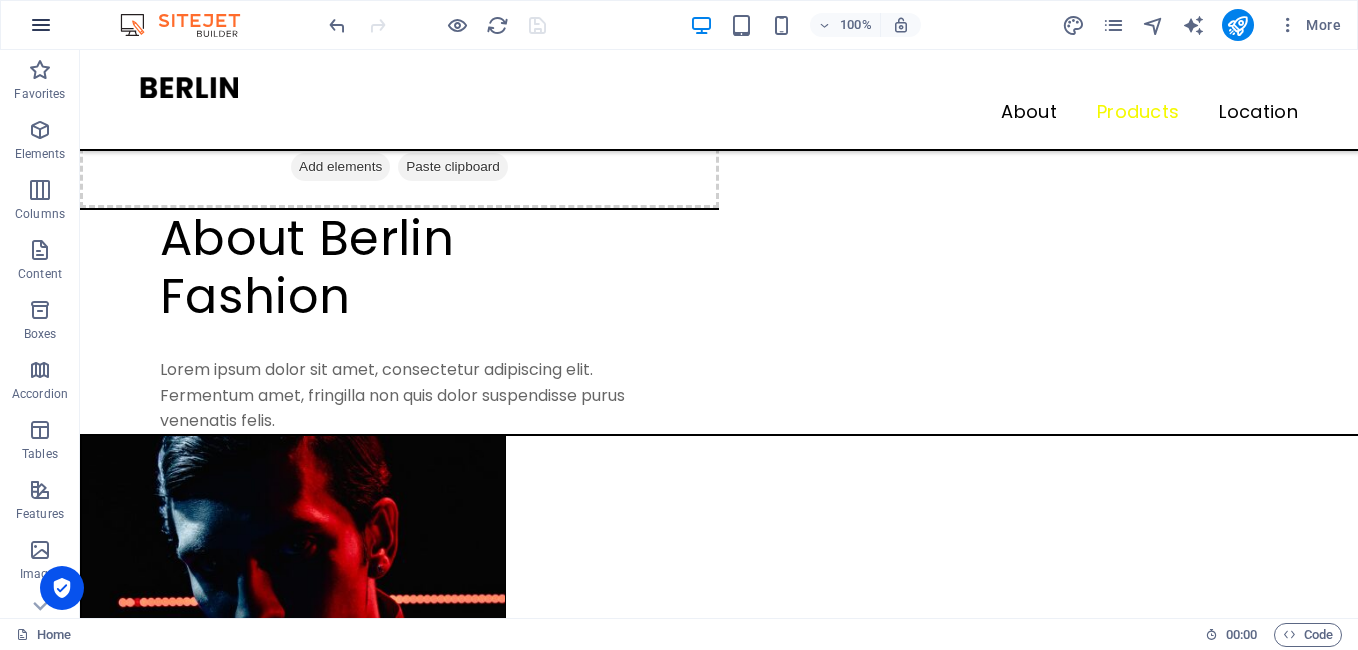 click at bounding box center (41, 25) 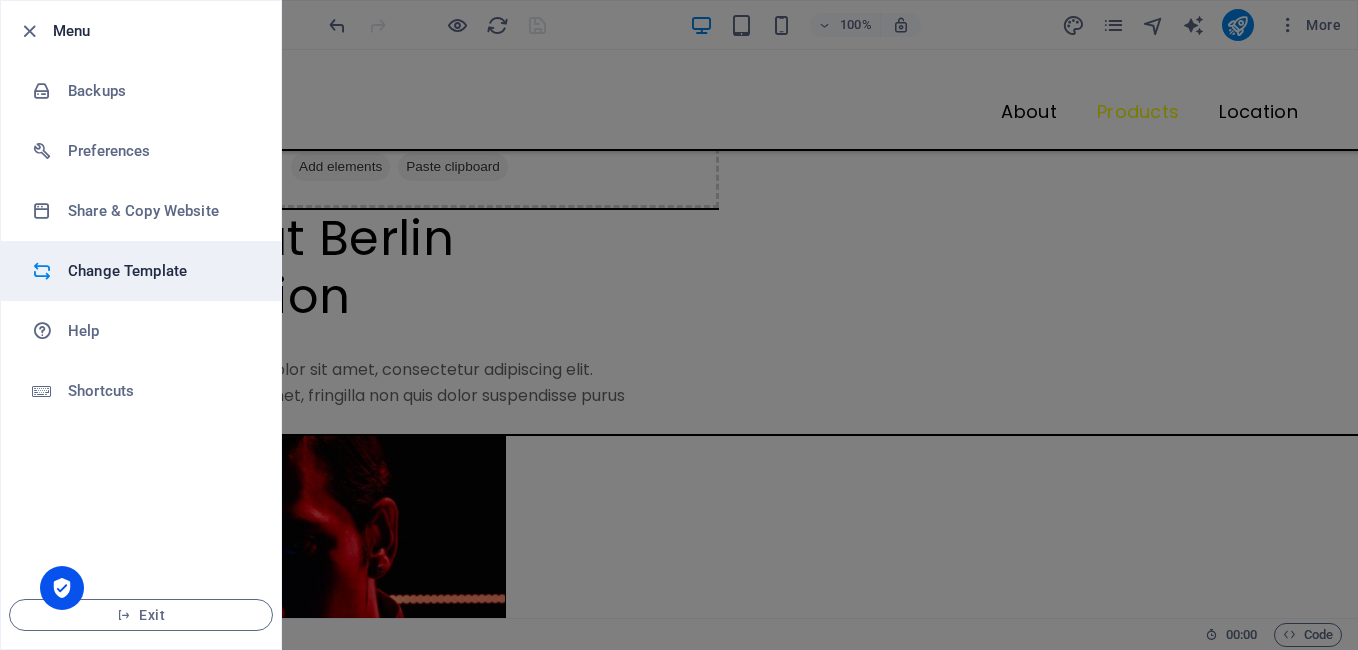 click on "Change Template" at bounding box center [141, 271] 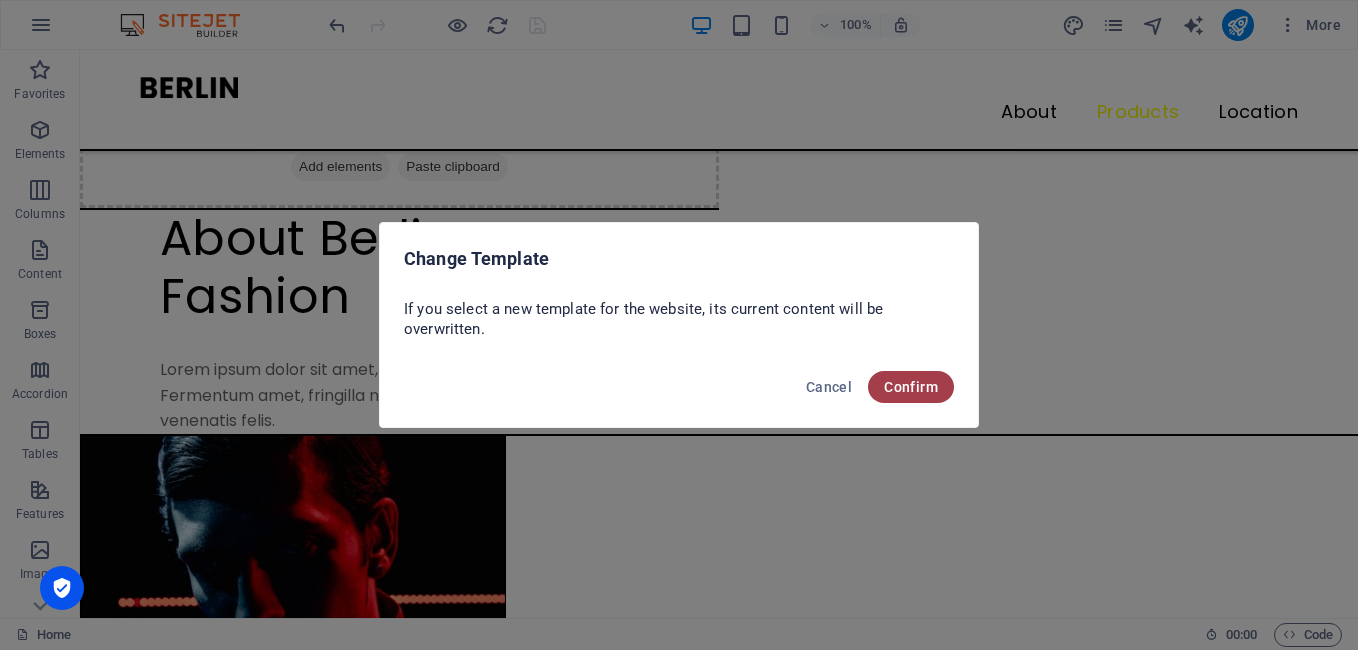 click on "Confirm" at bounding box center (911, 387) 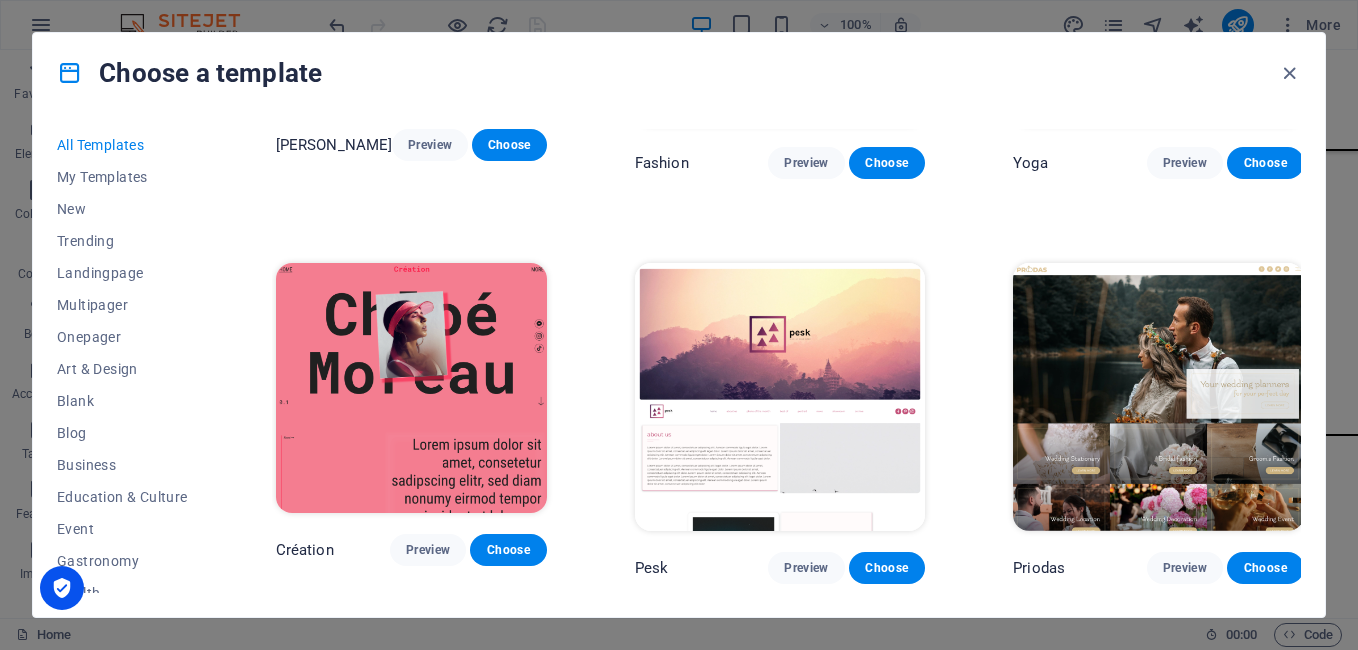 scroll, scrollTop: 5934, scrollLeft: 0, axis: vertical 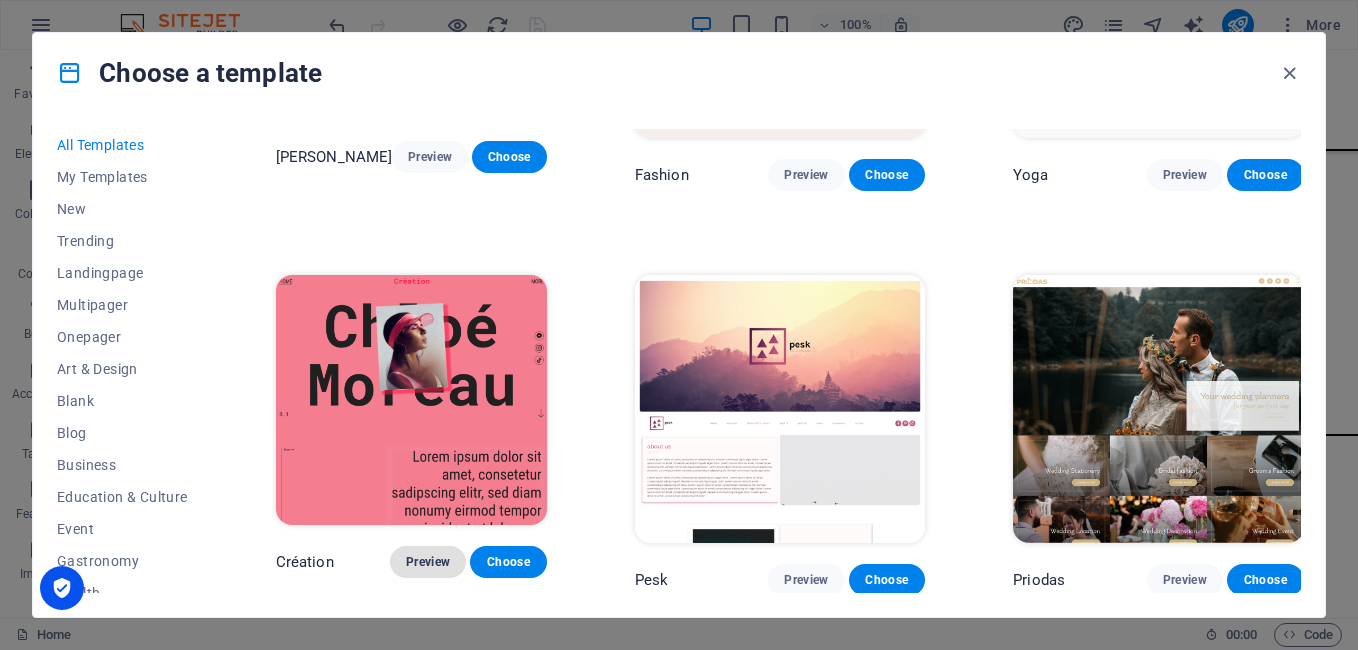 click on "Preview" at bounding box center (428, 562) 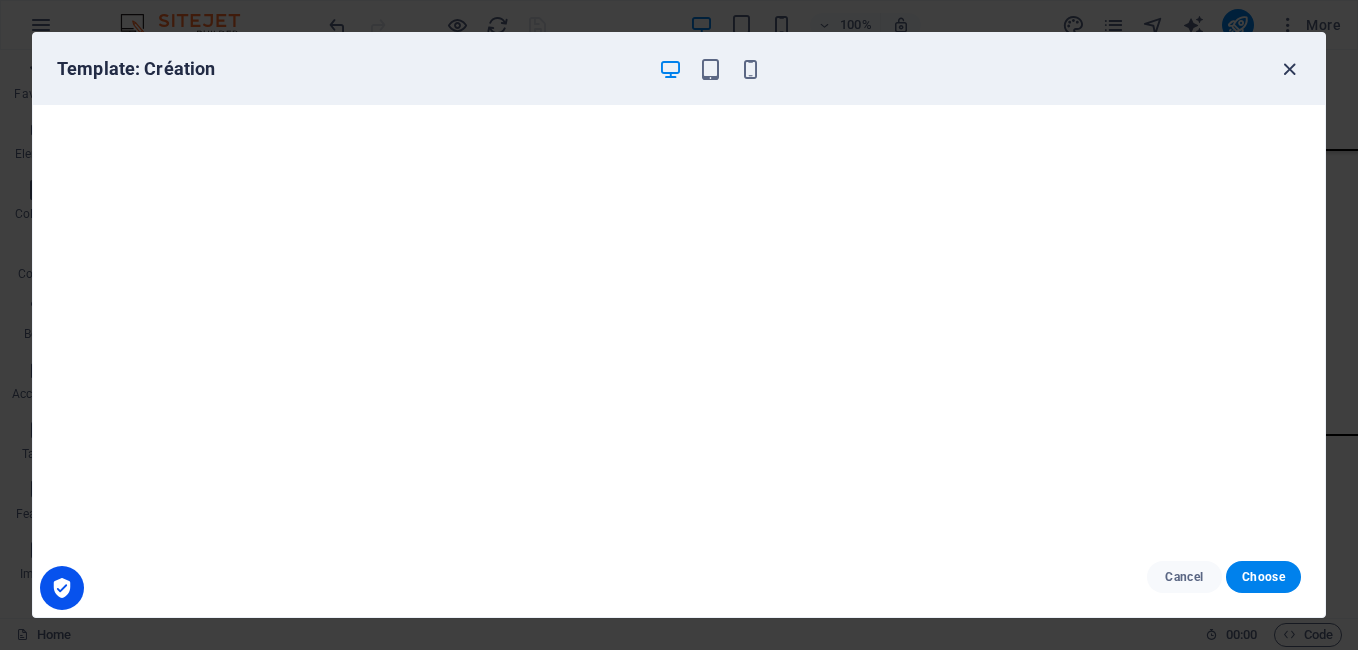 click at bounding box center [1289, 69] 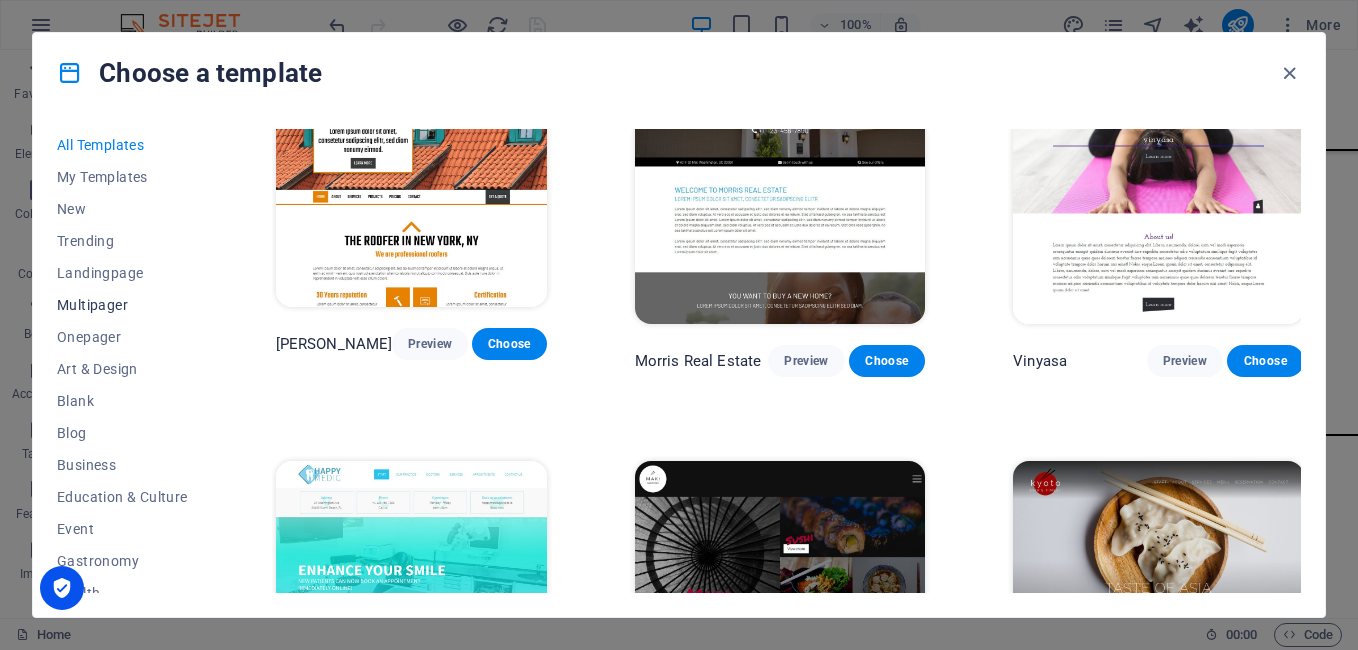 scroll, scrollTop: 8222, scrollLeft: 0, axis: vertical 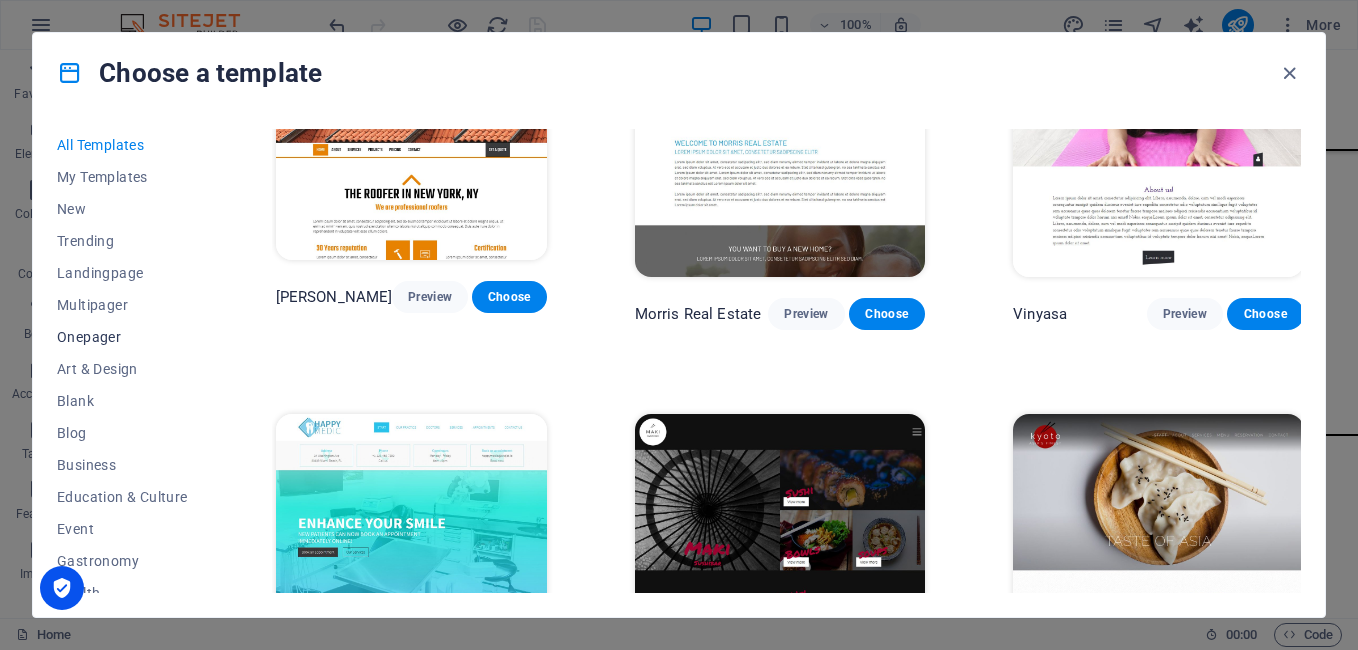 click on "Onepager" at bounding box center [122, 337] 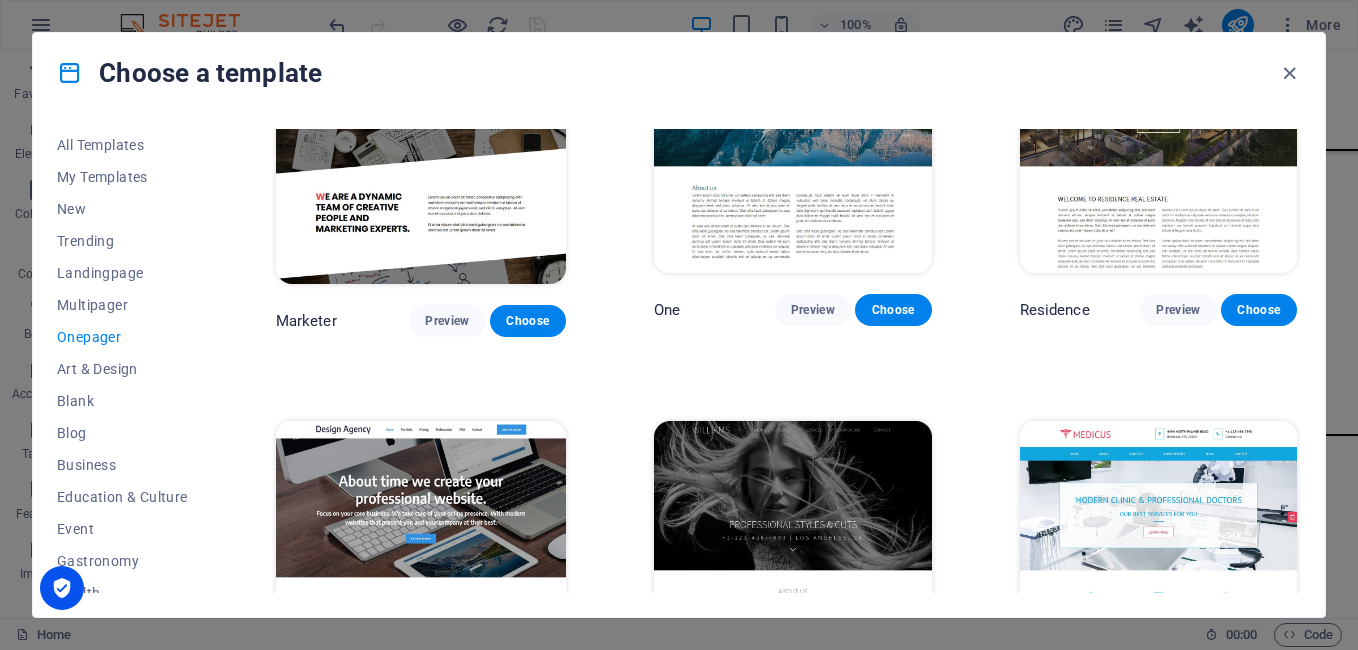 scroll, scrollTop: 8214, scrollLeft: 0, axis: vertical 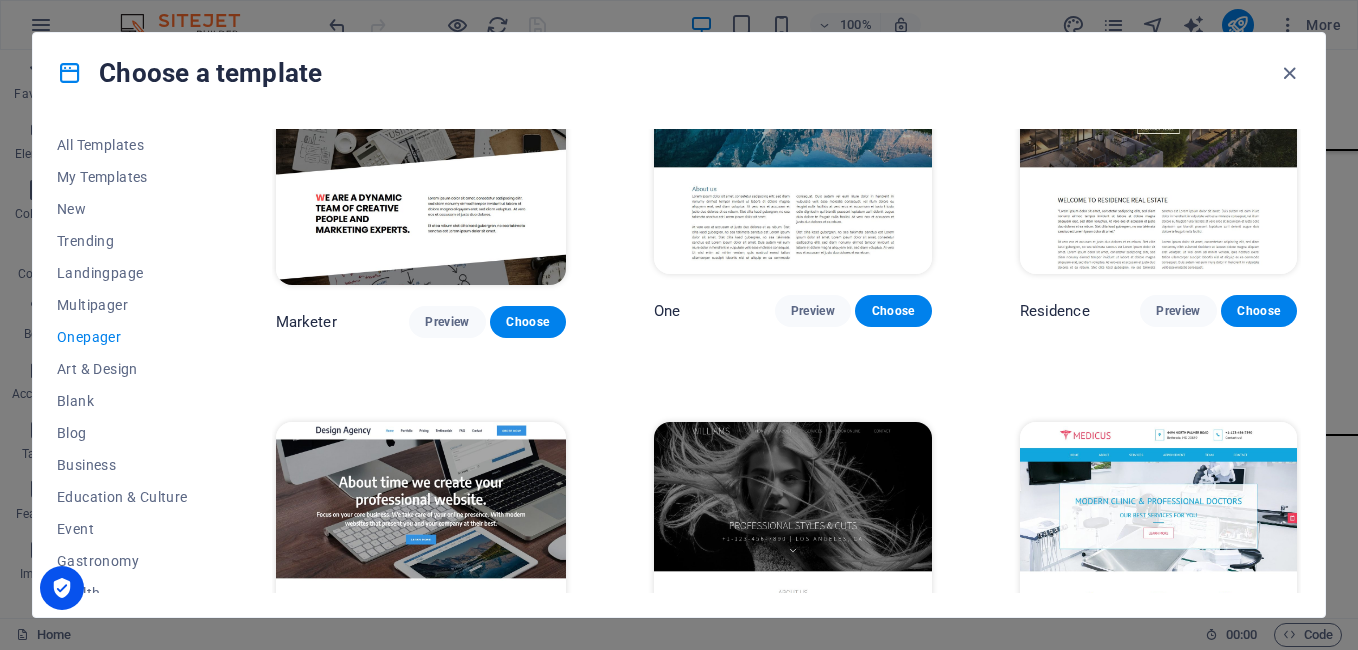 click on "Preview" at bounding box center [813, 715] 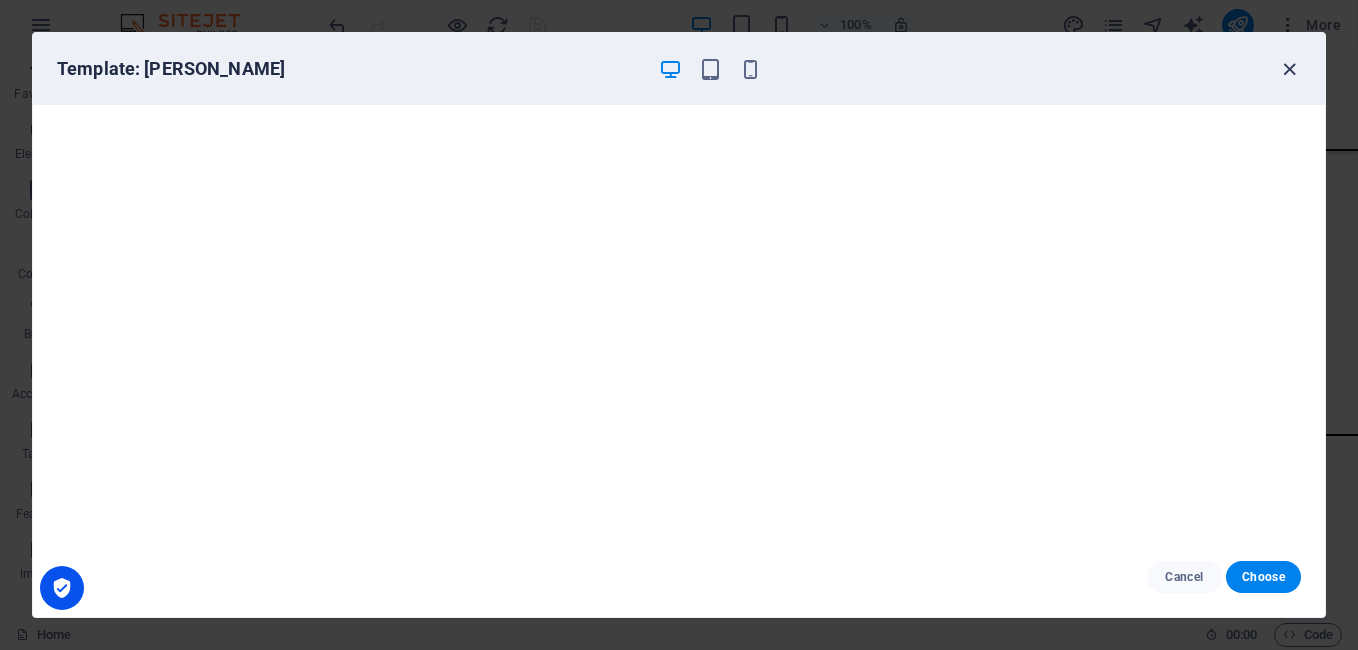 click at bounding box center [1289, 69] 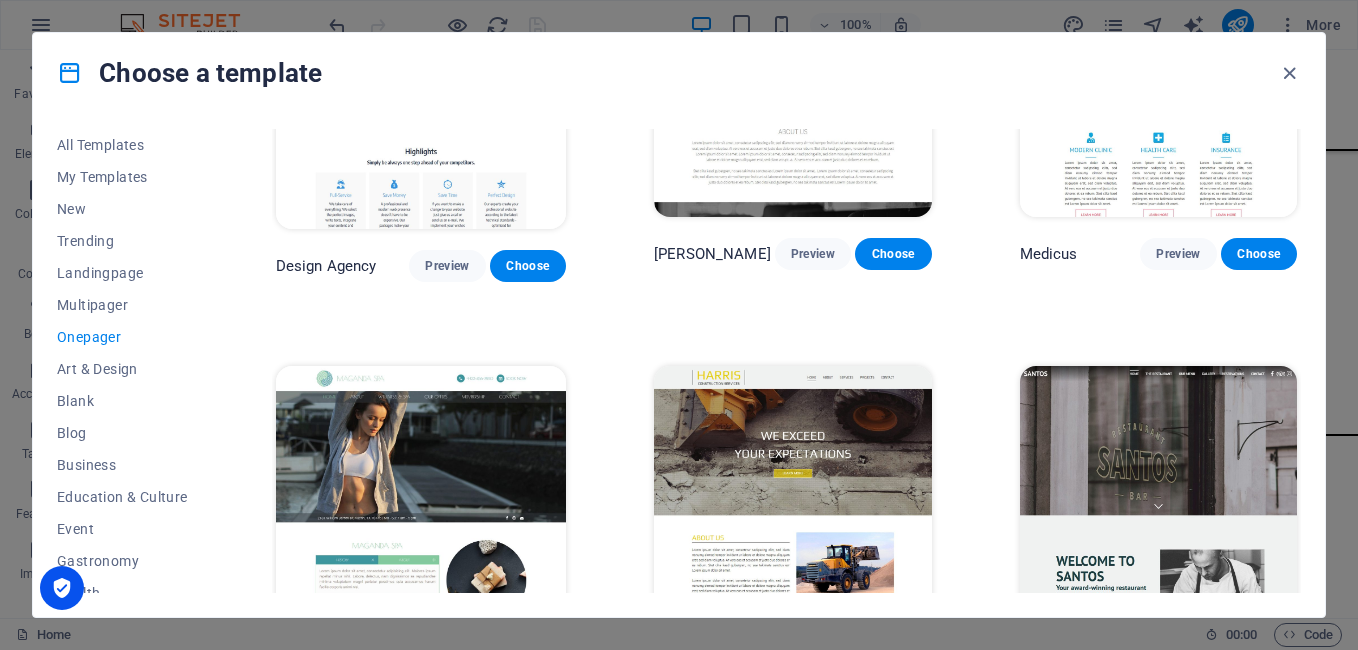 scroll, scrollTop: 8697, scrollLeft: 0, axis: vertical 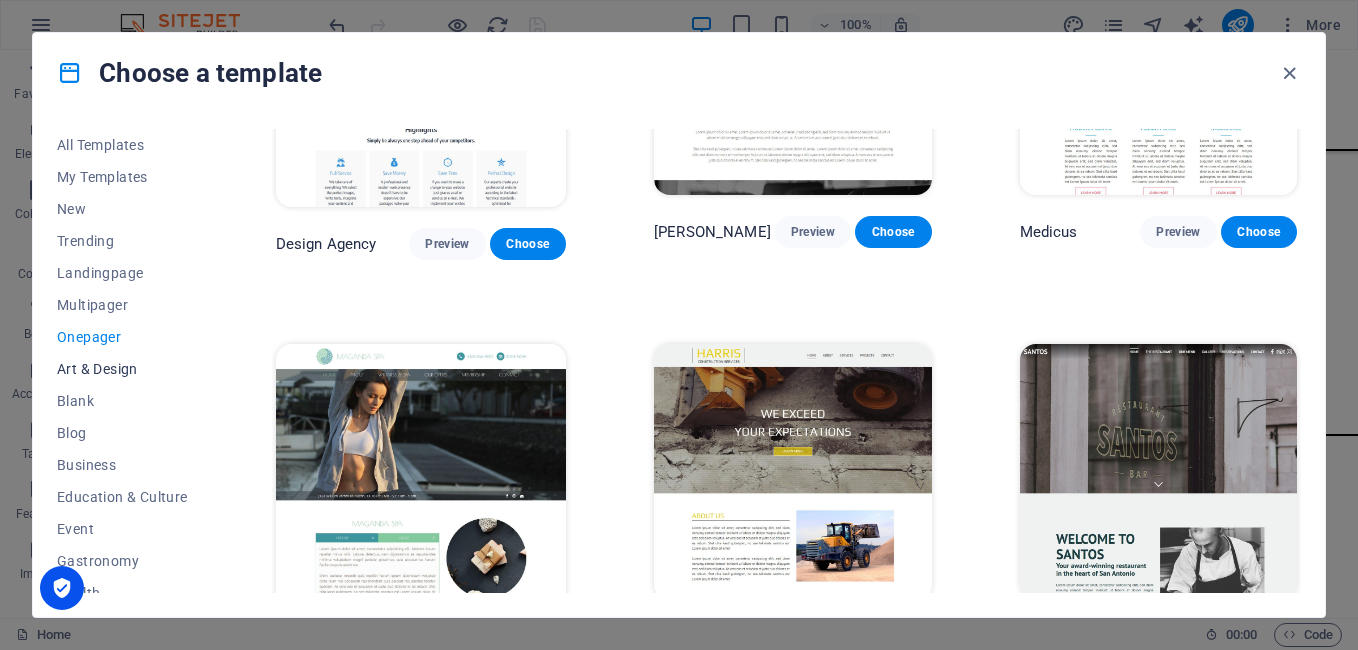 click on "Art & Design" at bounding box center [122, 369] 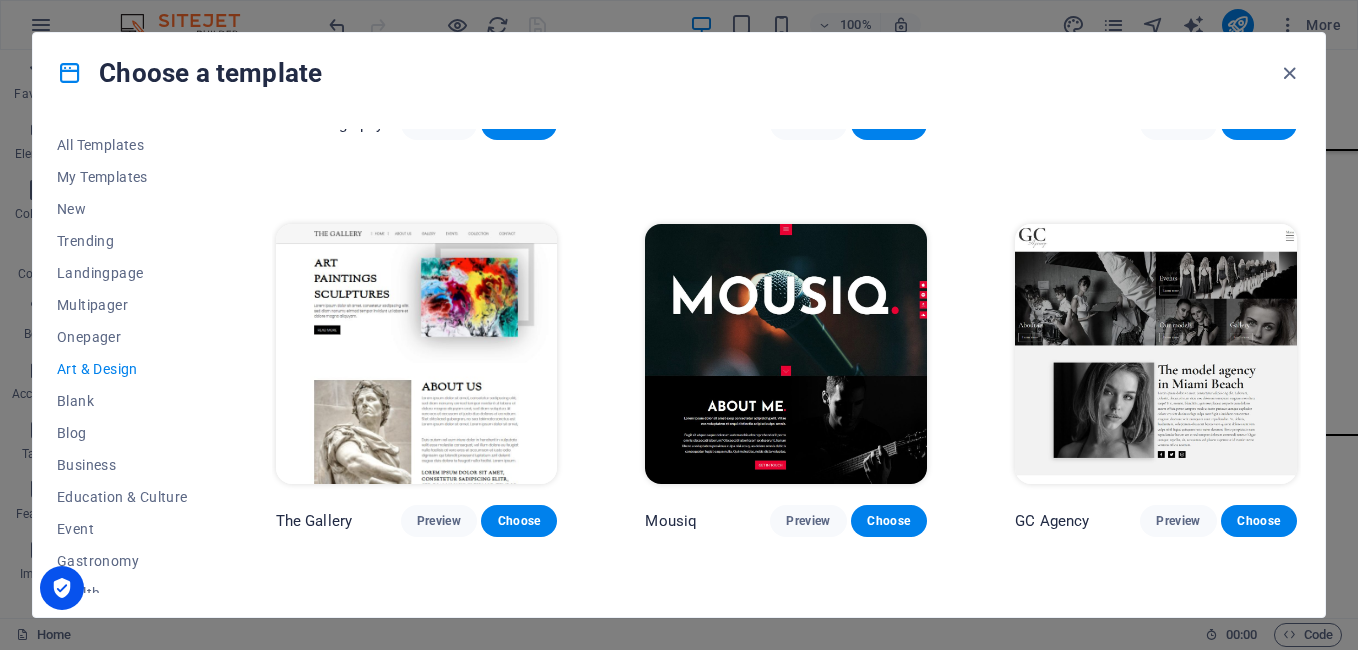 scroll, scrollTop: 687, scrollLeft: 0, axis: vertical 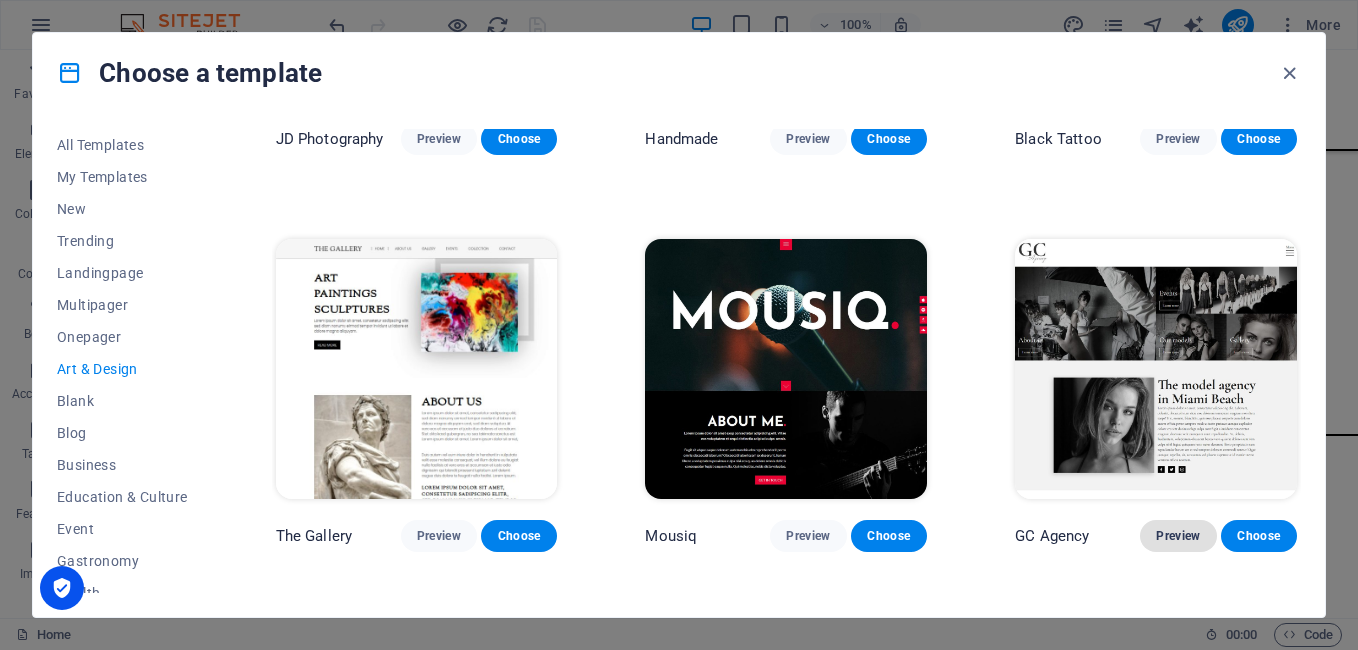 click on "Preview" at bounding box center (1178, 536) 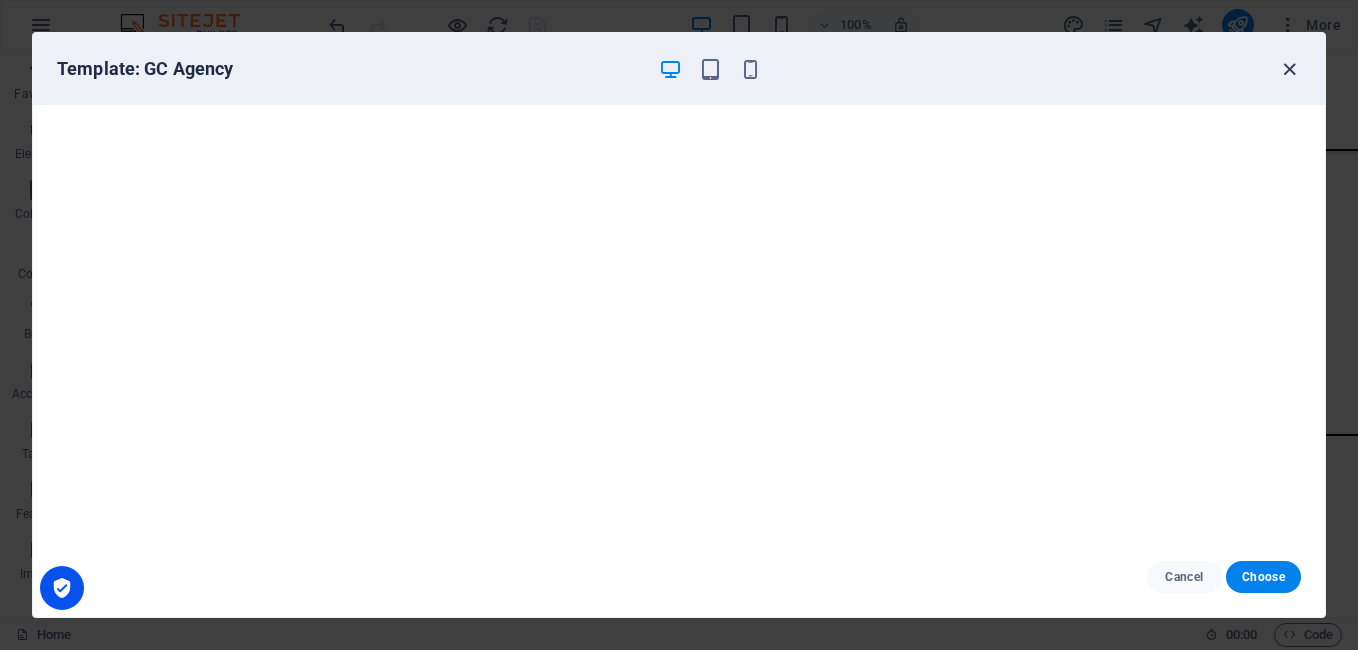 click at bounding box center (1289, 69) 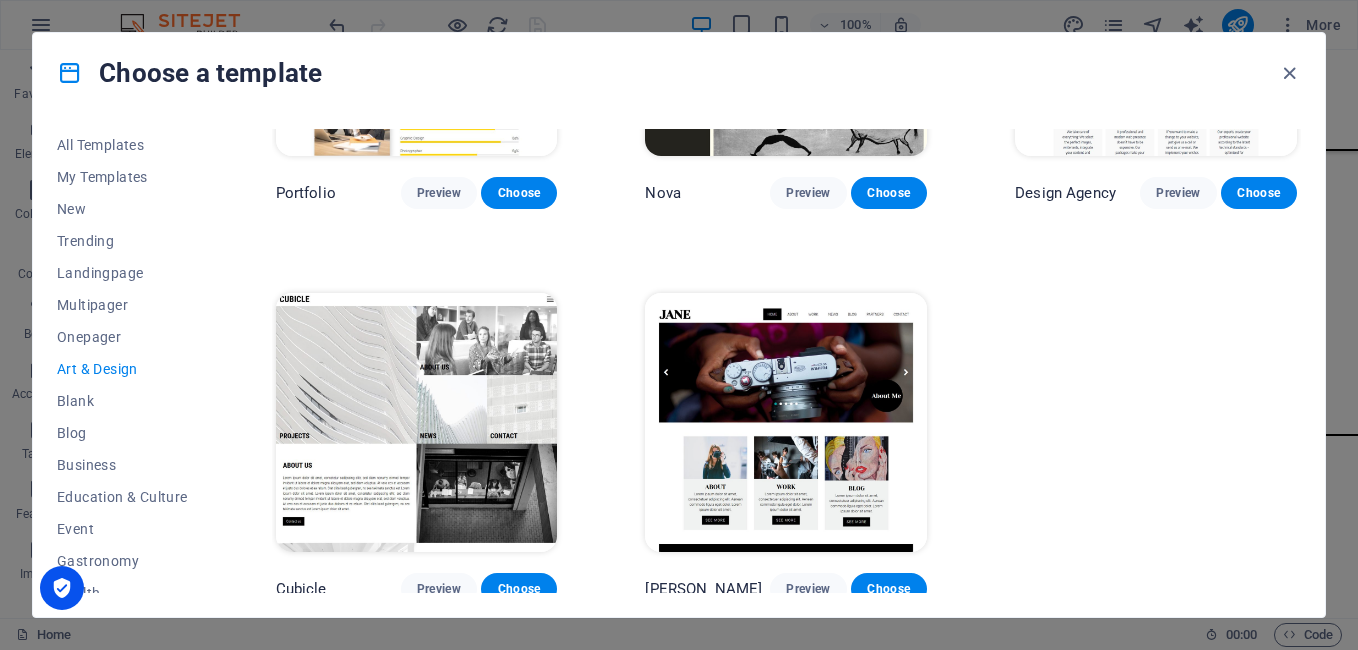 scroll, scrollTop: 1428, scrollLeft: 0, axis: vertical 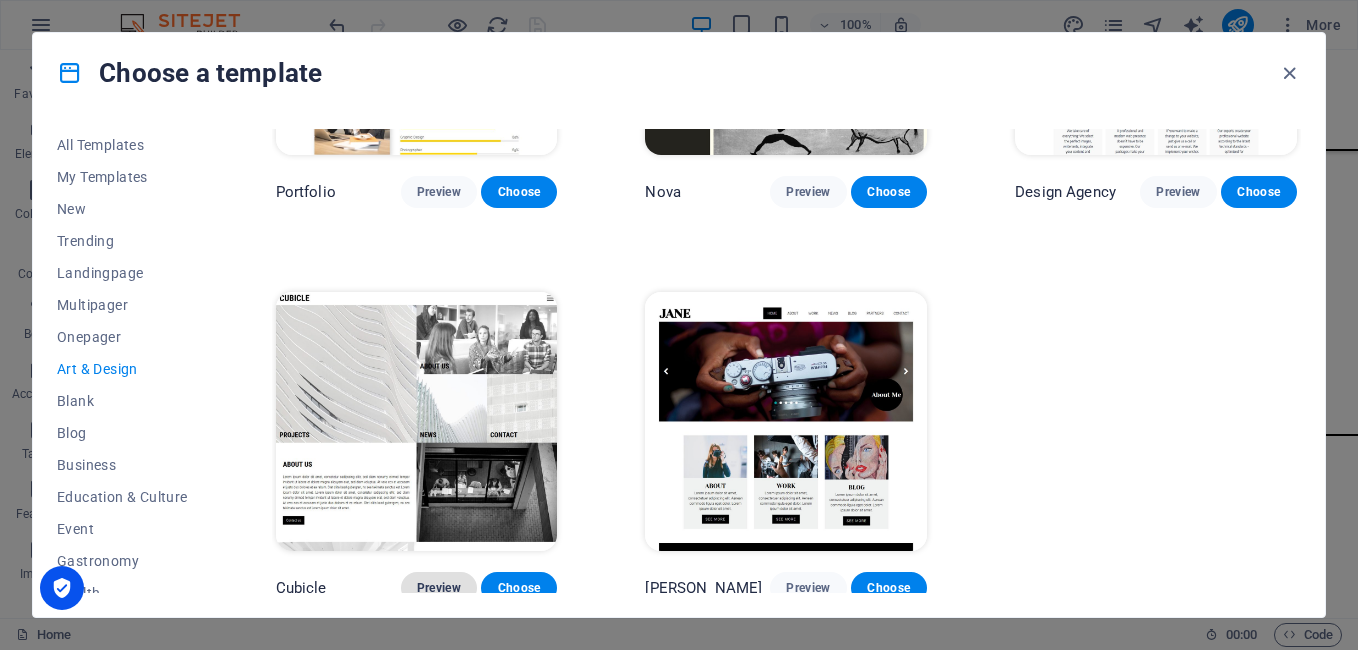 click on "Preview" at bounding box center (439, 588) 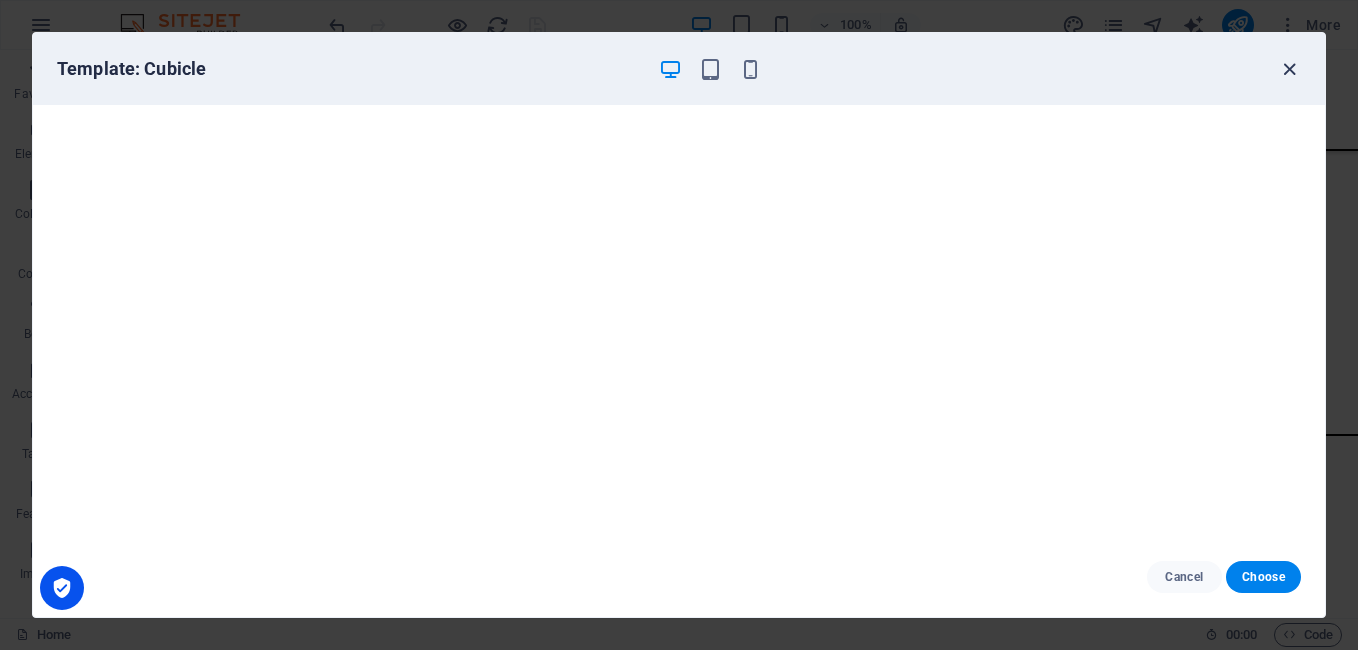 click at bounding box center (1289, 69) 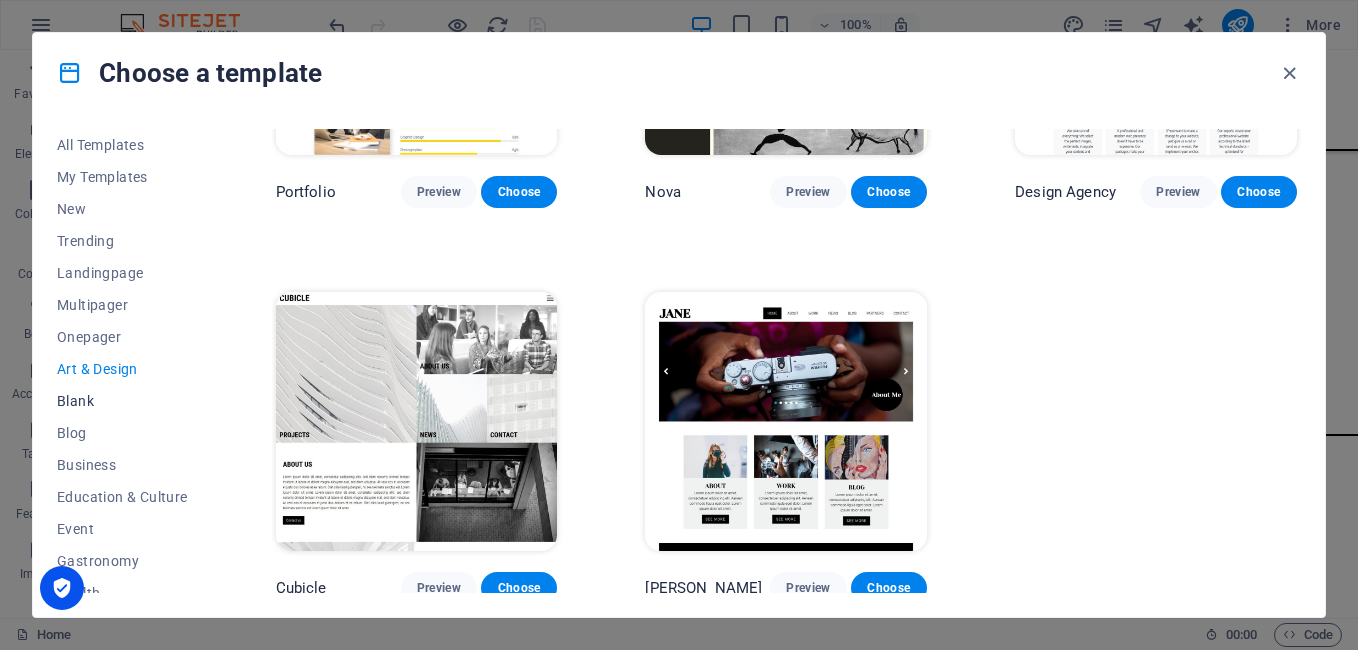 click on "Blank" at bounding box center [122, 401] 